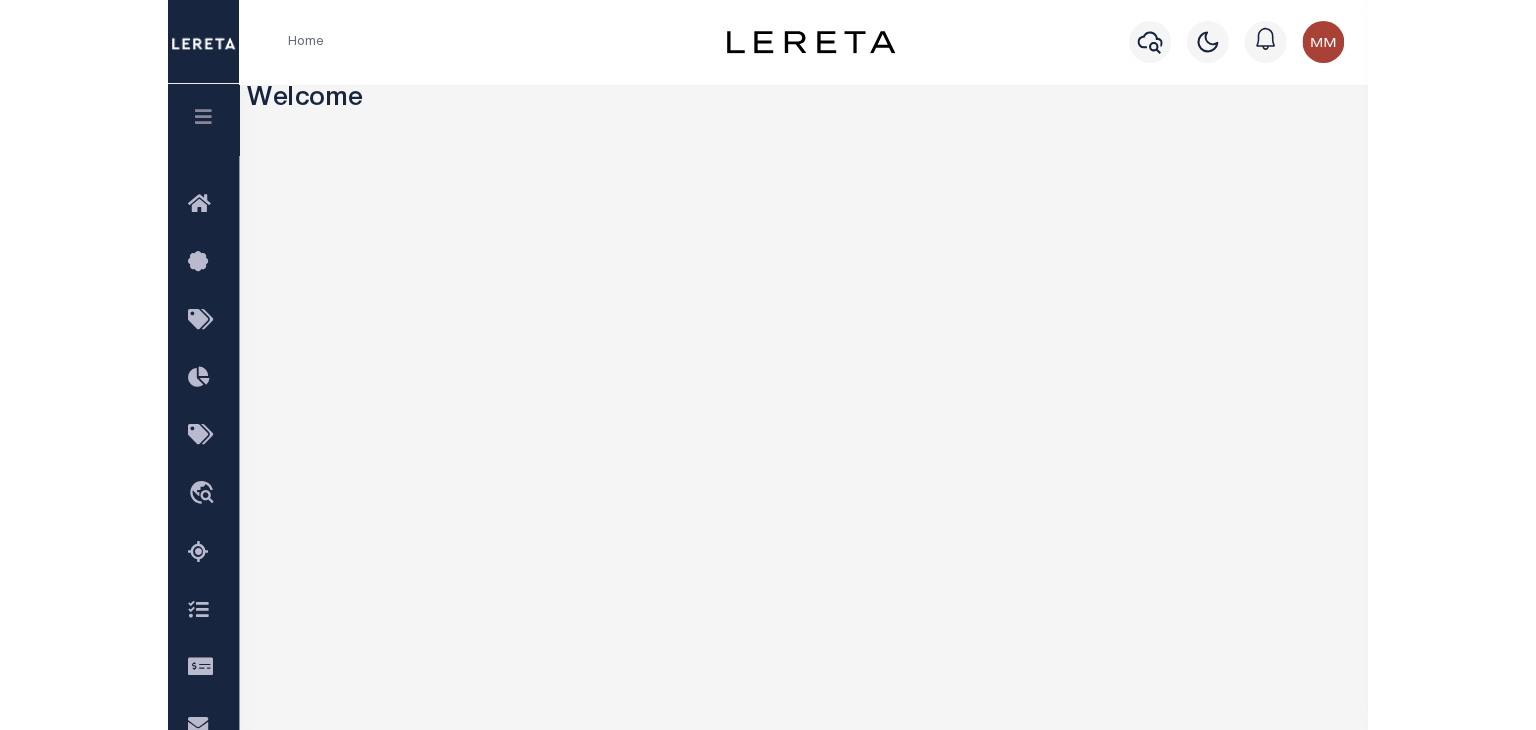 scroll, scrollTop: 0, scrollLeft: 0, axis: both 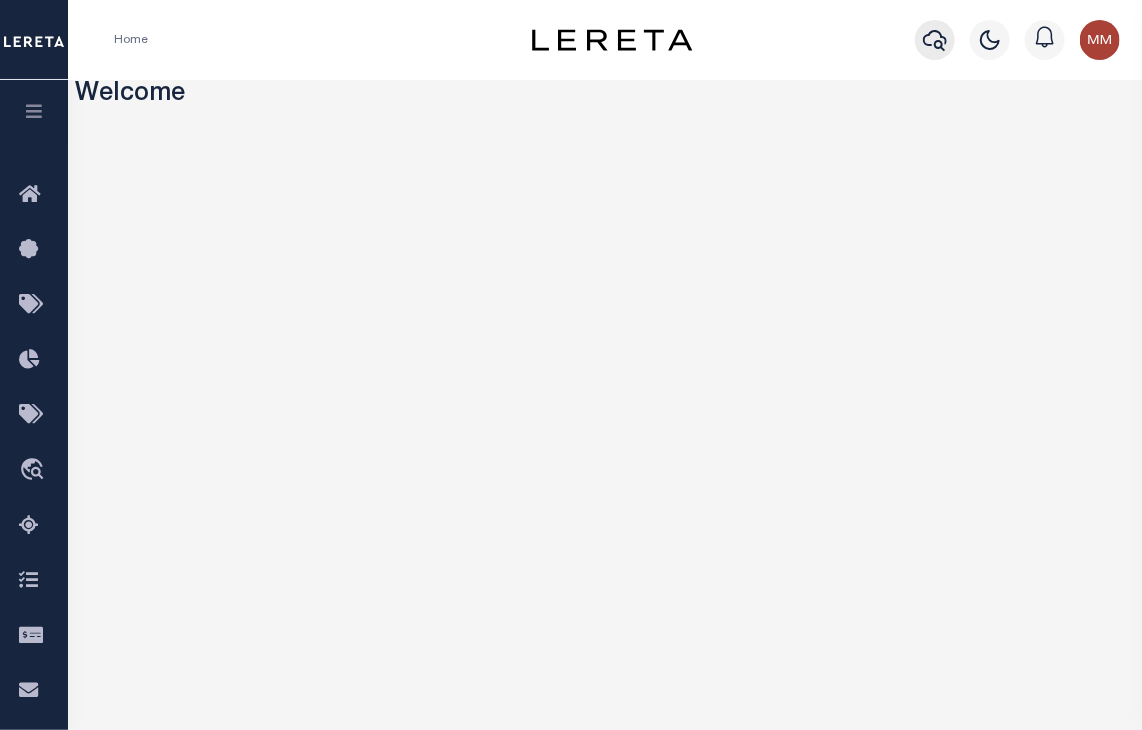 click 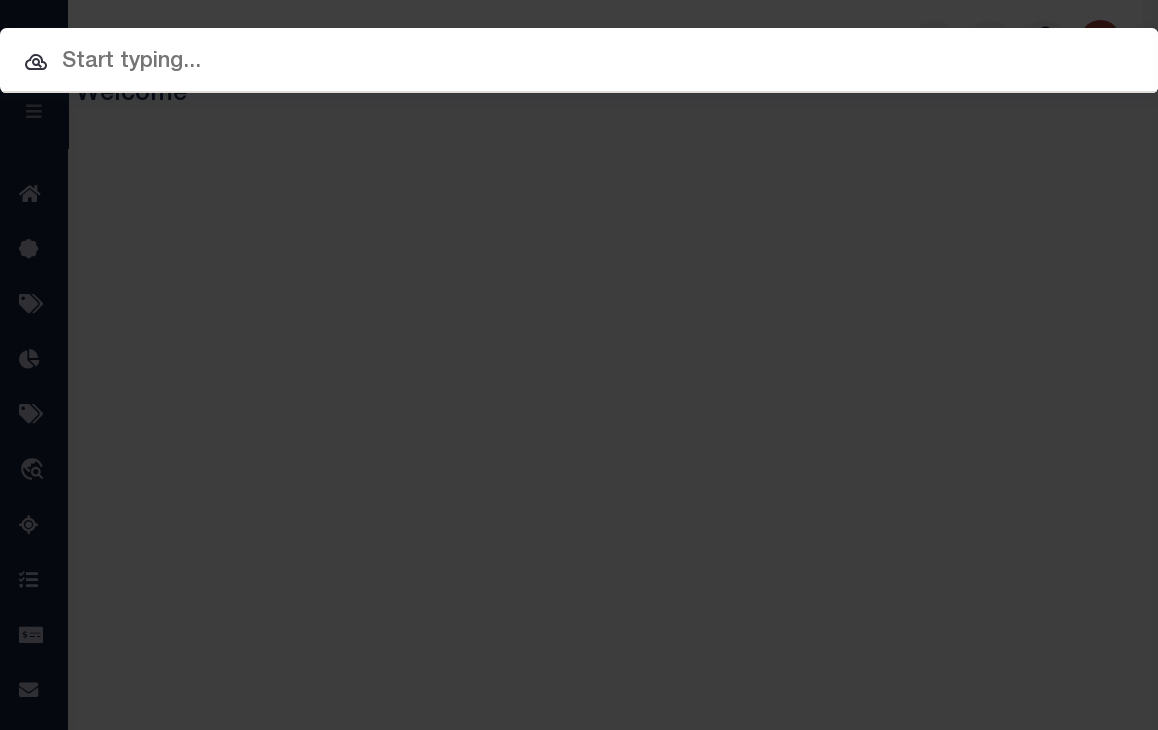 click at bounding box center (579, 62) 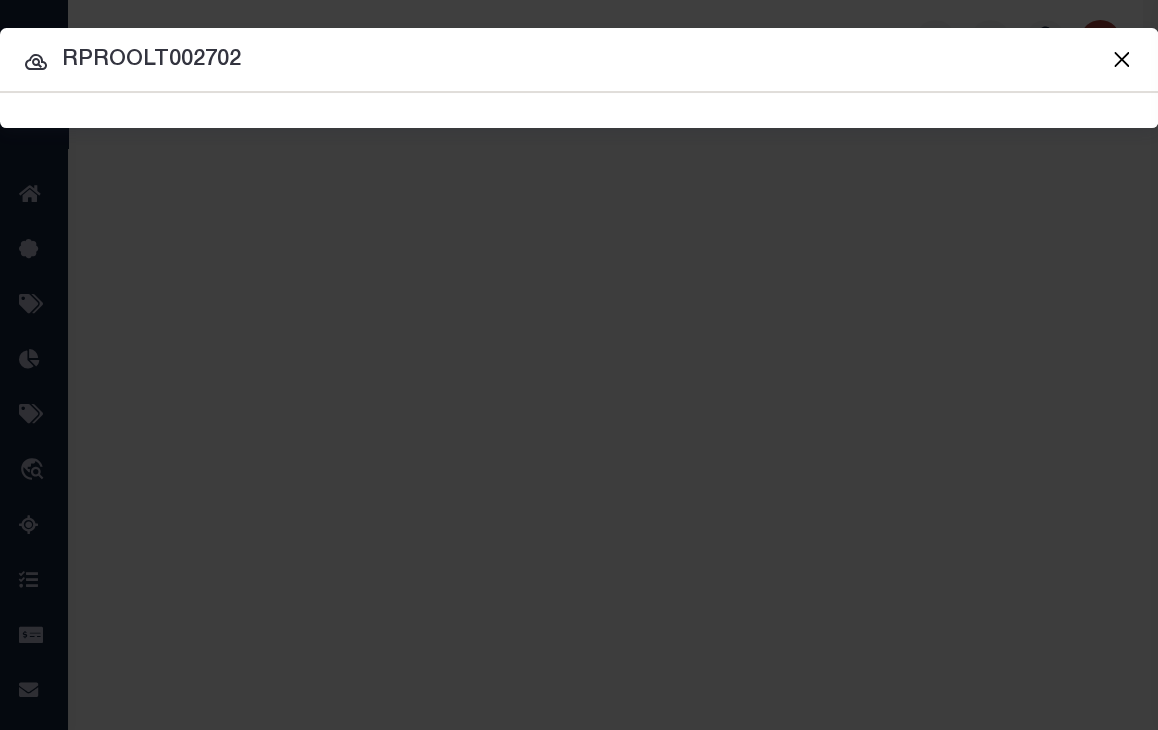 type on "RPROOLT002702" 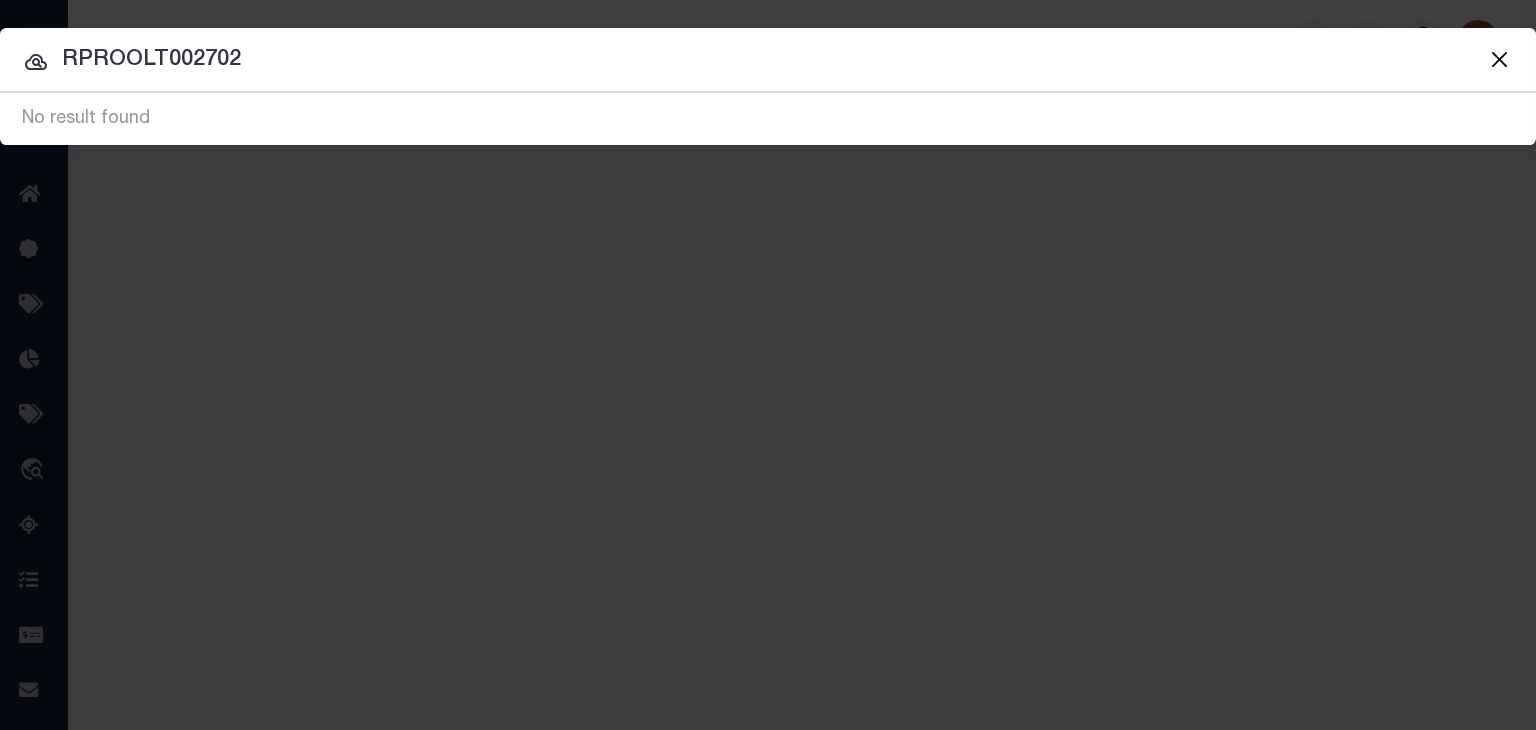 drag, startPoint x: 796, startPoint y: 63, endPoint x: -290, endPoint y: 65, distance: 1086.0018 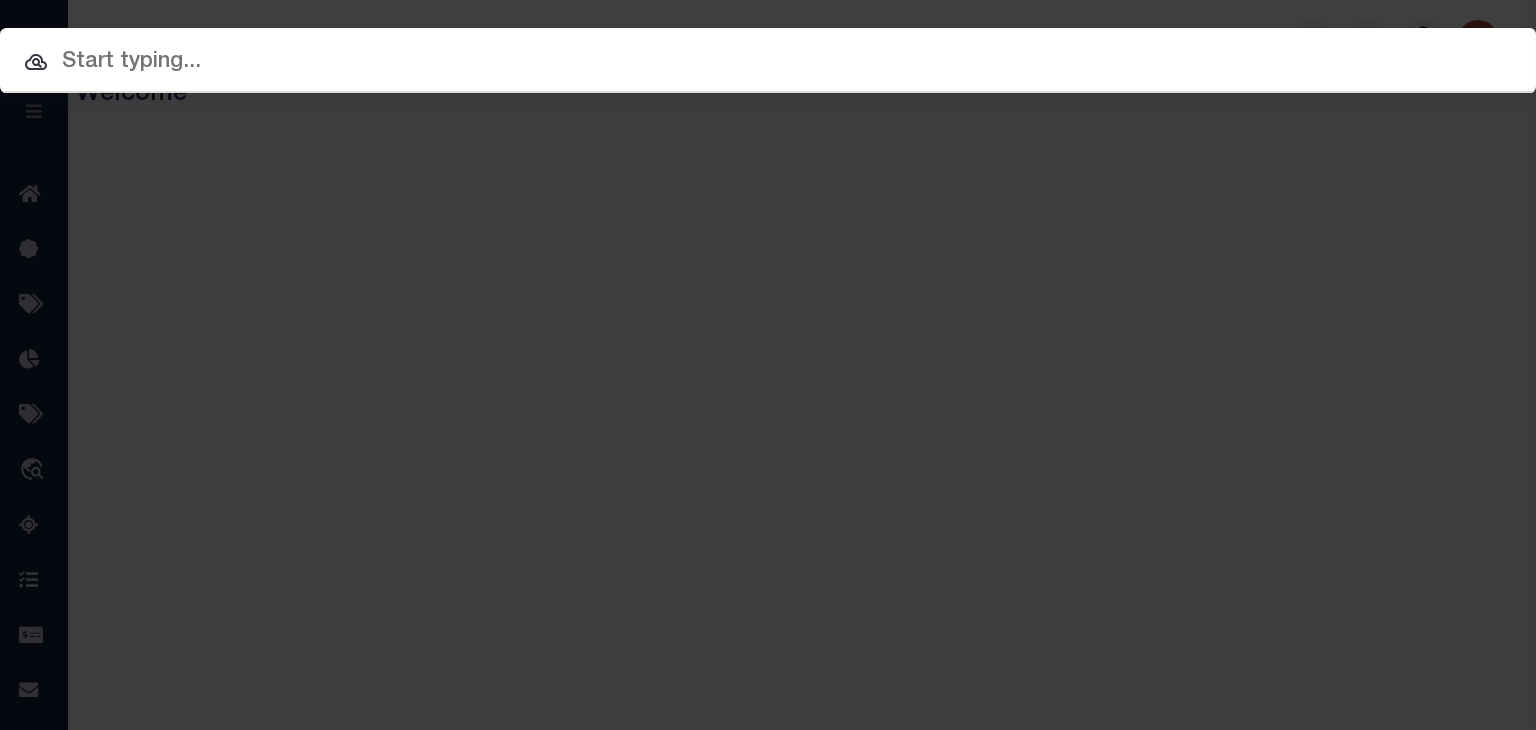 paste on "rproolt002702___" 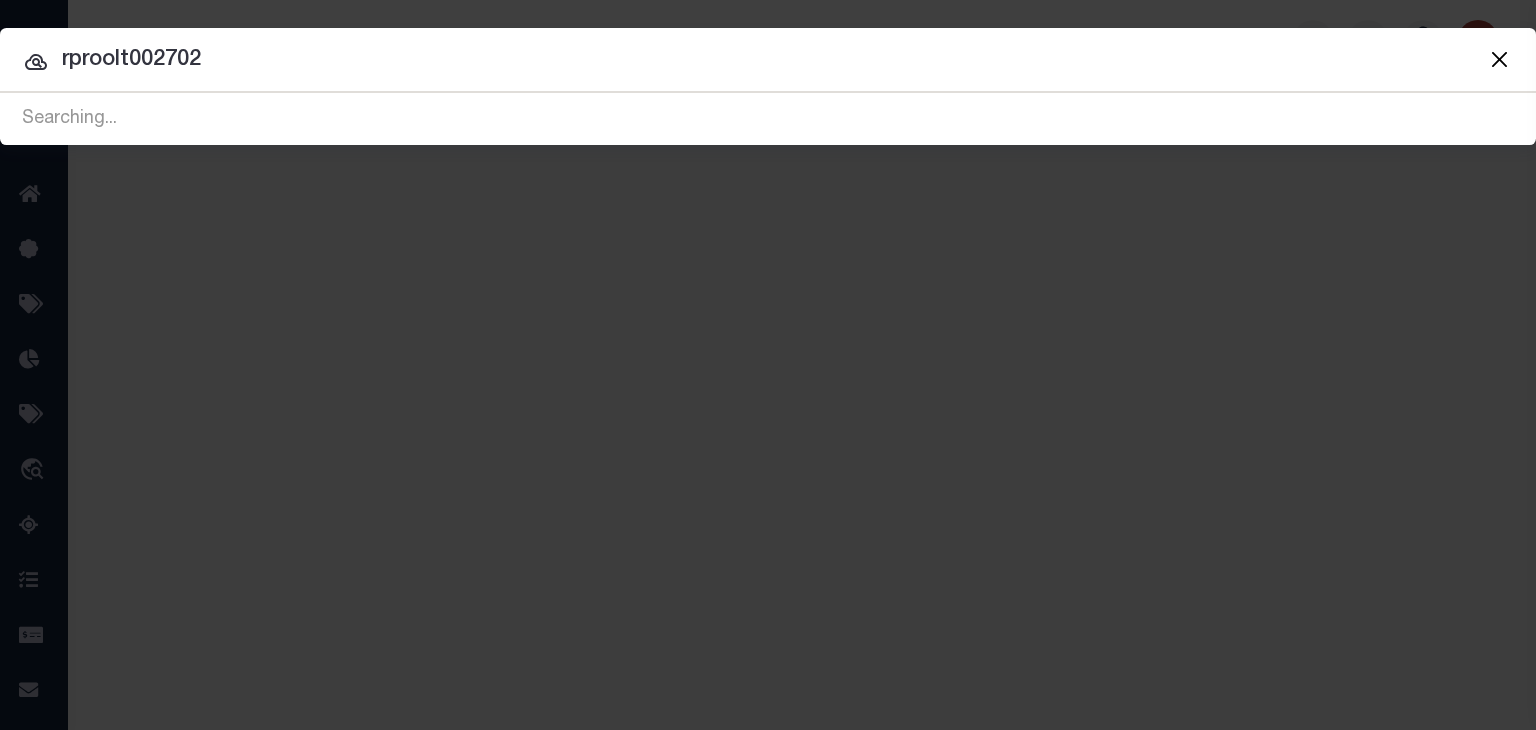 type on "rproolt002702" 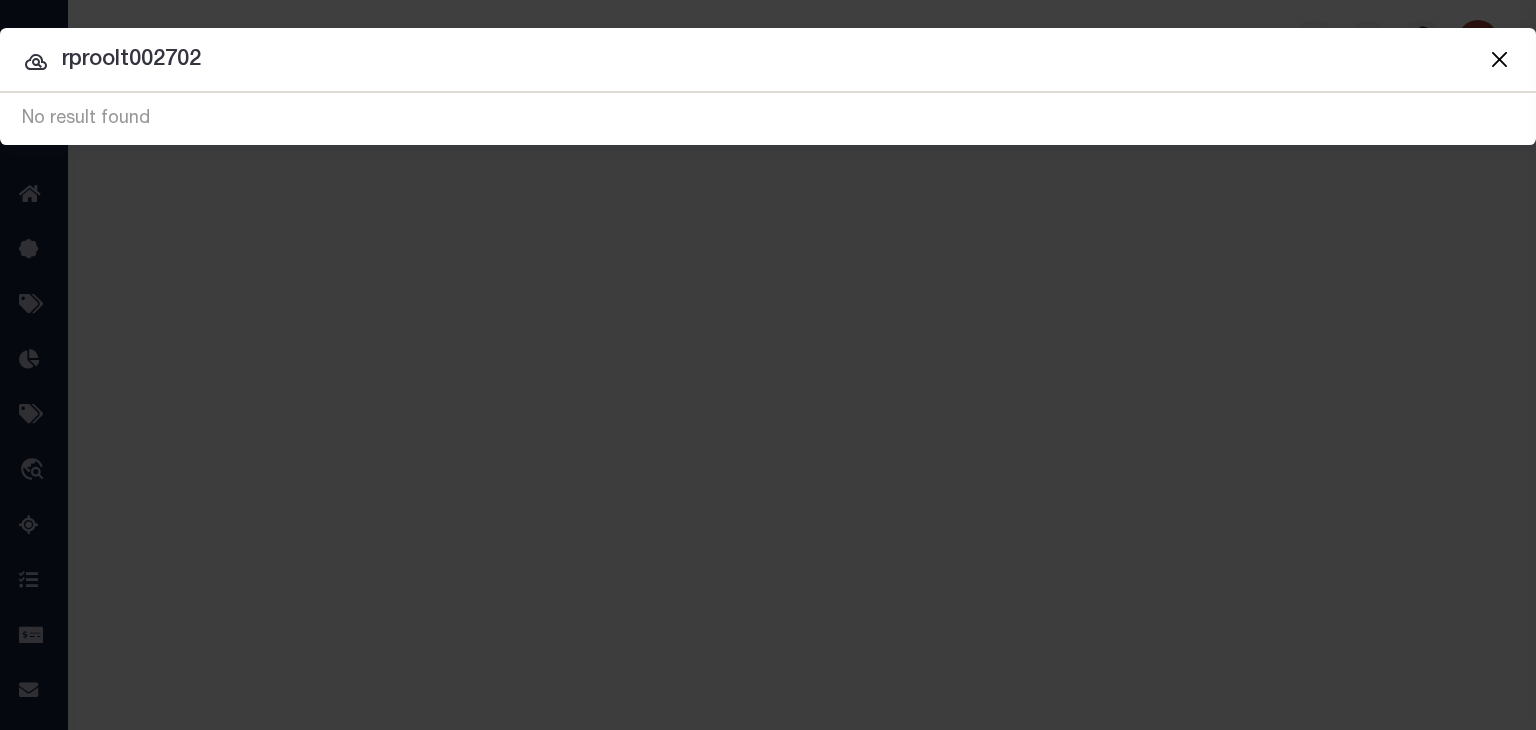 drag, startPoint x: 808, startPoint y: 46, endPoint x: -104, endPoint y: 25, distance: 912.24176 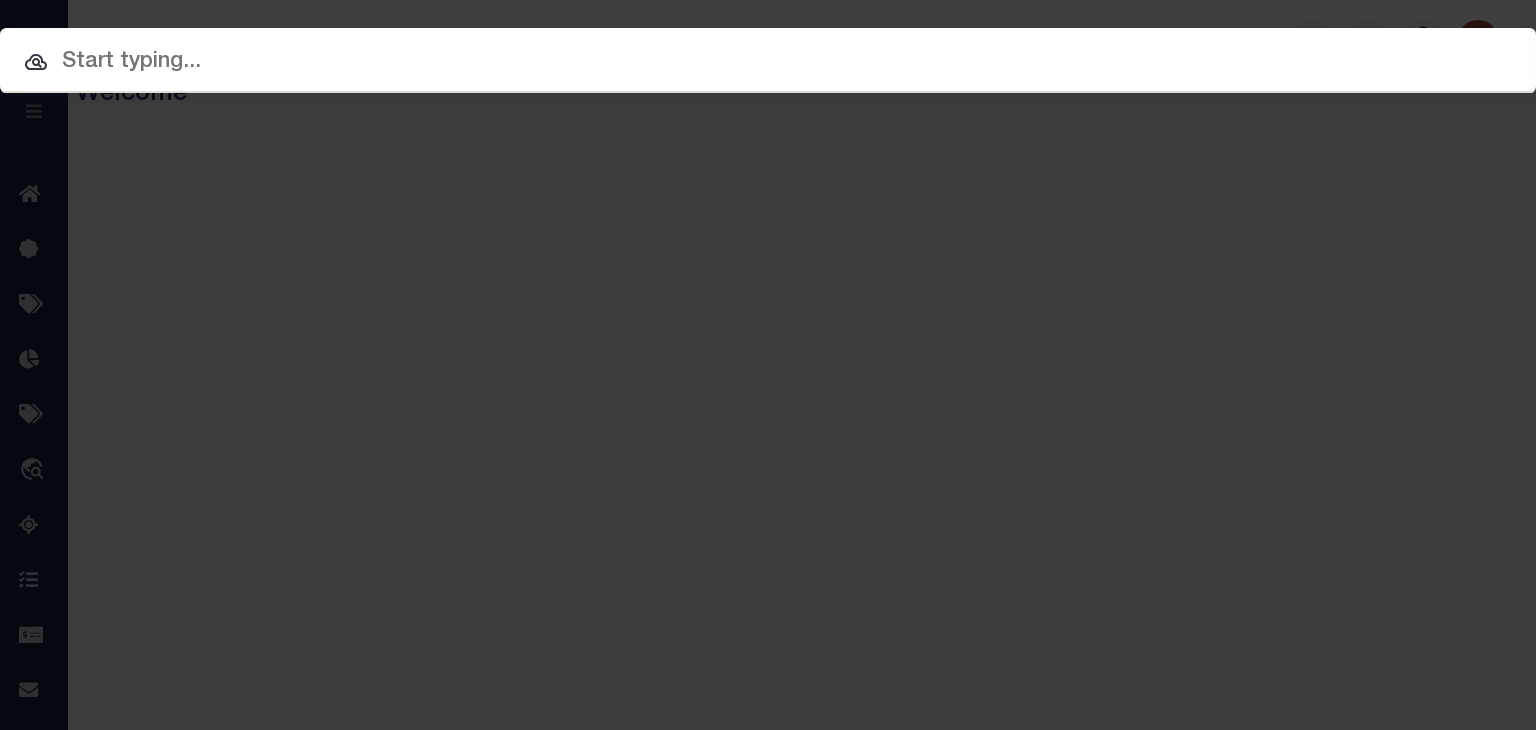 paste on "000840187000000000274_" 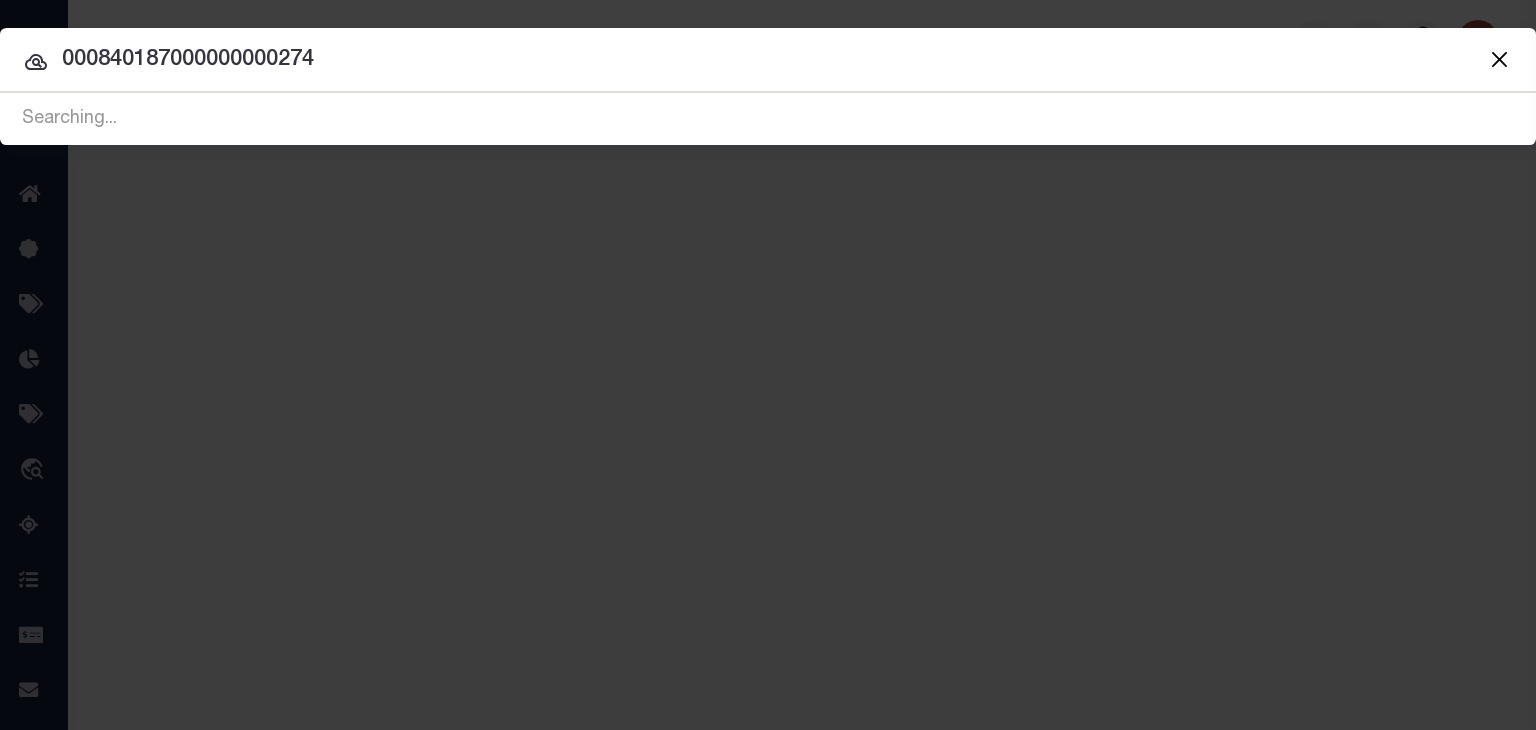 type on "000840187000000000274" 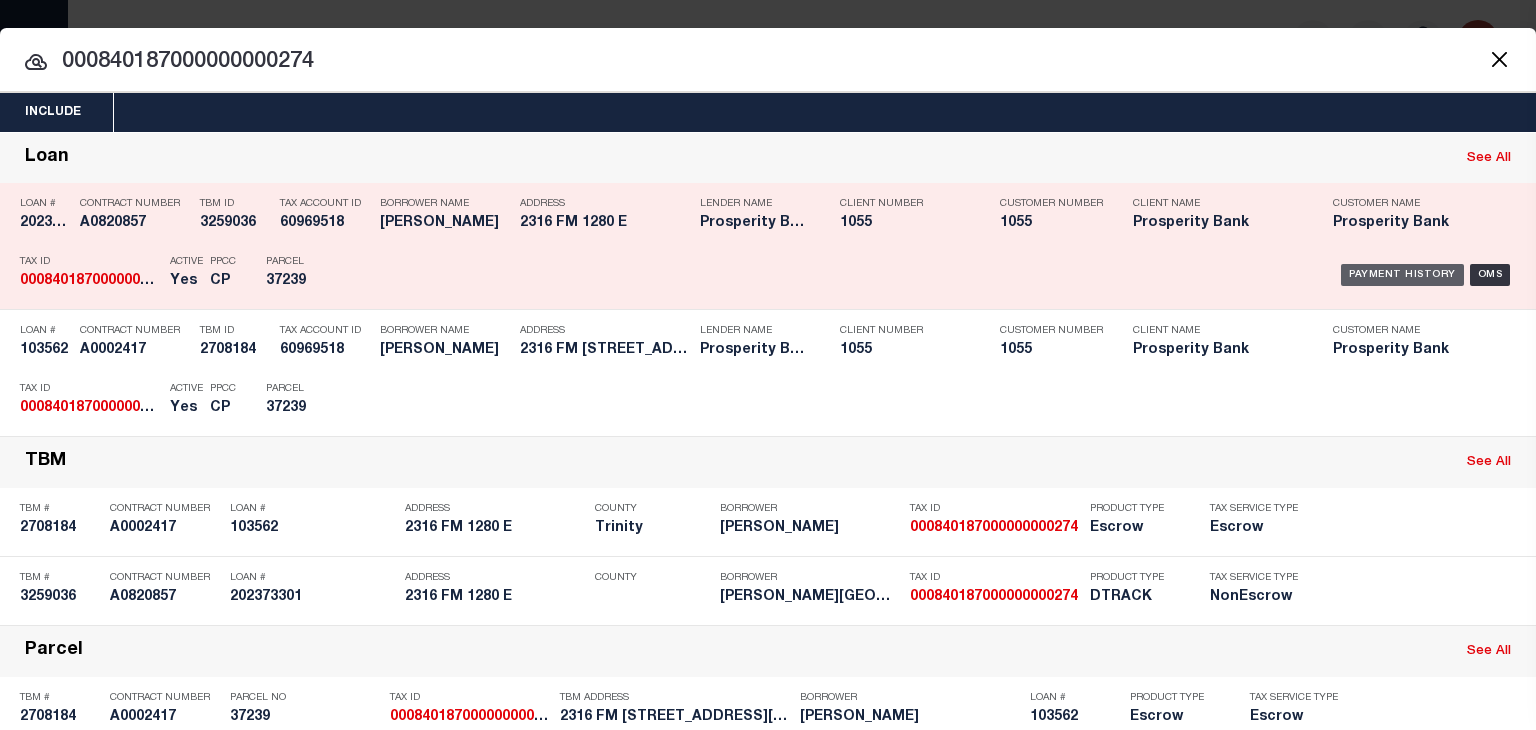 click on "Payment History" at bounding box center [1402, 275] 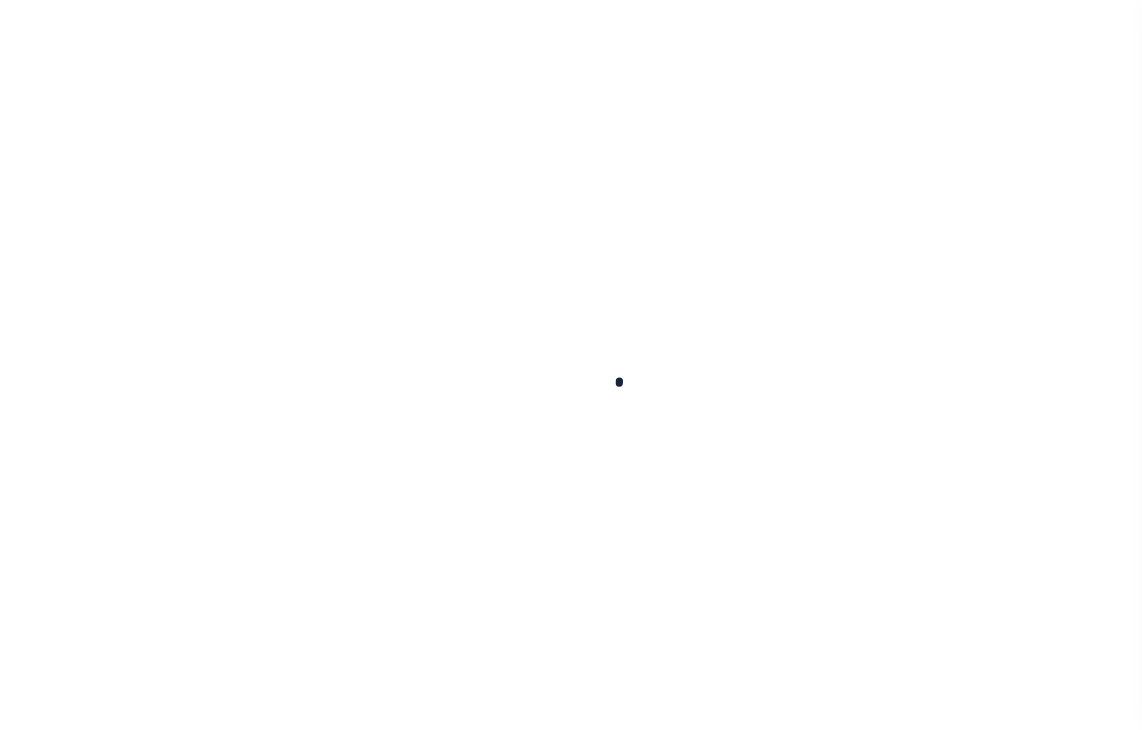 scroll, scrollTop: 0, scrollLeft: 0, axis: both 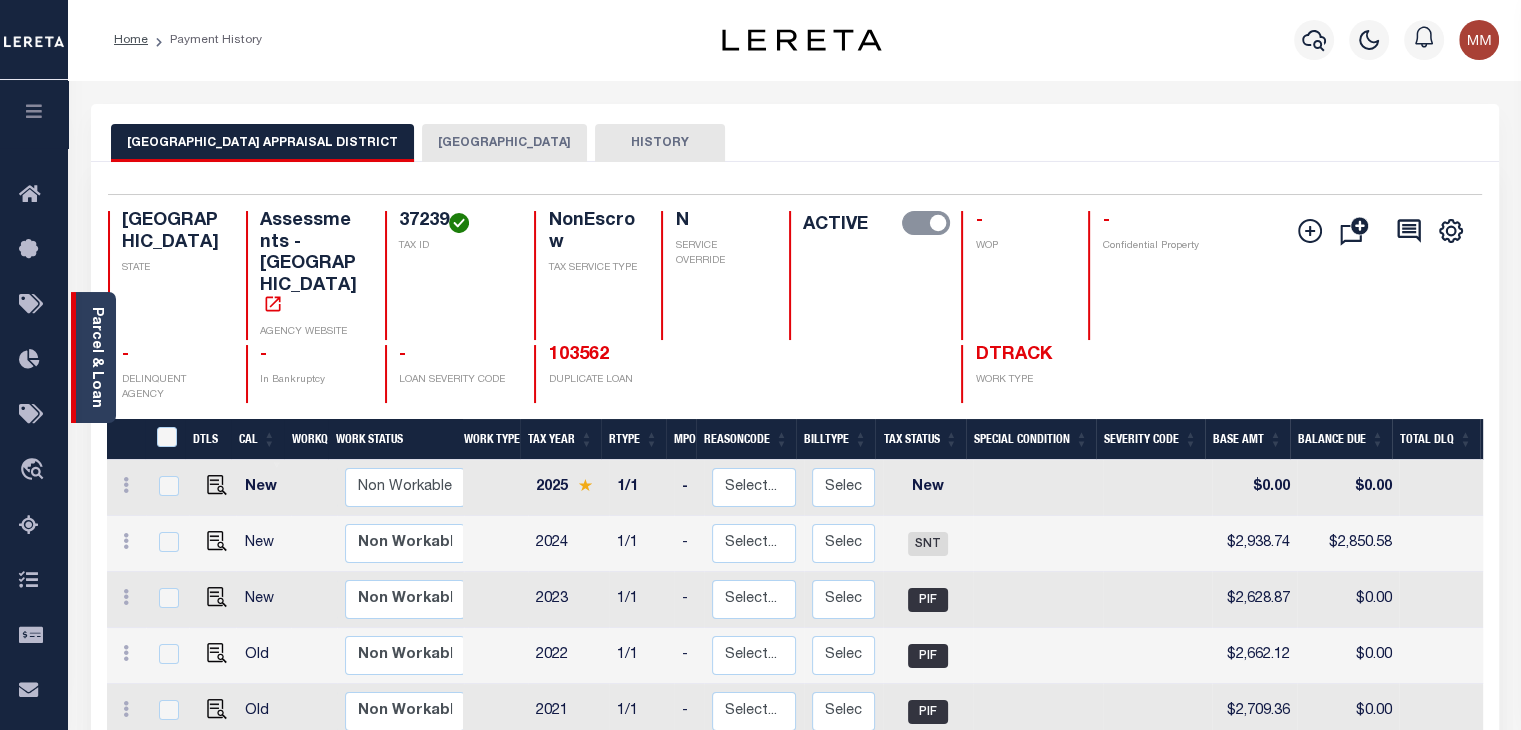 click on "Parcel & Loan" at bounding box center [96, 357] 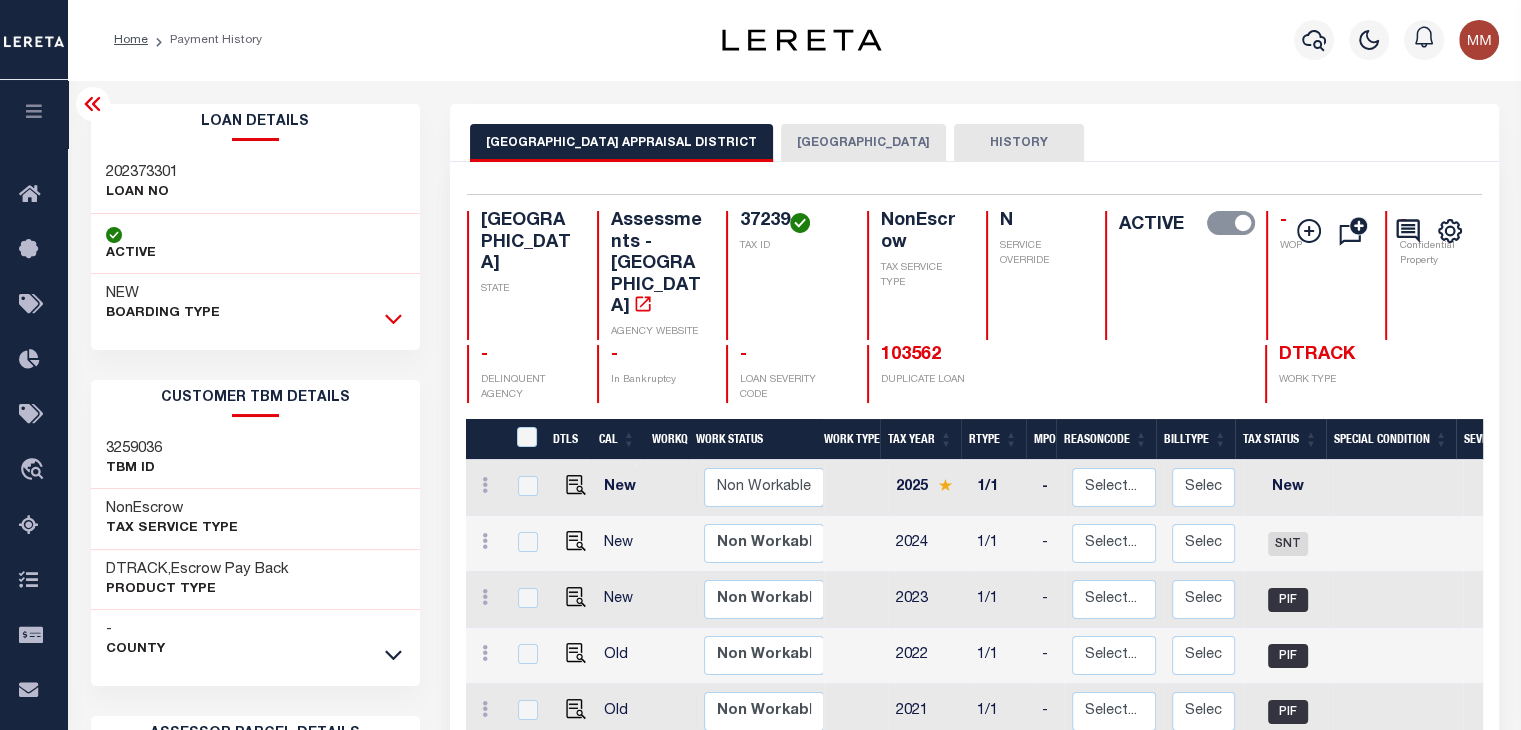 click 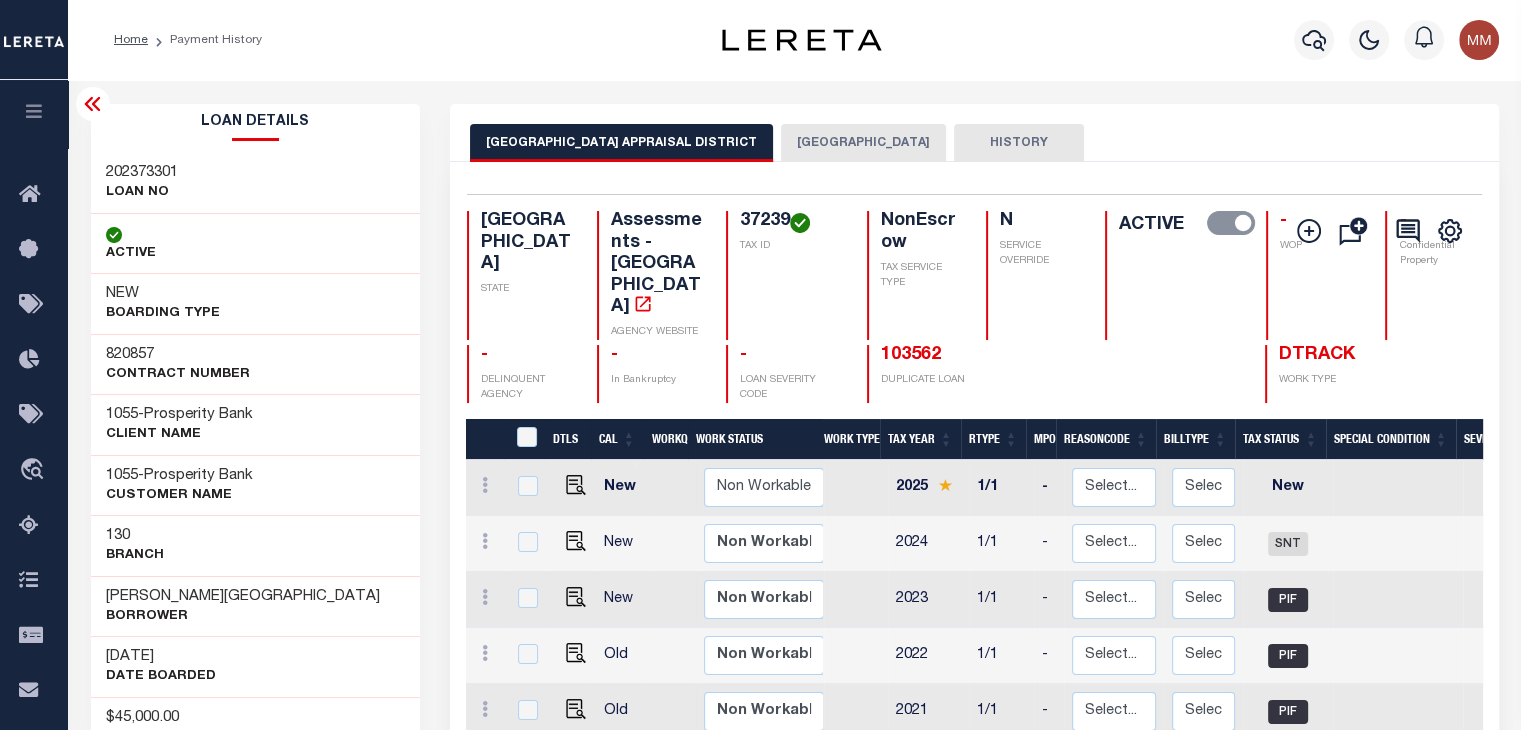 click on "[GEOGRAPHIC_DATA]" at bounding box center (863, 143) 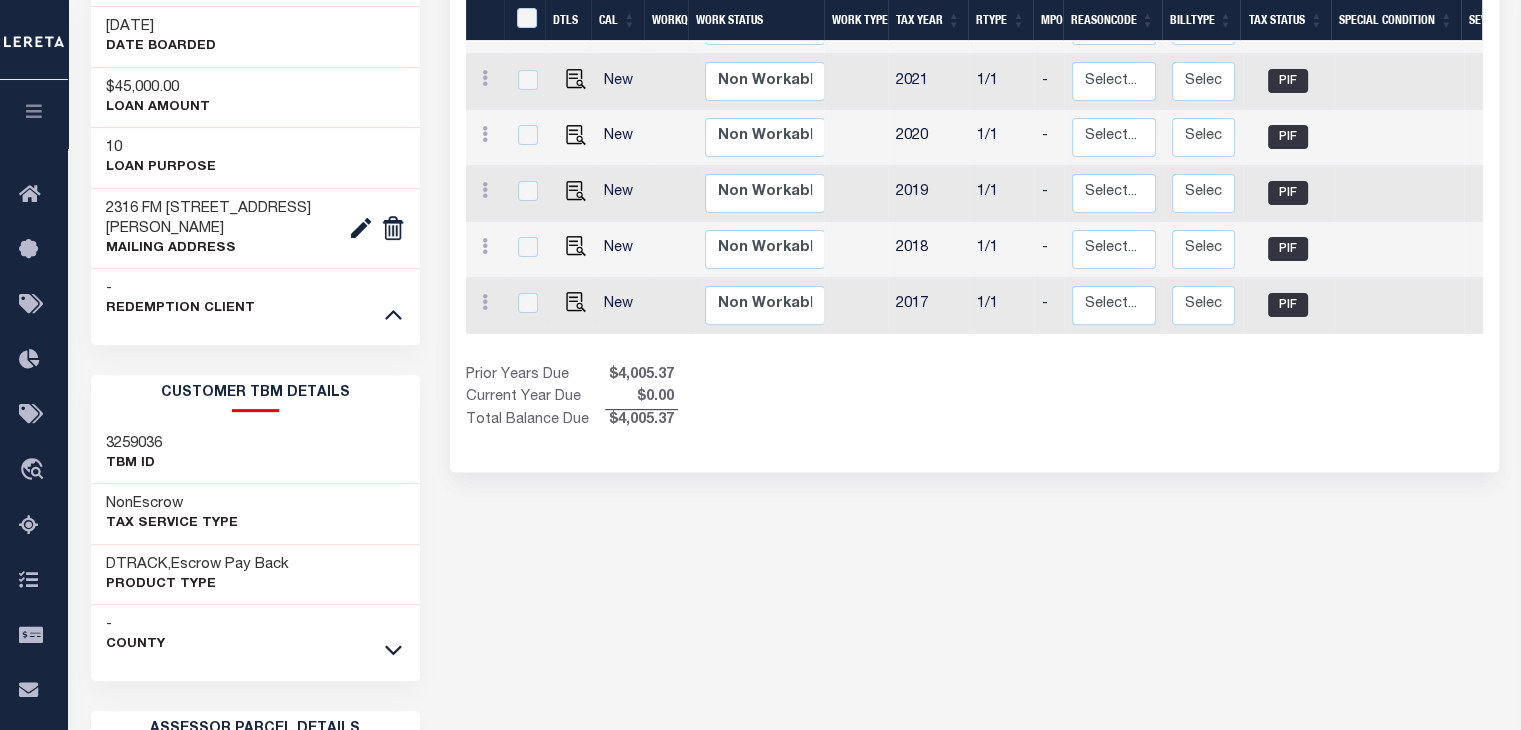 scroll, scrollTop: 700, scrollLeft: 0, axis: vertical 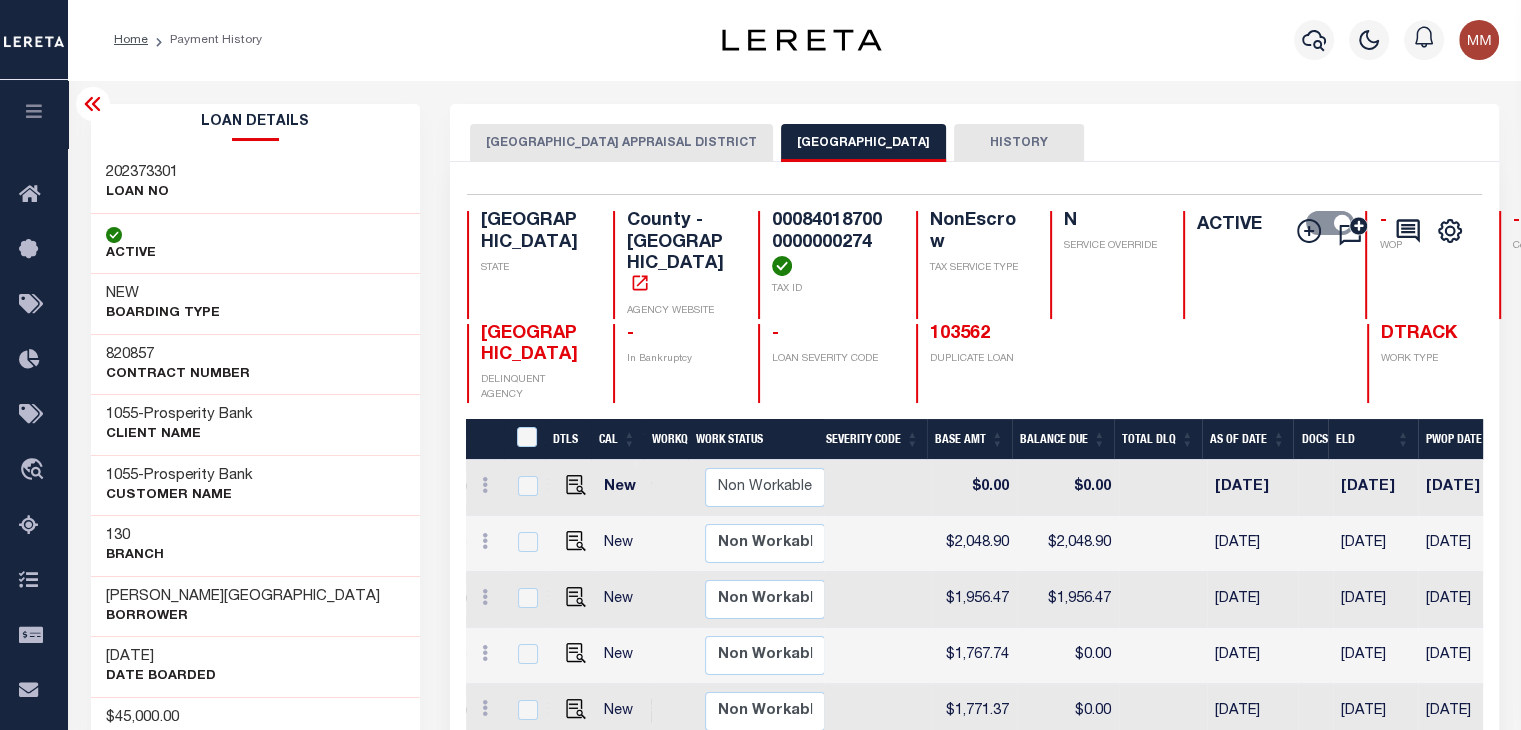 click on "202373301
LOAN NO" at bounding box center (256, 183) 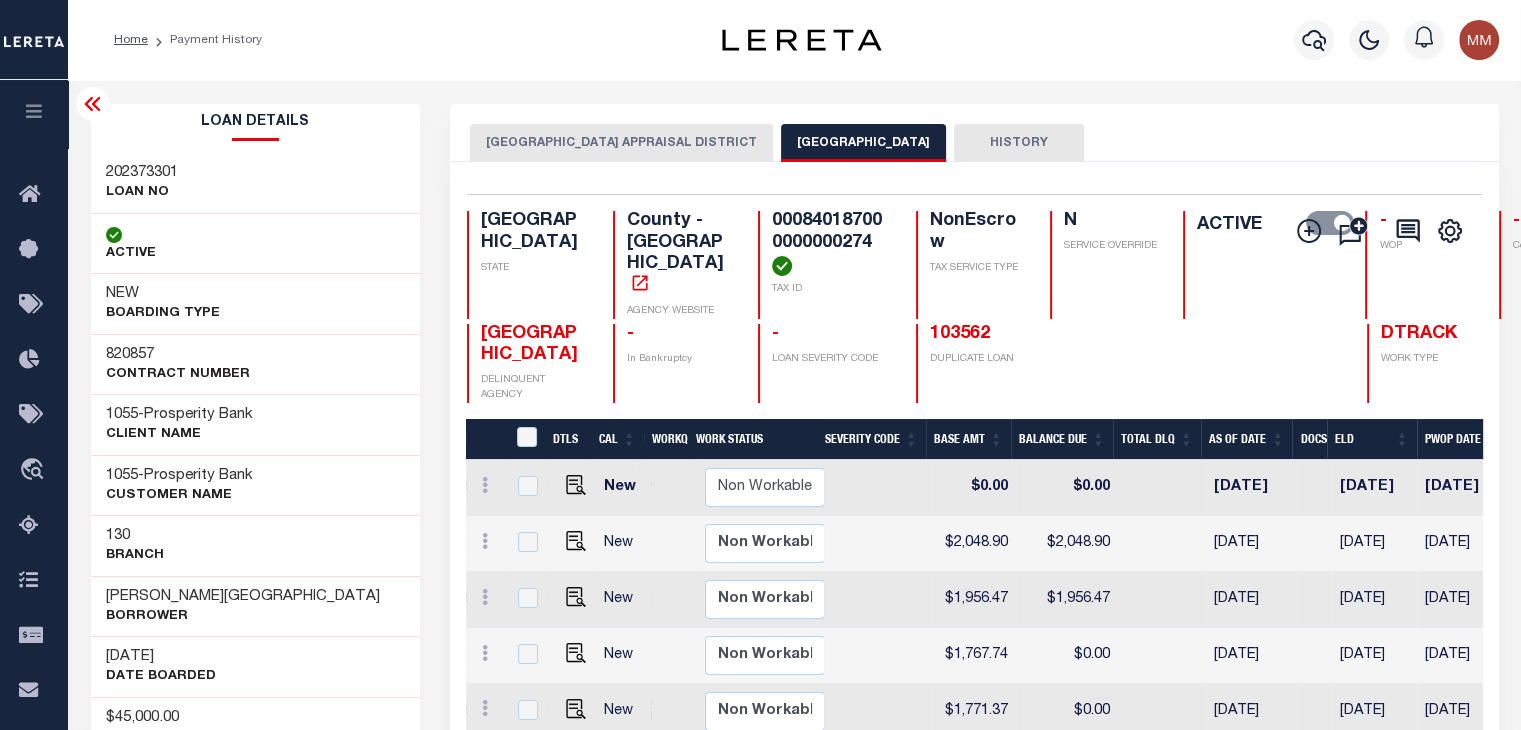scroll, scrollTop: 0, scrollLeft: 642, axis: horizontal 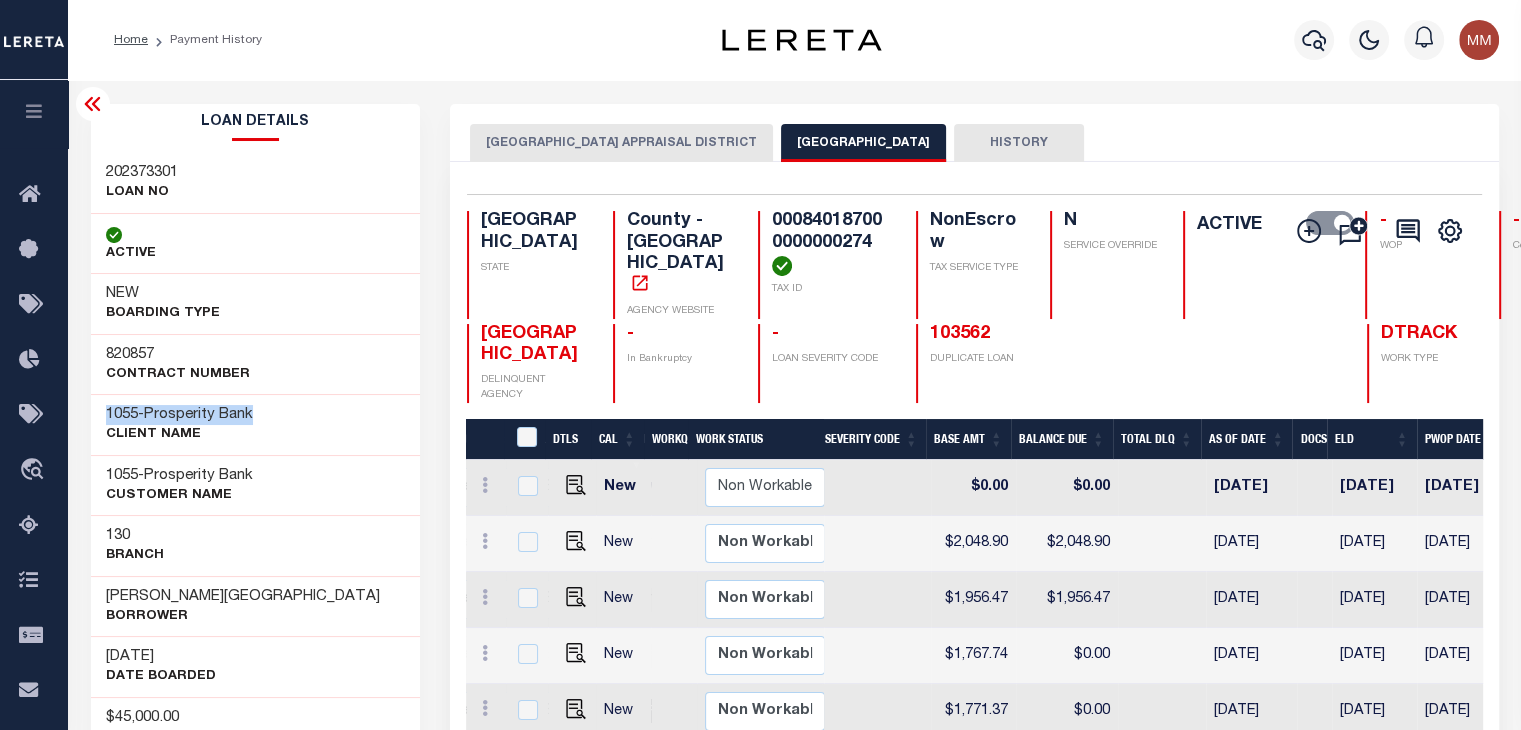drag, startPoint x: 170, startPoint y: 413, endPoint x: 261, endPoint y: 413, distance: 91 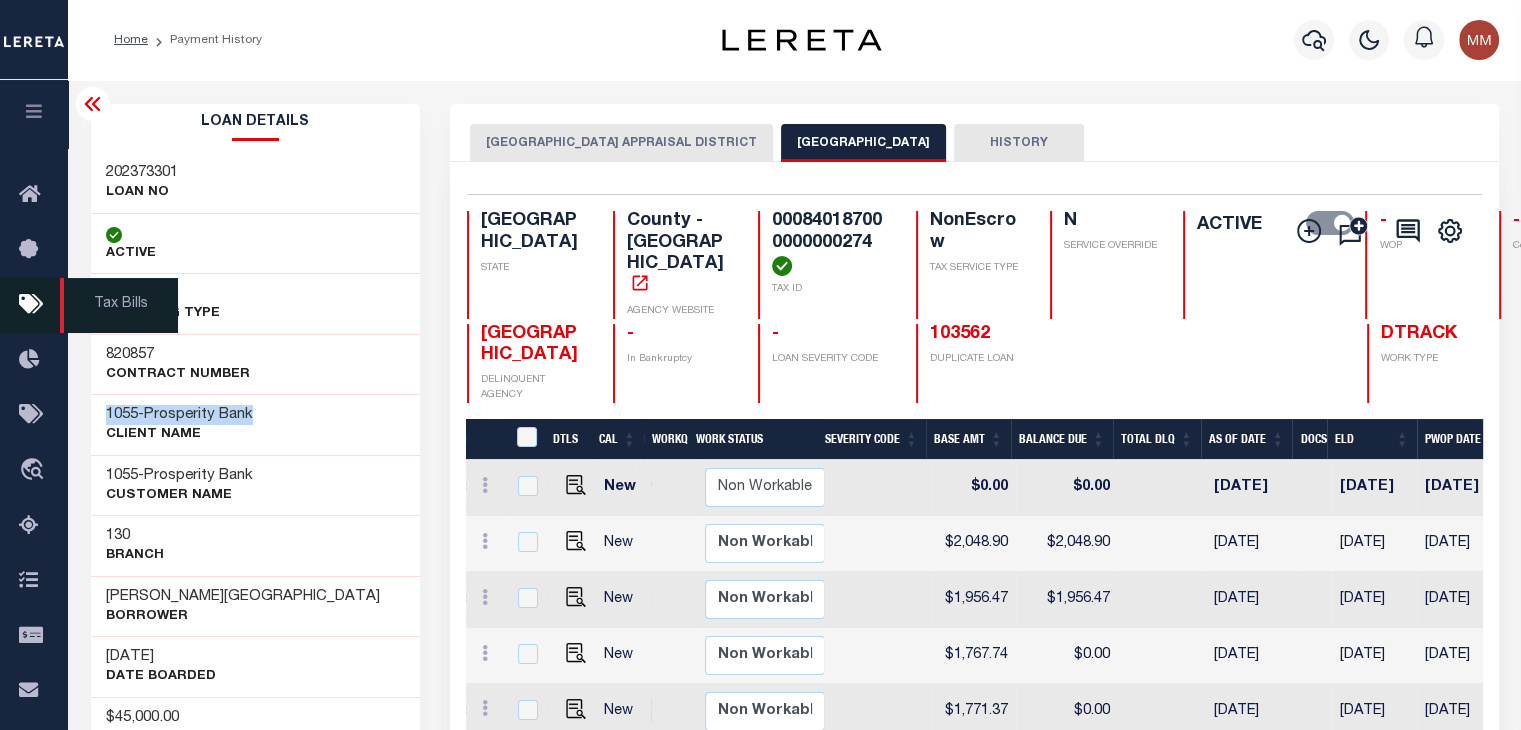 copy on "1055  -   Prosperity Bank" 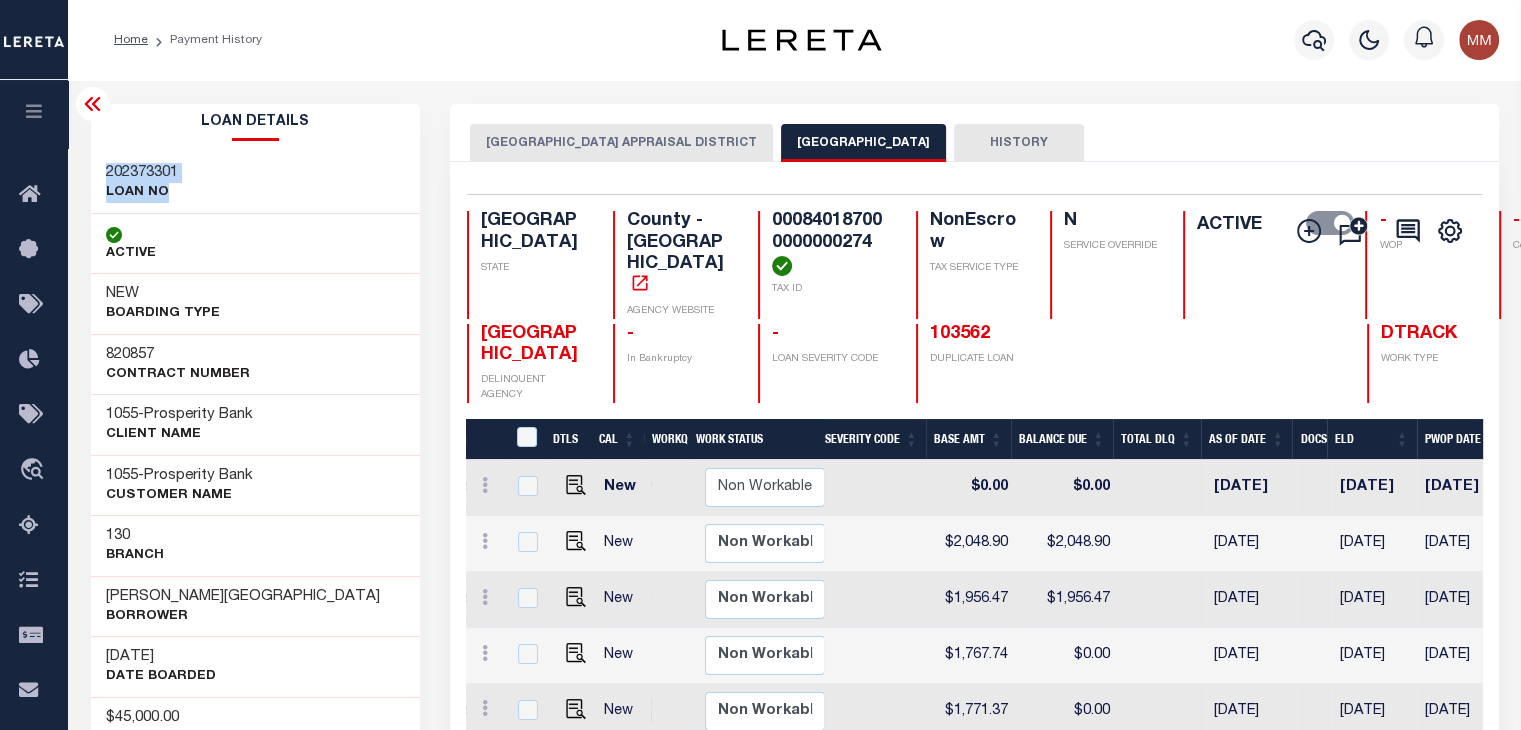 drag, startPoint x: 105, startPoint y: 152, endPoint x: 60, endPoint y: 193, distance: 60.876926 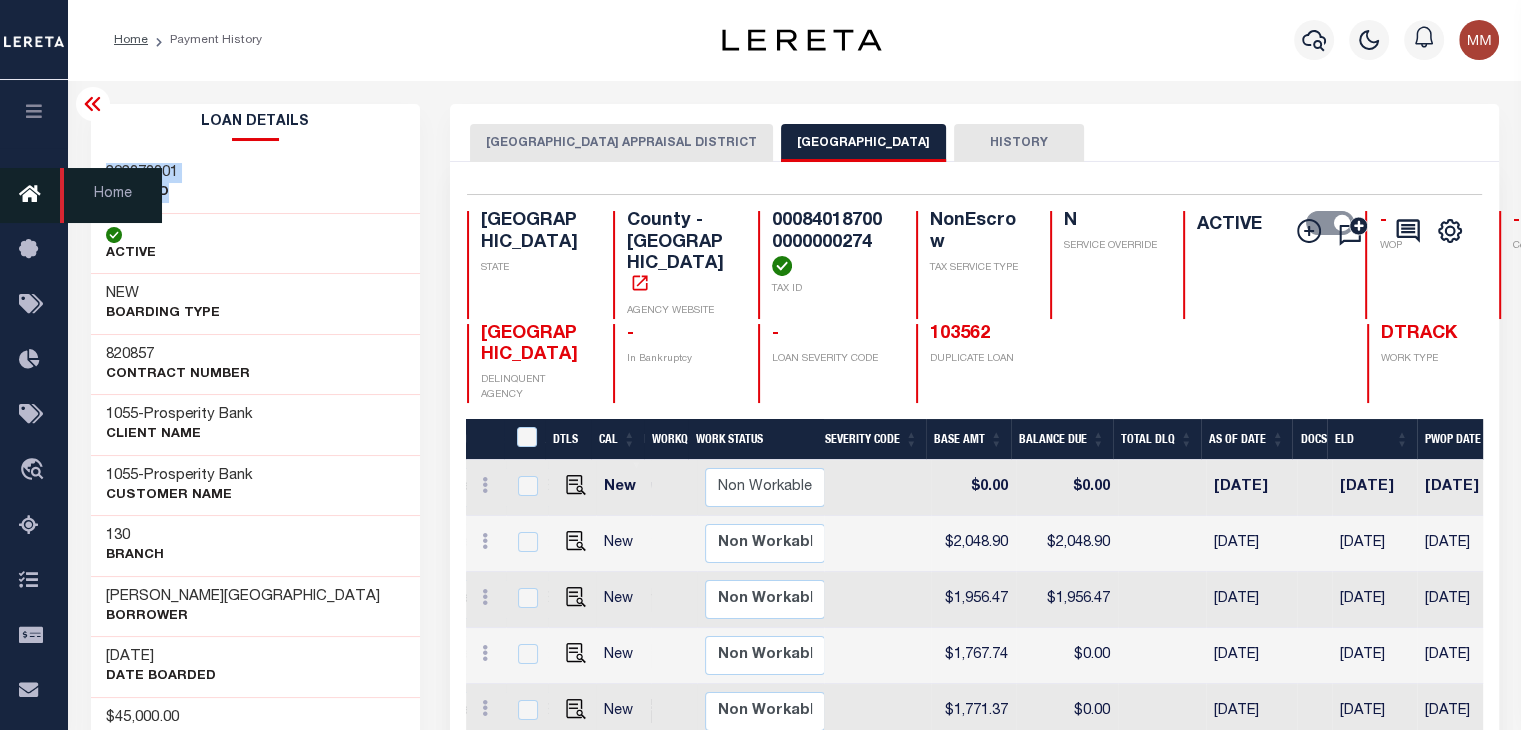 copy on "202373301
LOAN NO" 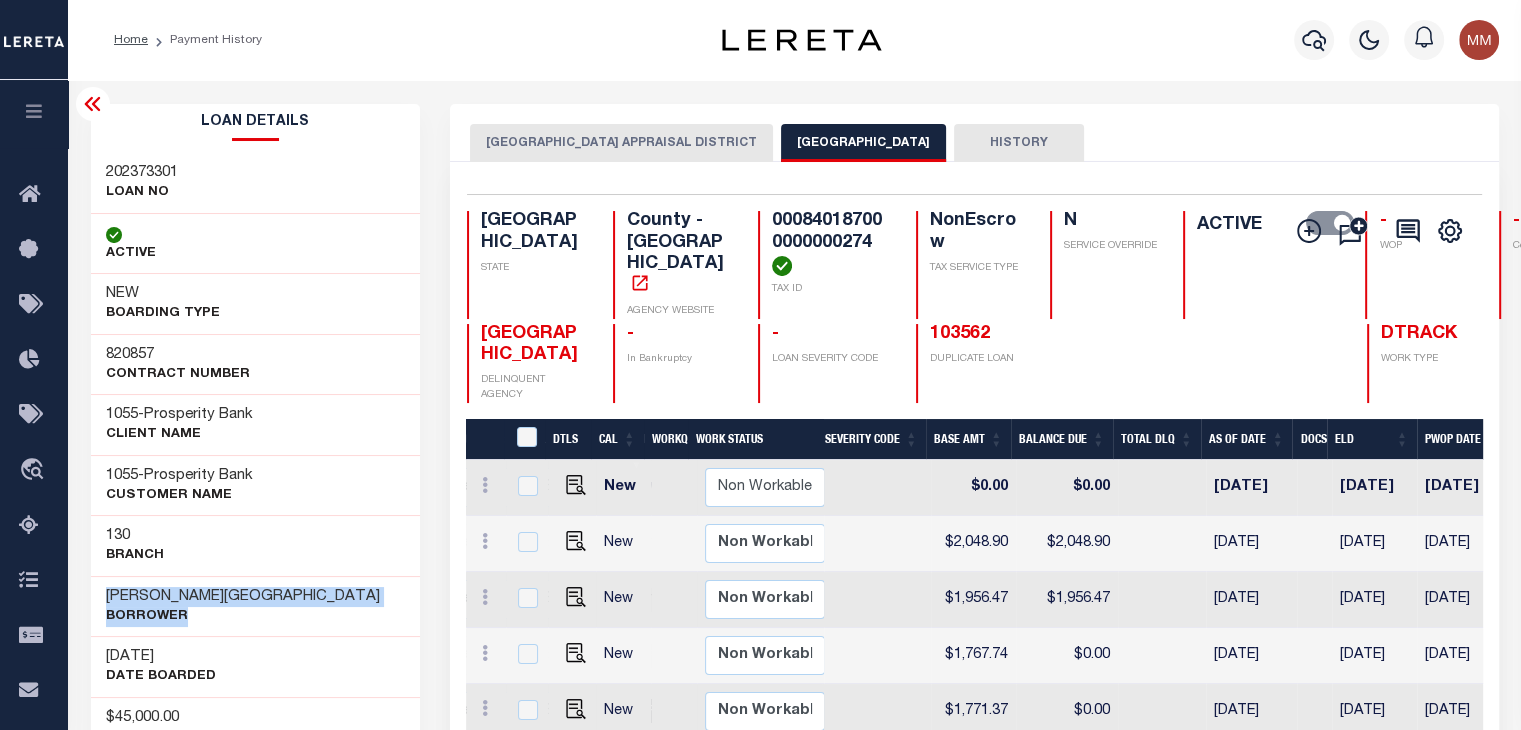 drag, startPoint x: 101, startPoint y: 595, endPoint x: 187, endPoint y: 568, distance: 90.13878 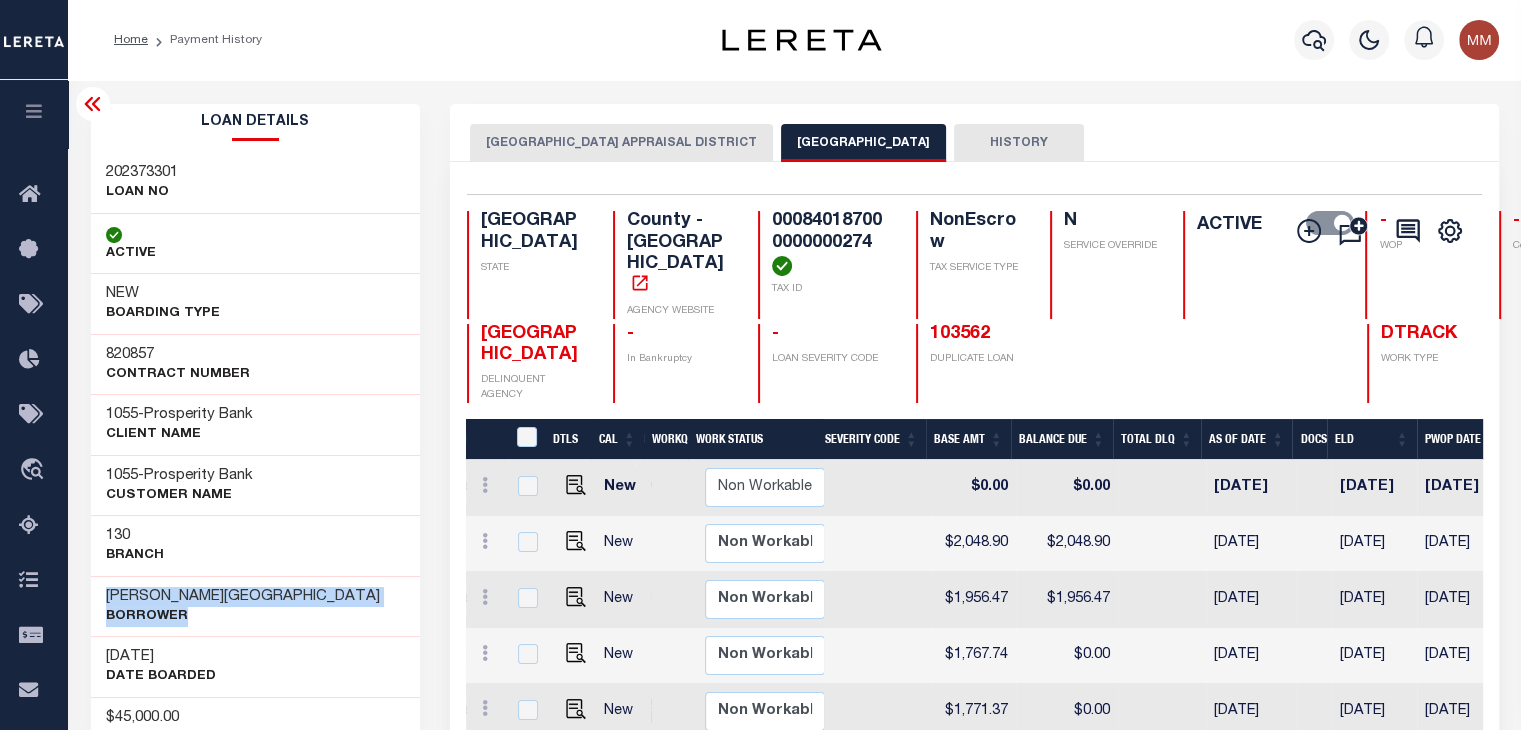 click on "JUSTIN W DOBBINS
Borrower" at bounding box center (256, 606) 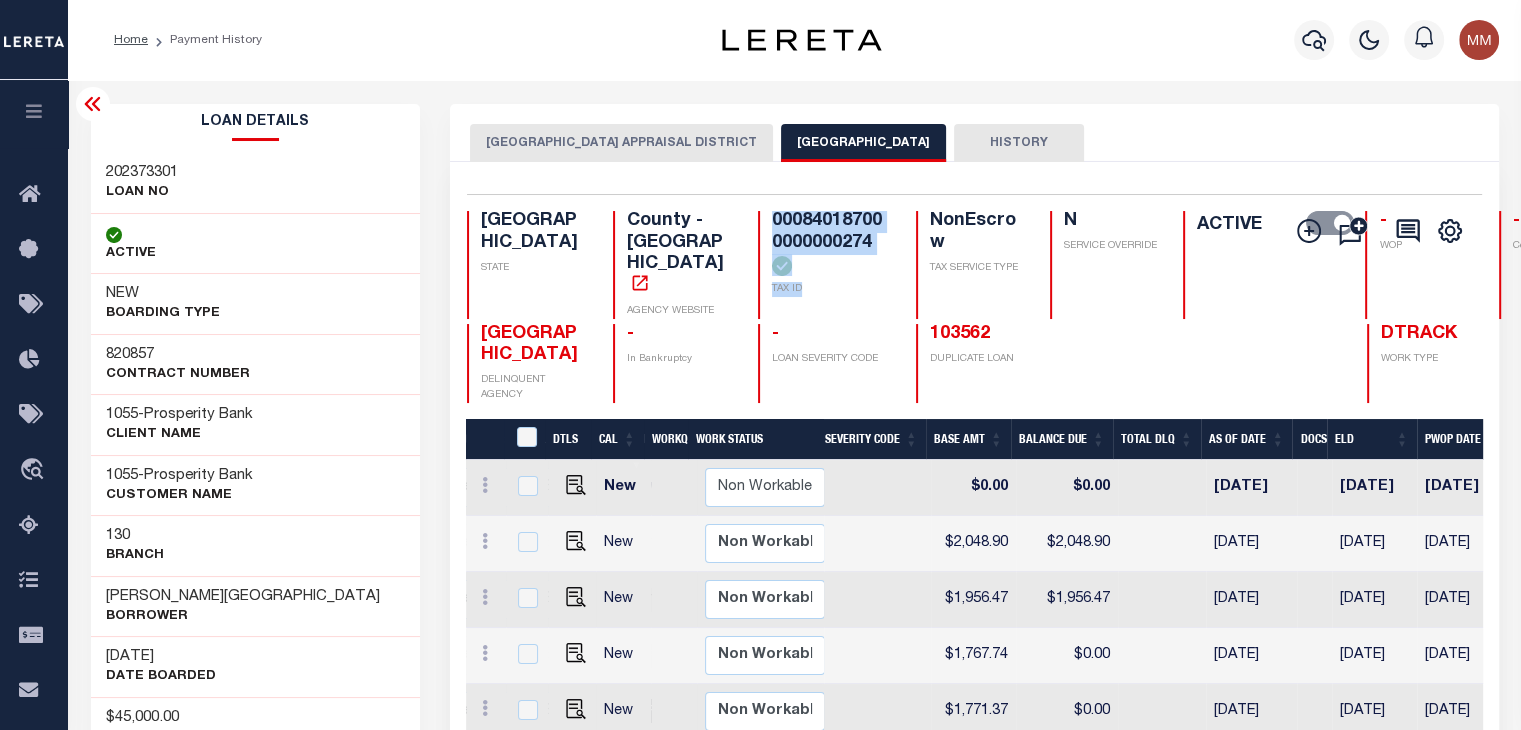 drag, startPoint x: 716, startPoint y: 215, endPoint x: 769, endPoint y: 289, distance: 91.02197 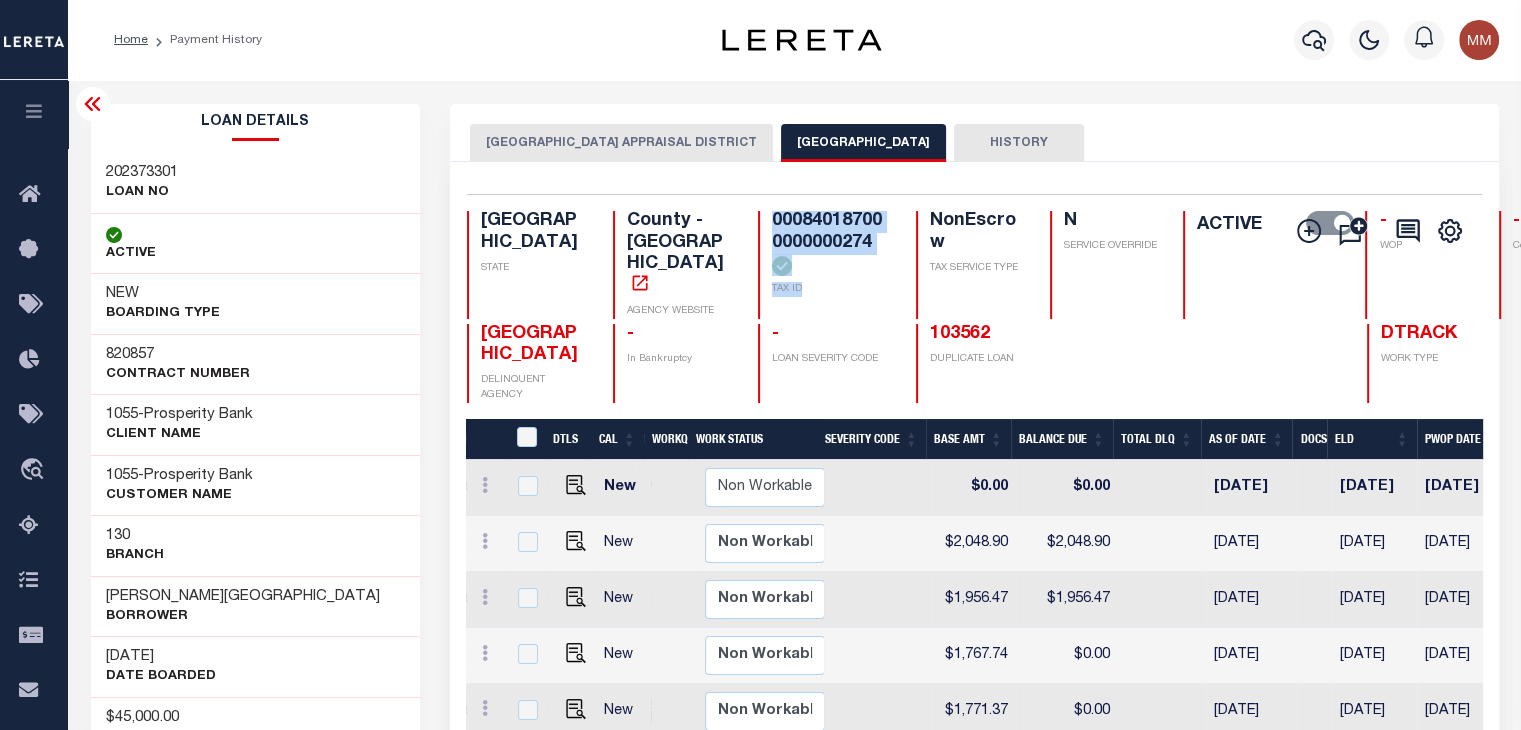 copy on "000840187000000000274
TAX ID" 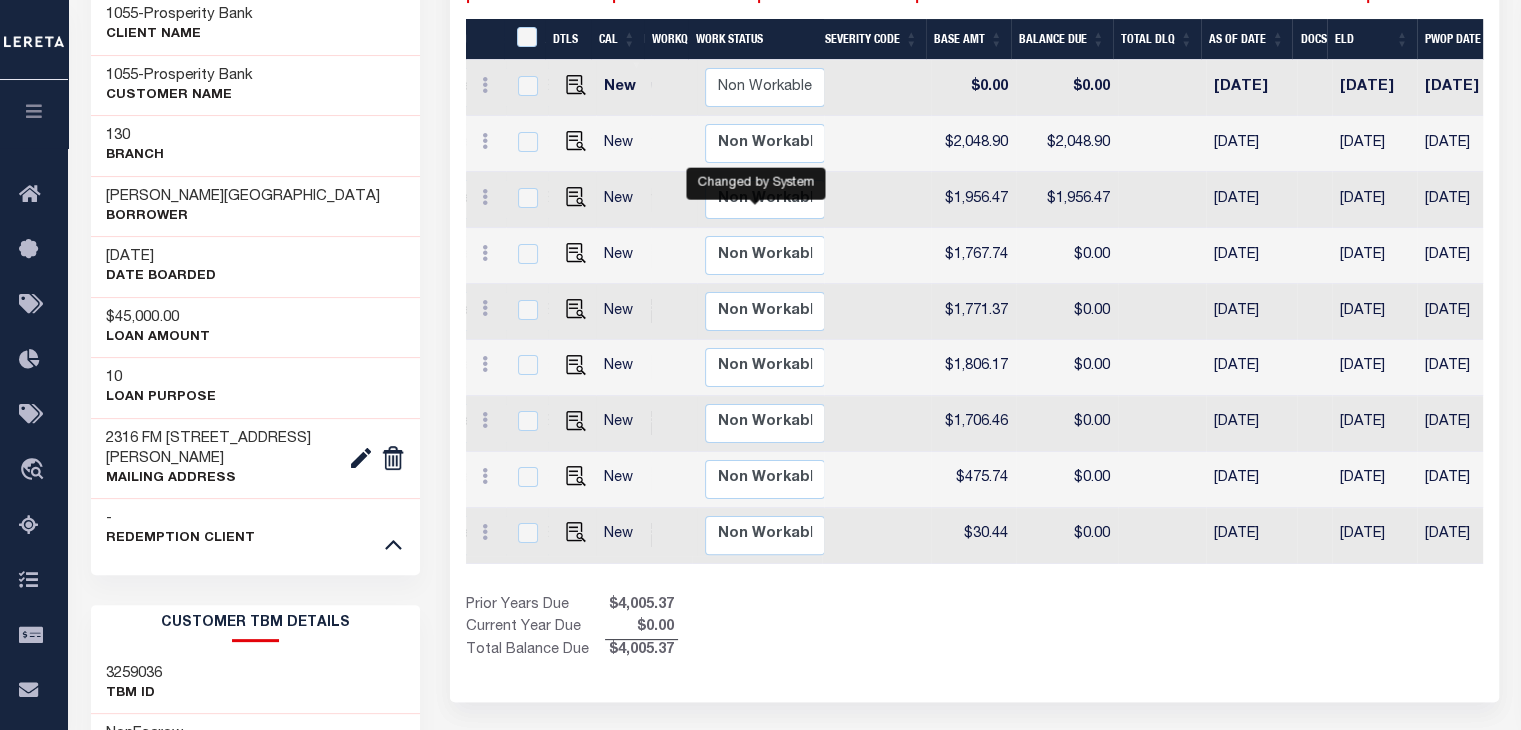 scroll, scrollTop: 200, scrollLeft: 0, axis: vertical 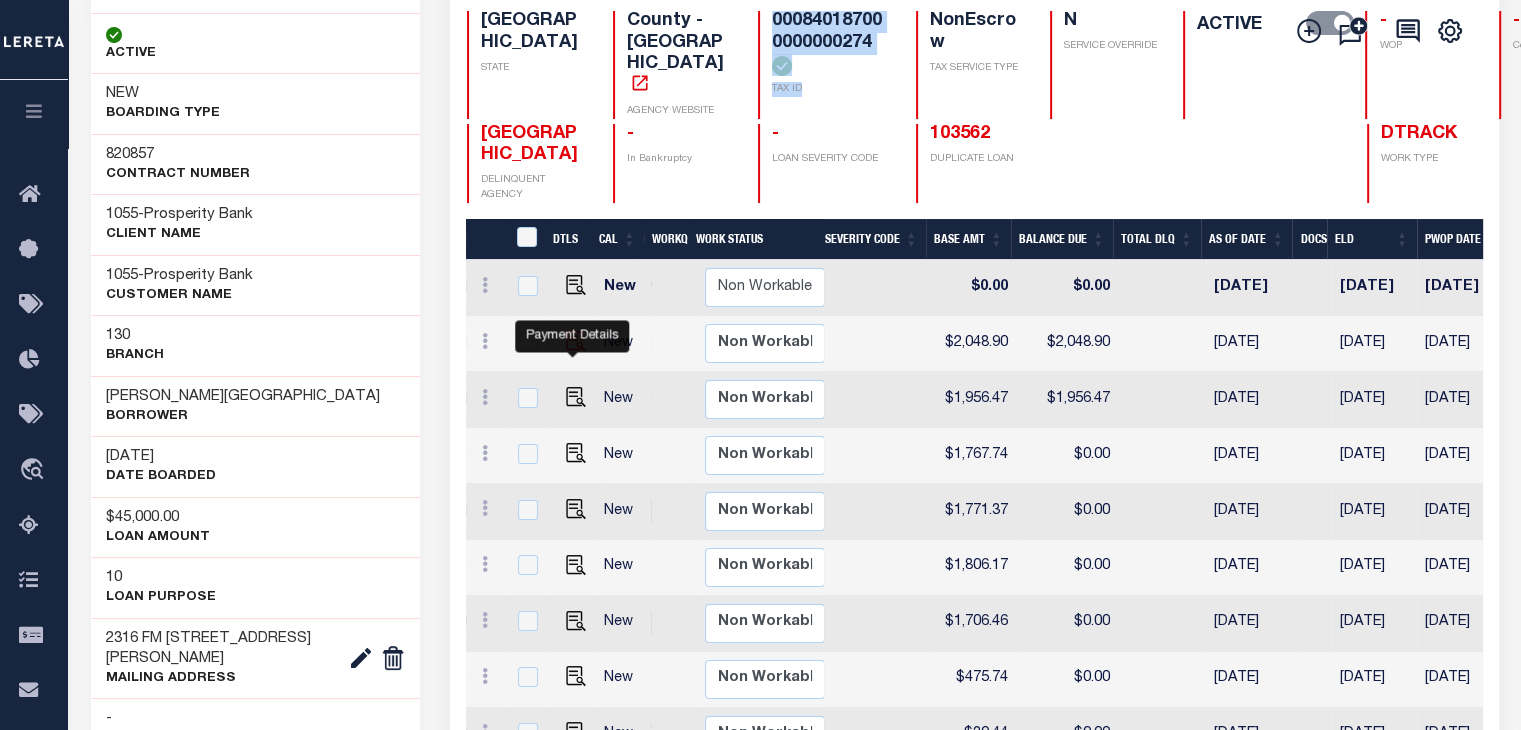 click at bounding box center (576, 341) 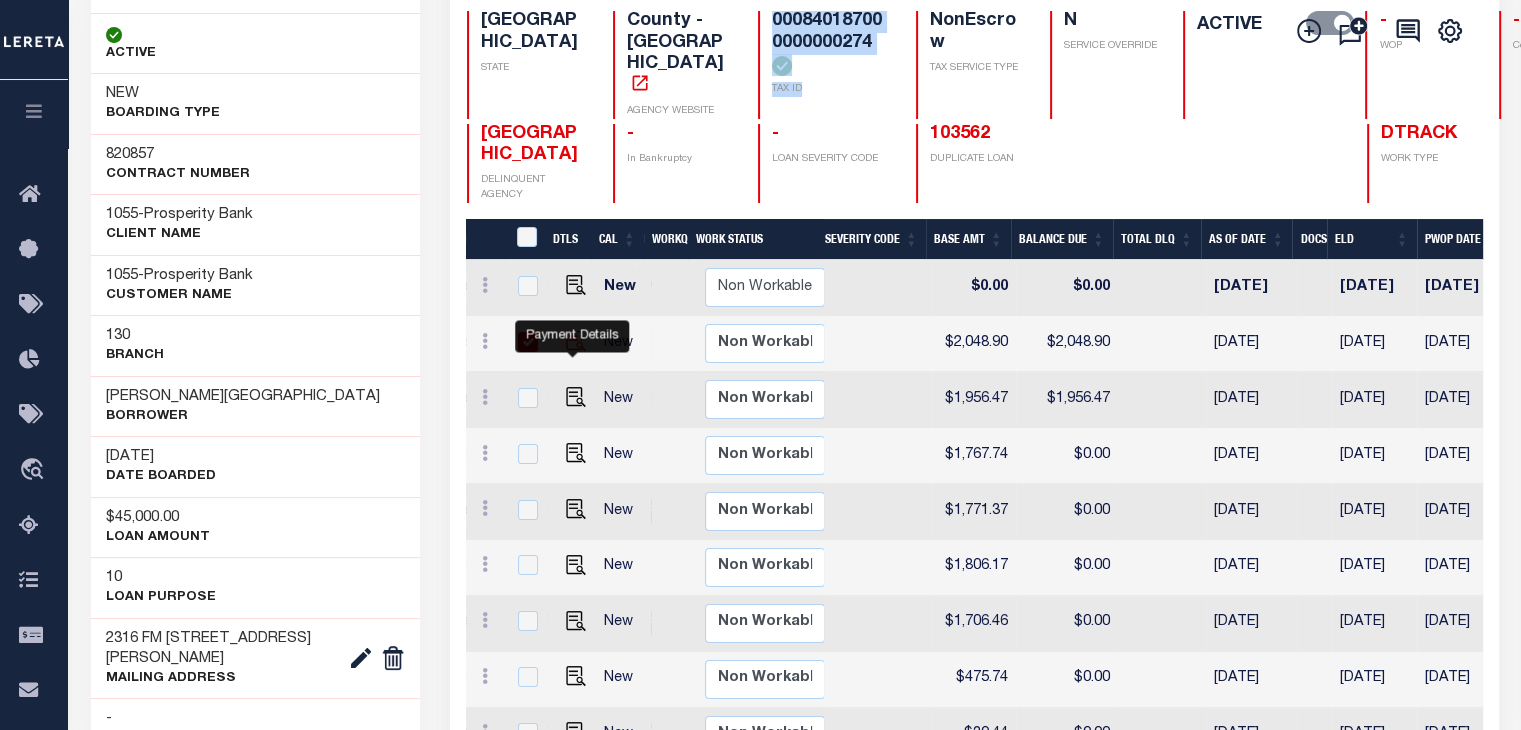 checkbox on "true" 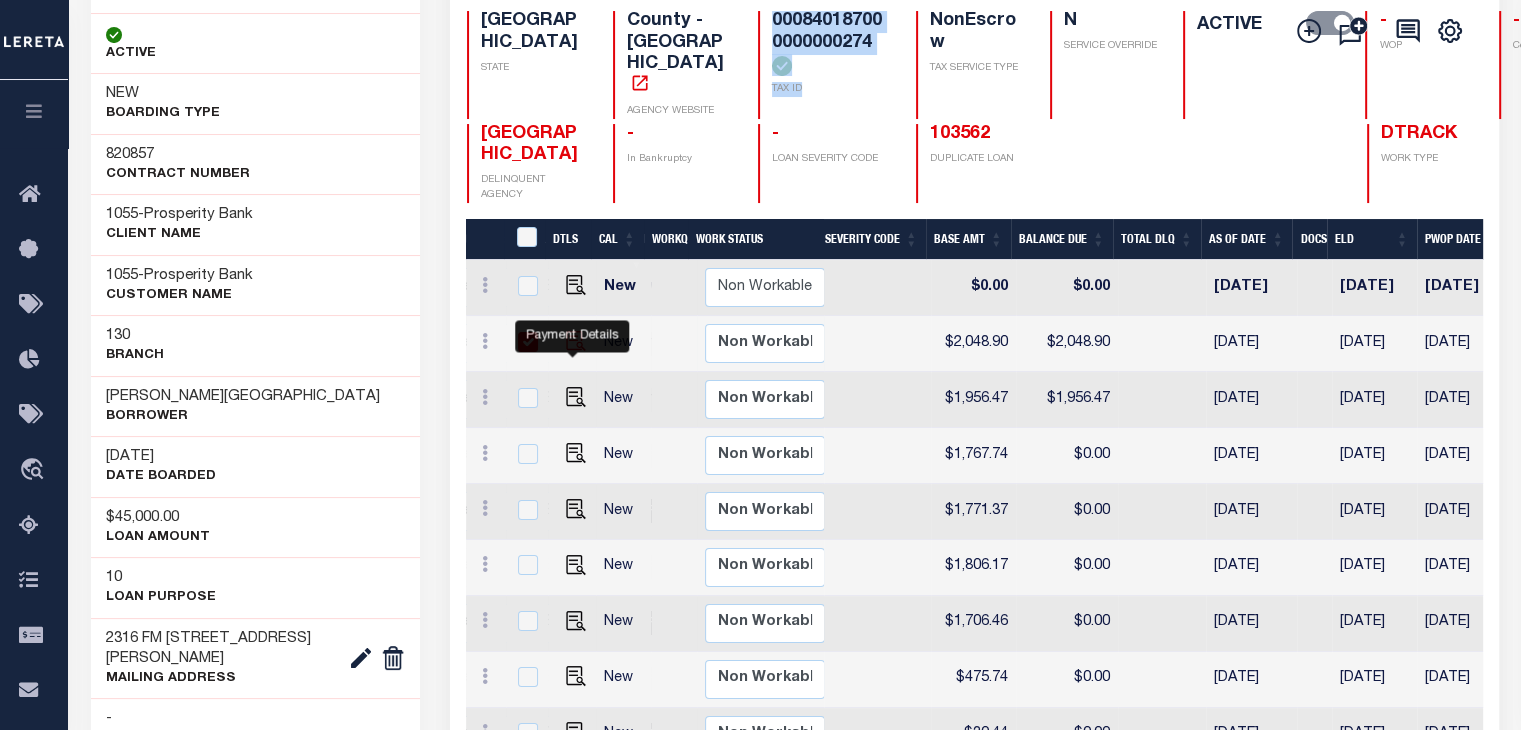 checkbox on "true" 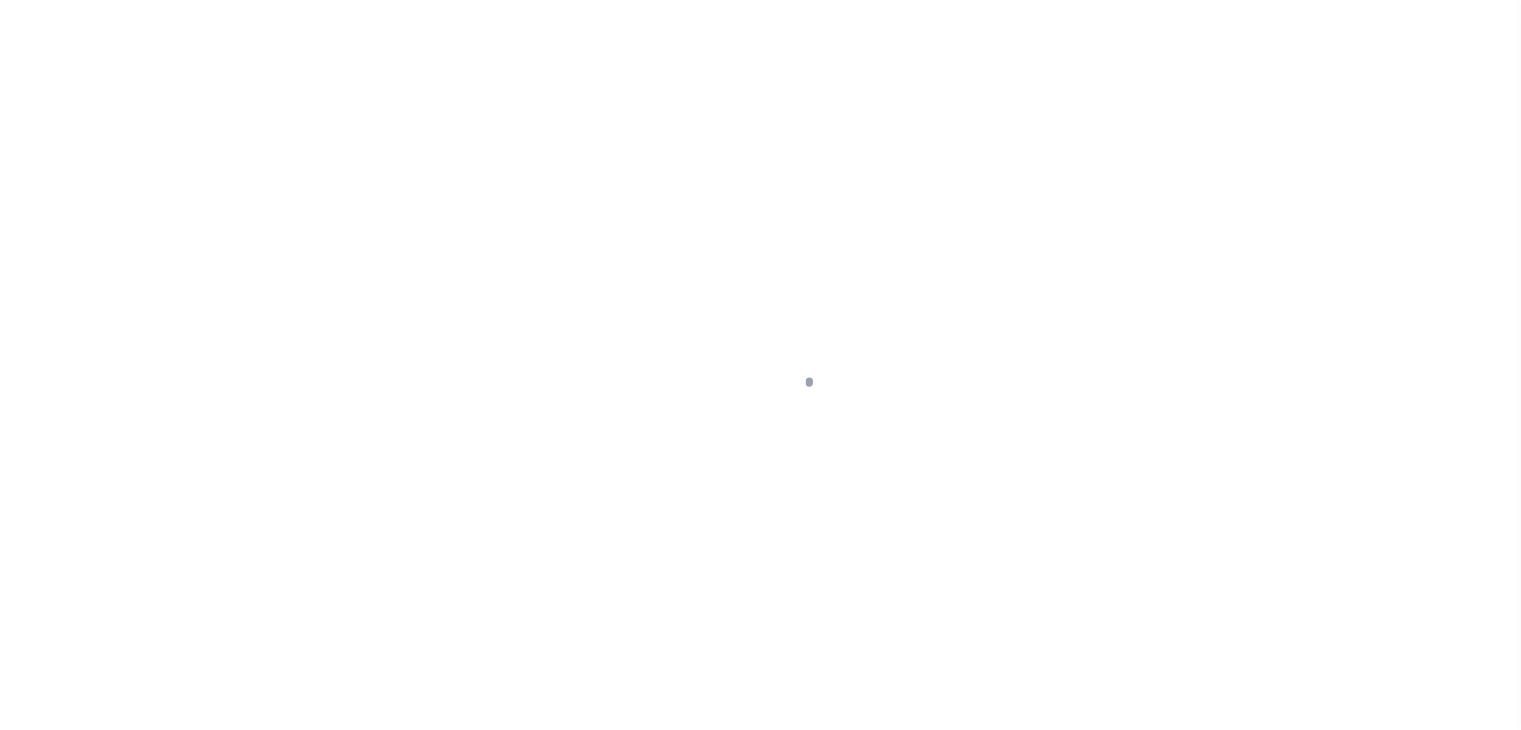 select on "SNT" 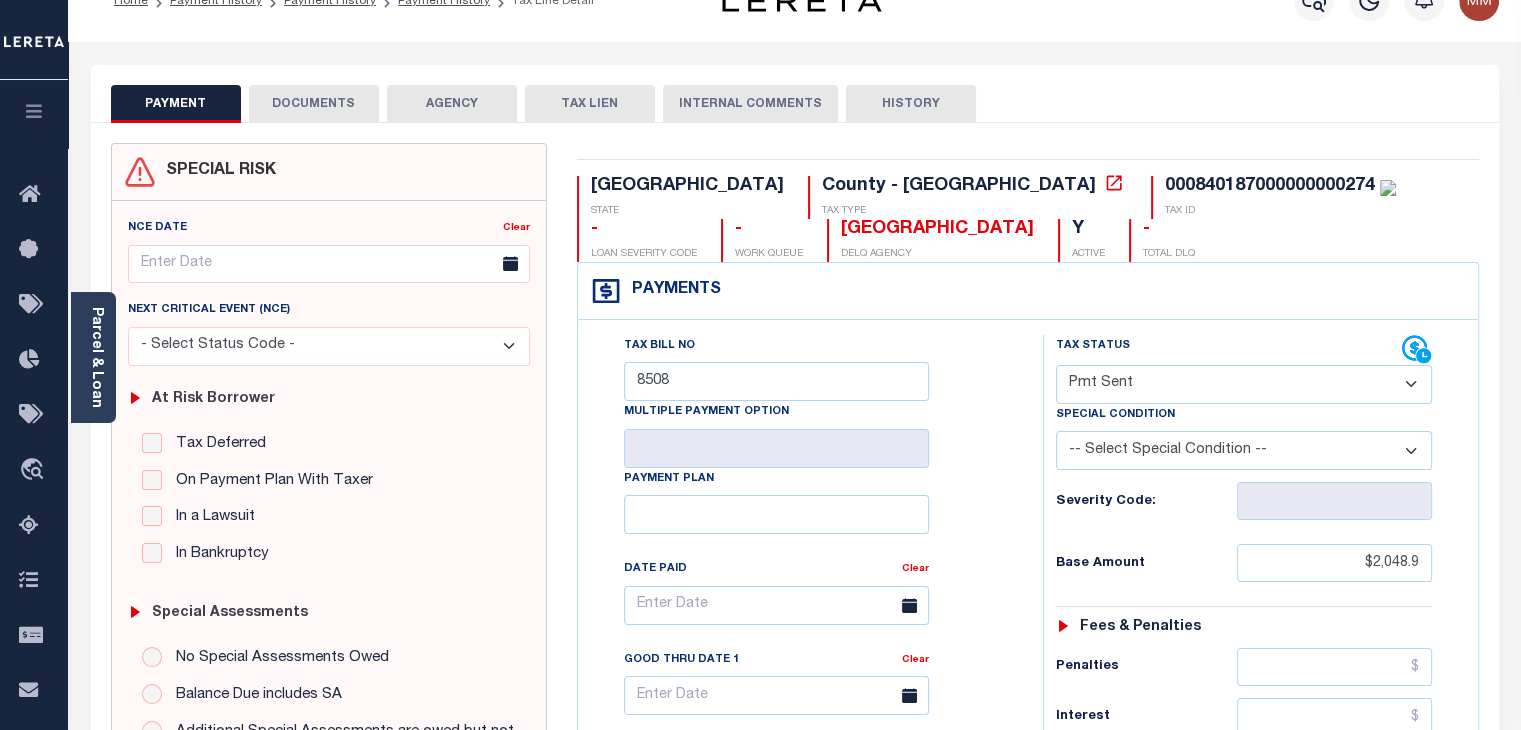 scroll, scrollTop: 0, scrollLeft: 0, axis: both 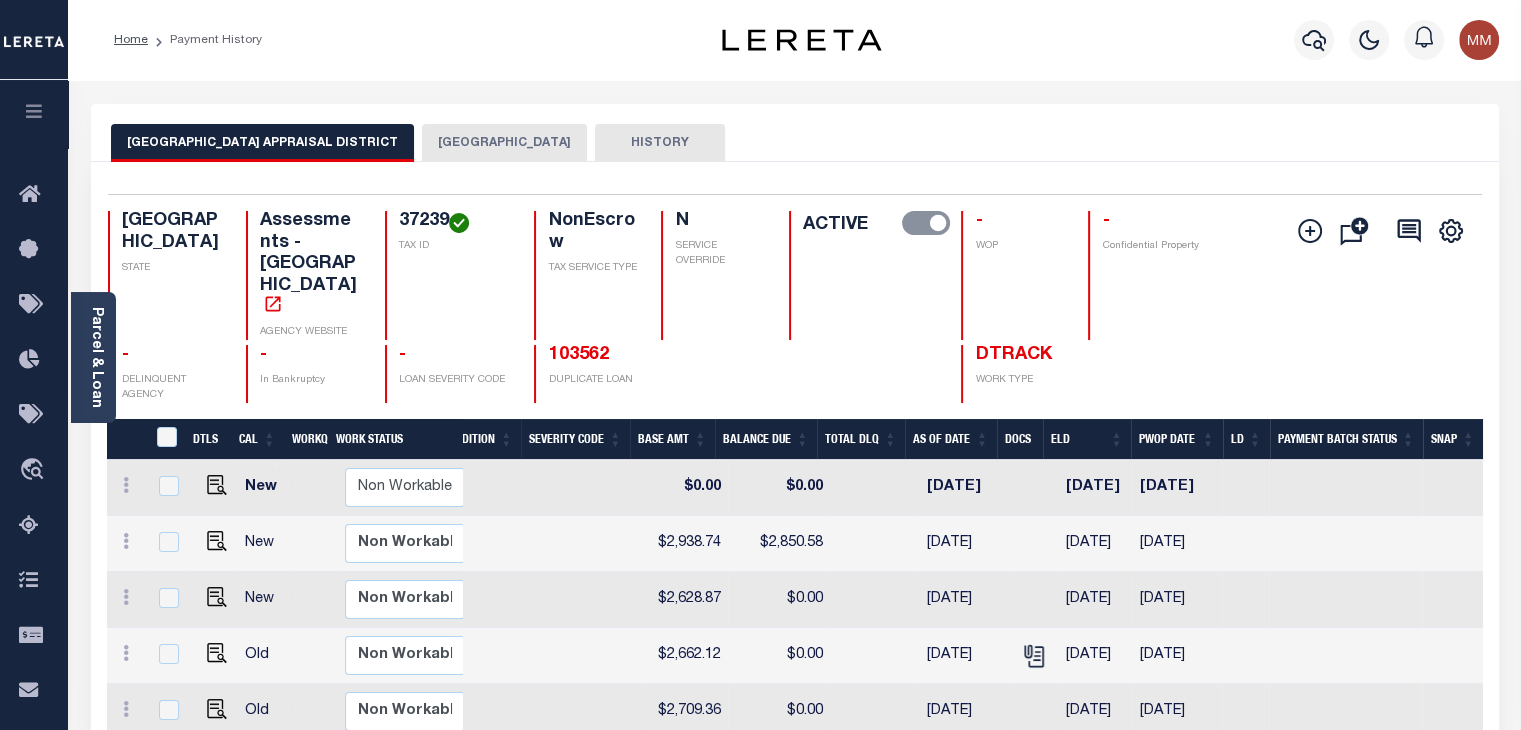 click on "HOUSTON COUNTY" at bounding box center [504, 143] 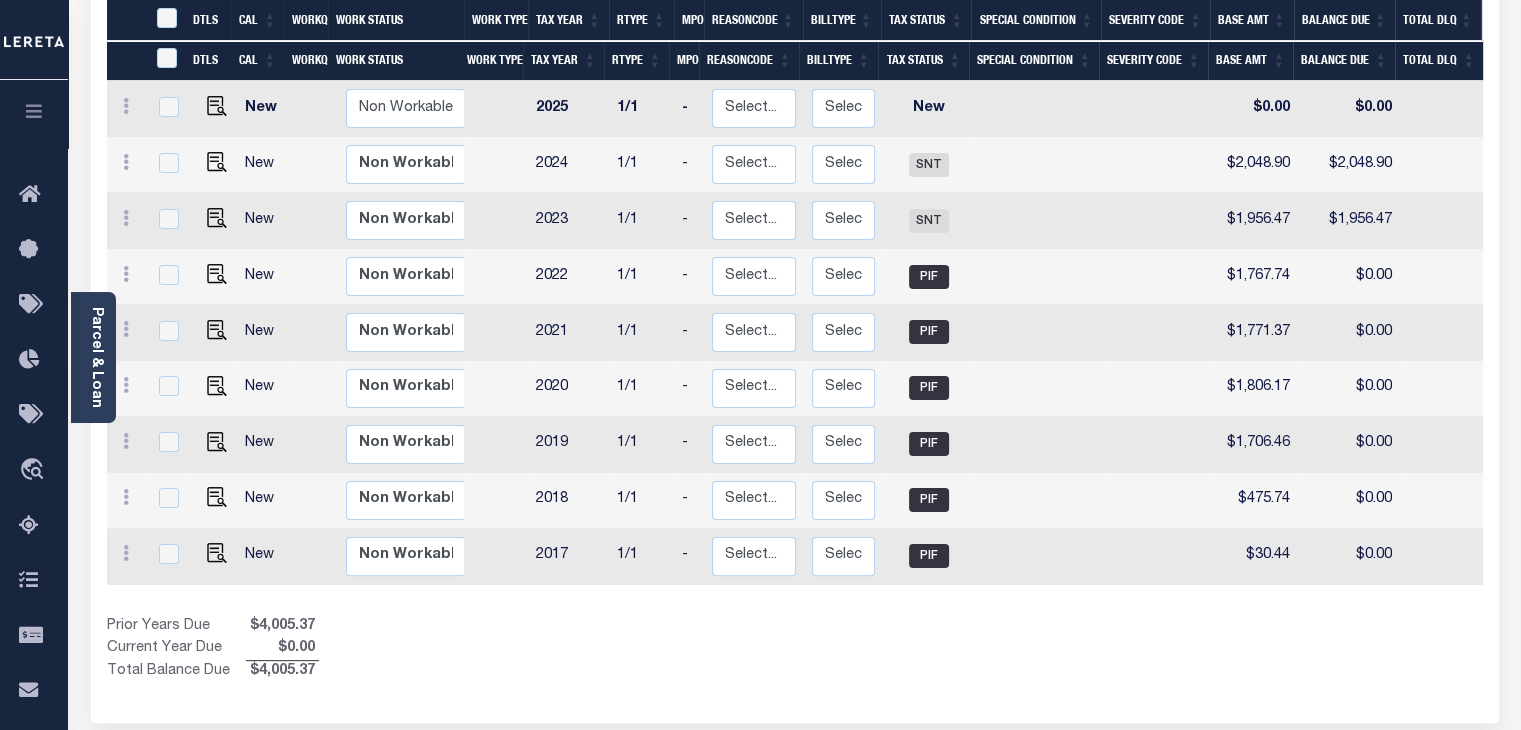 scroll, scrollTop: 500, scrollLeft: 0, axis: vertical 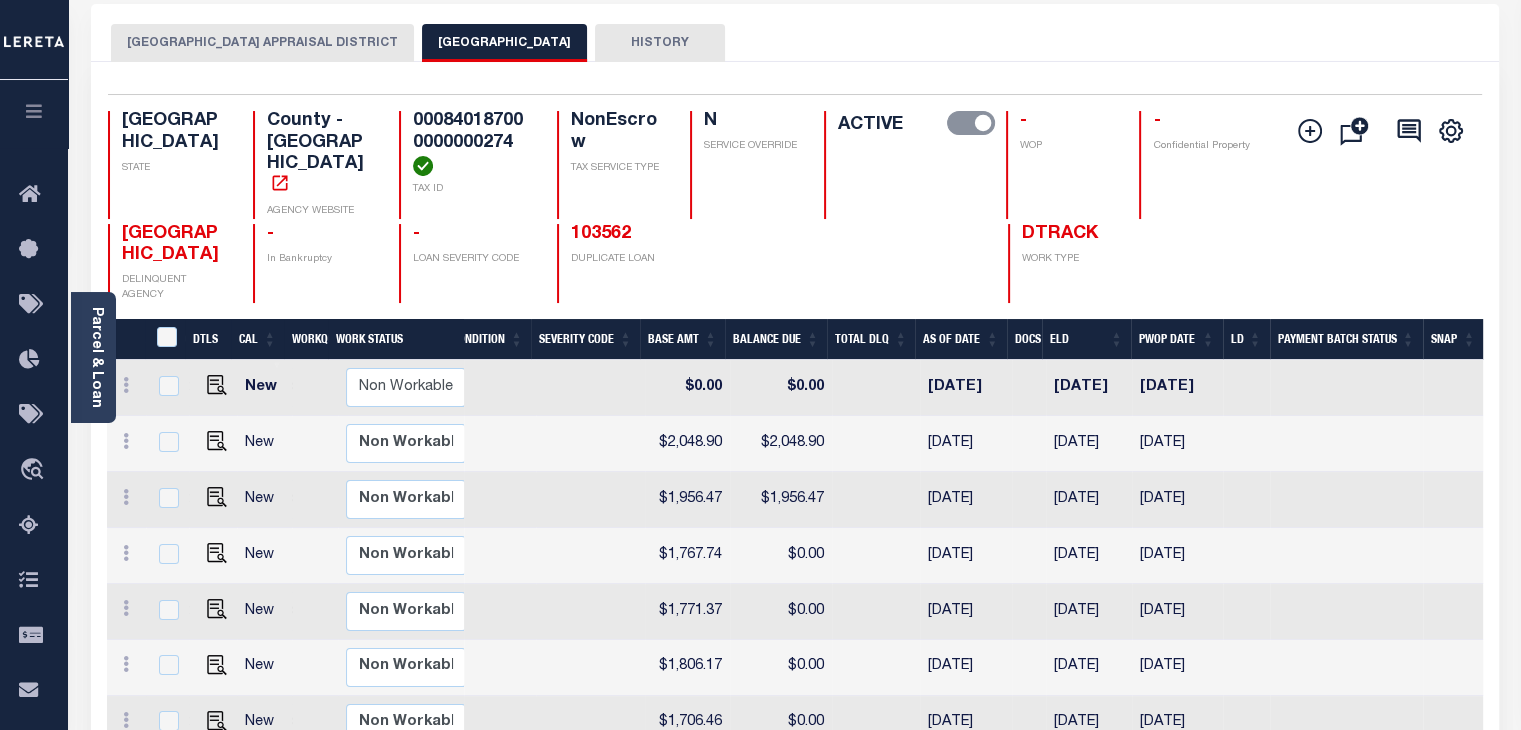 click on "HISTORY" at bounding box center [660, 43] 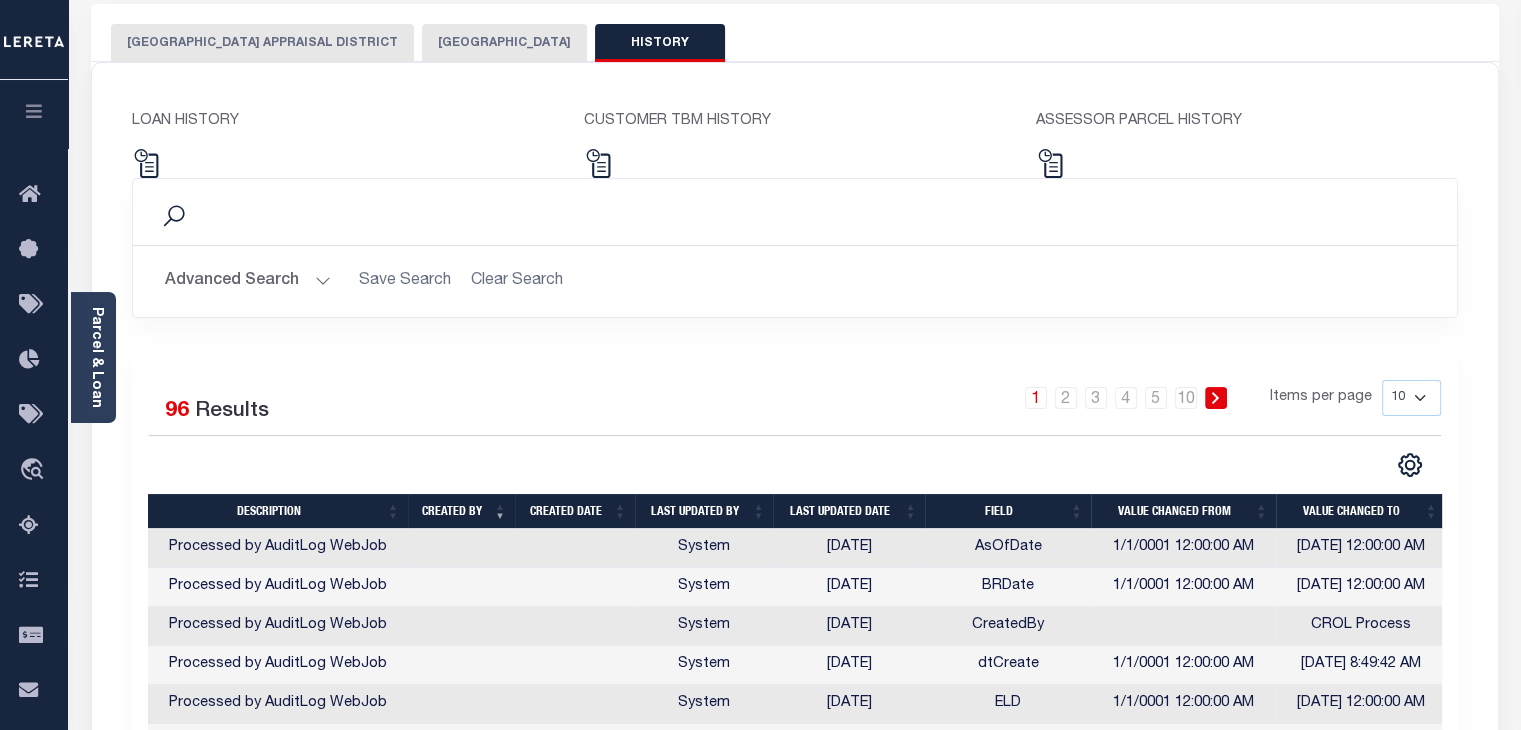 click on "HOUSTON COUNTY APPRAISAL DISTRICT" at bounding box center (262, 43) 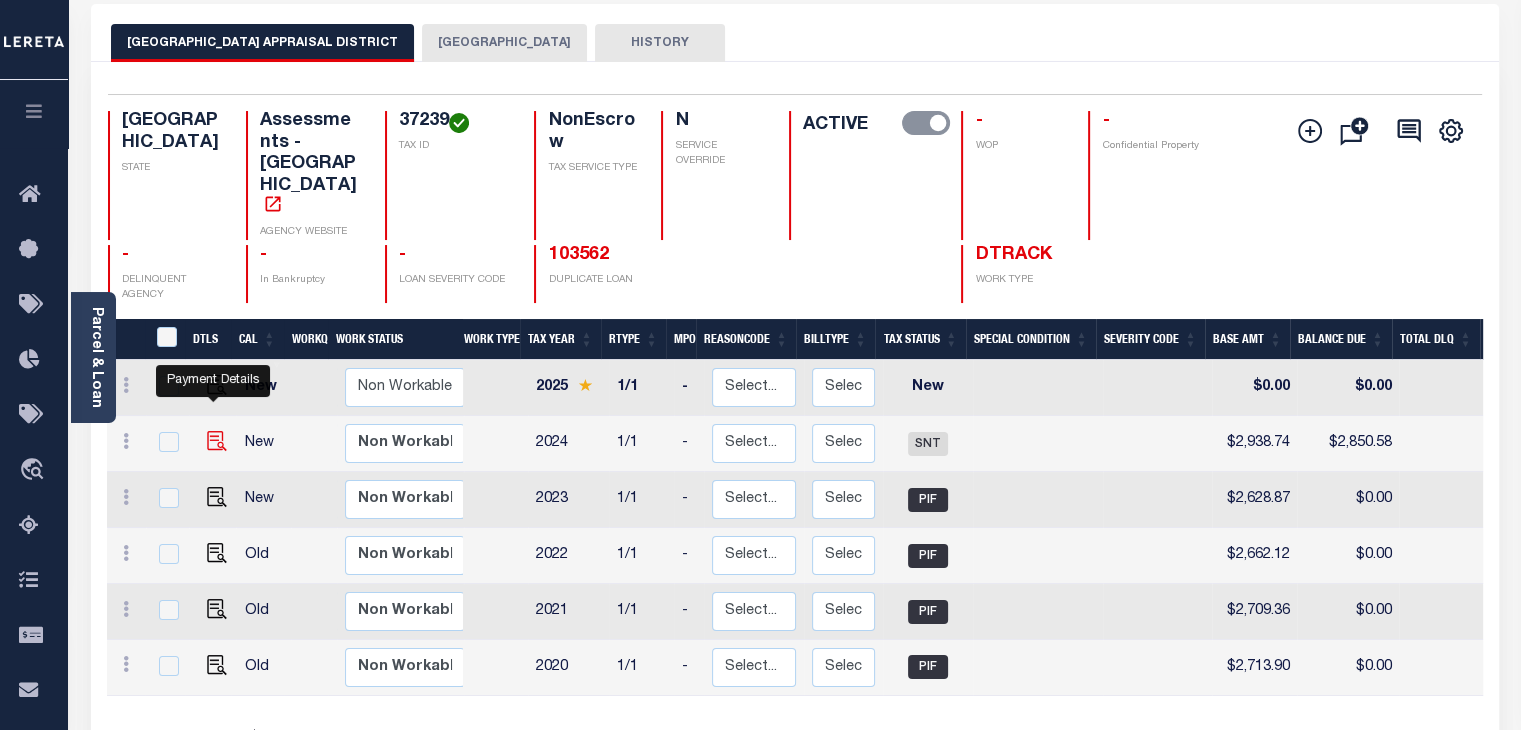 click at bounding box center [217, 441] 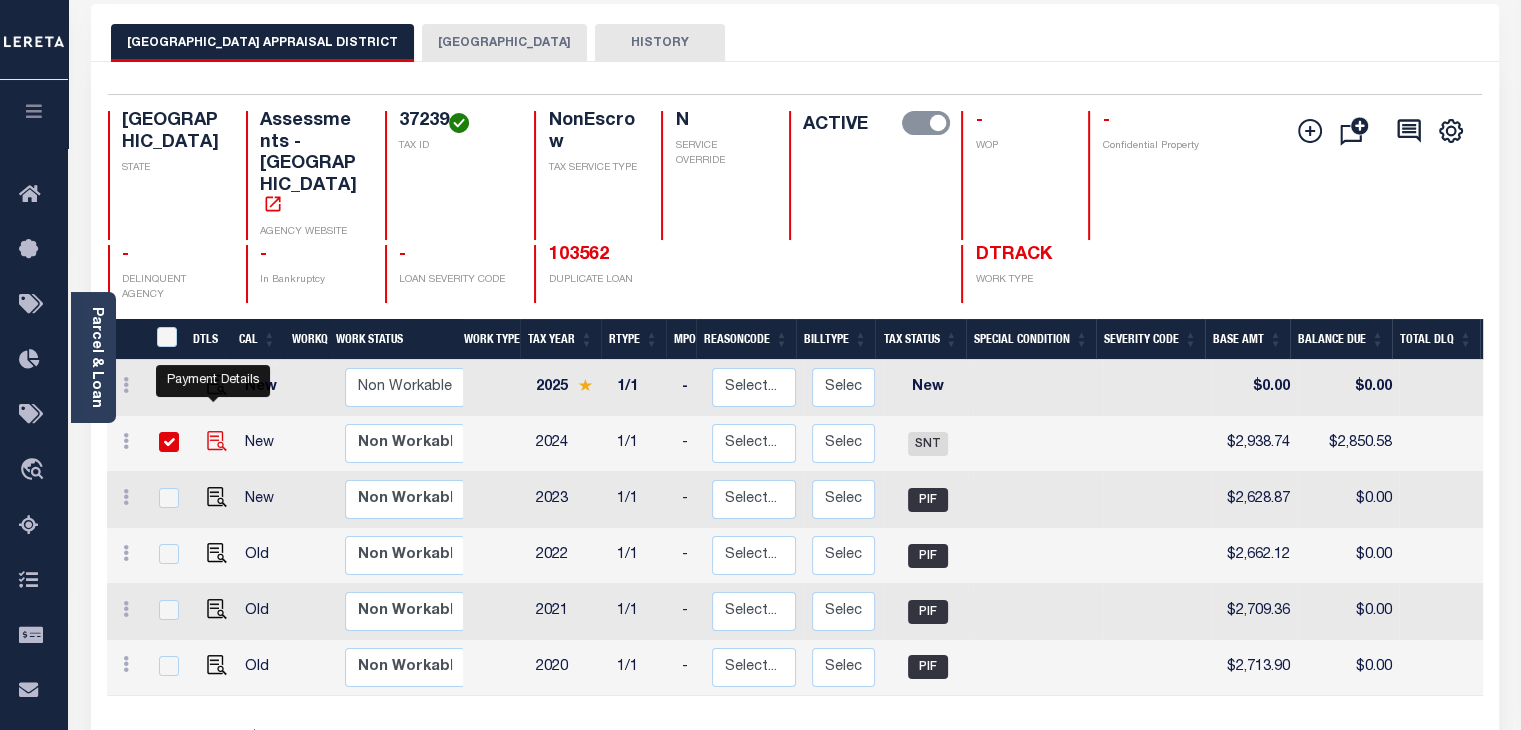 checkbox on "true" 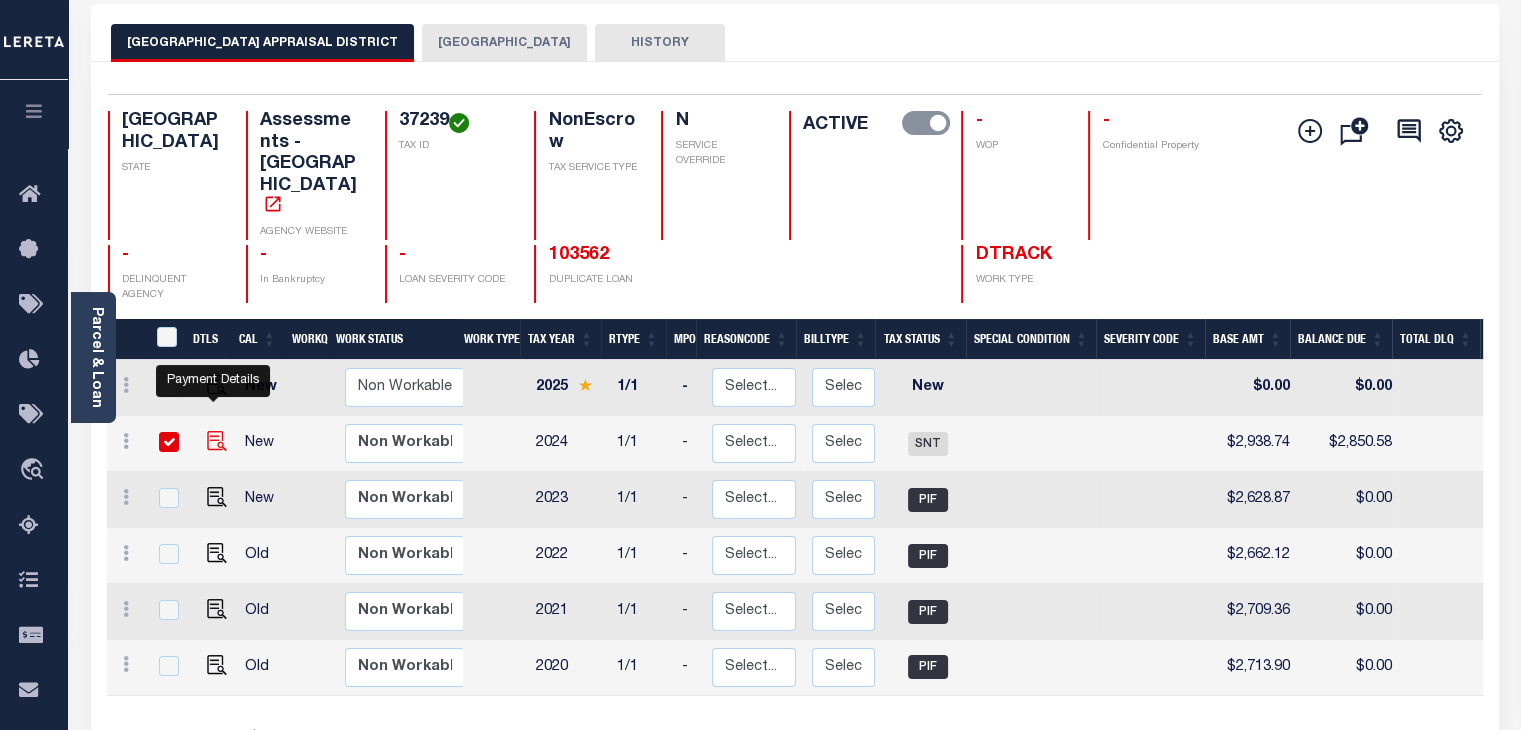 checkbox on "true" 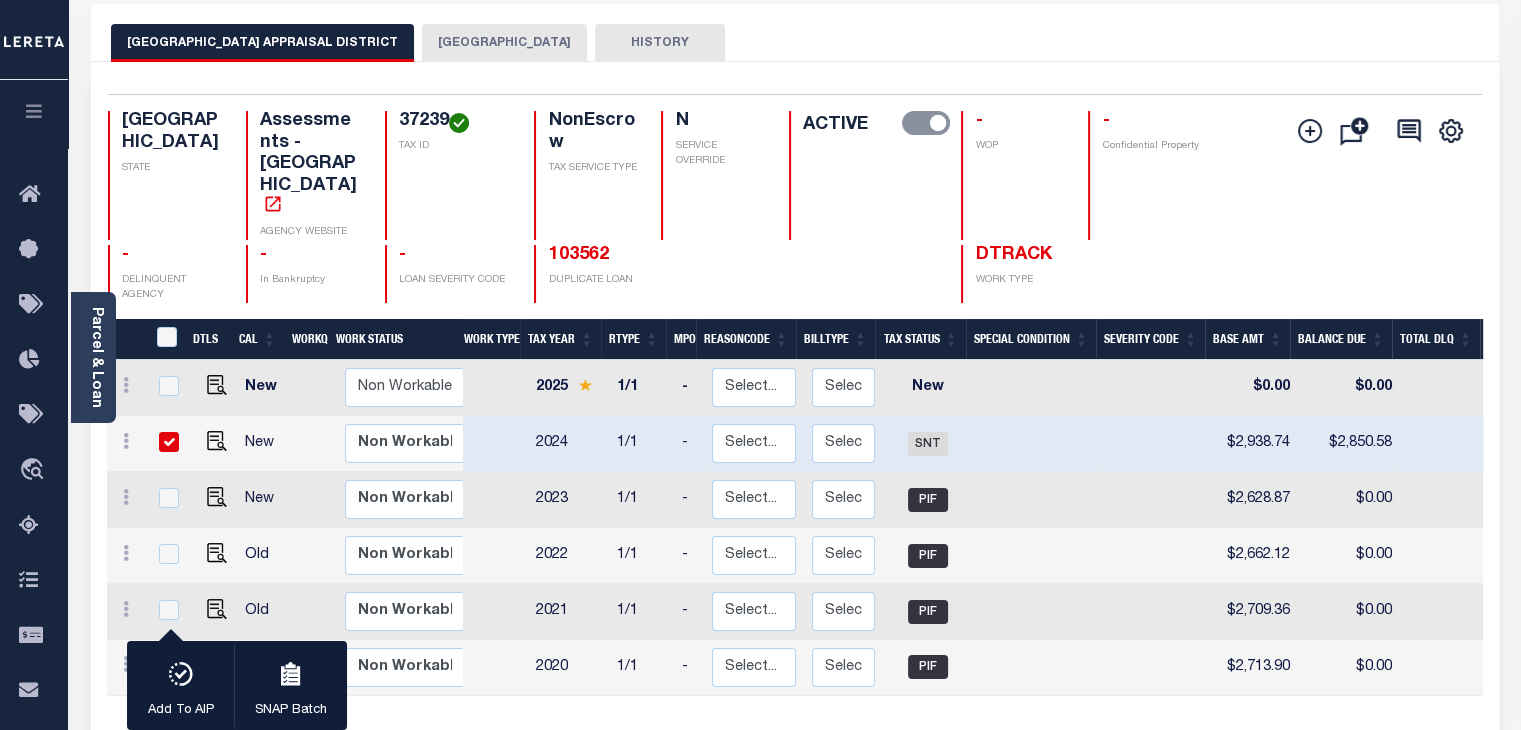 click on "HOUSTON COUNTY" at bounding box center [504, 43] 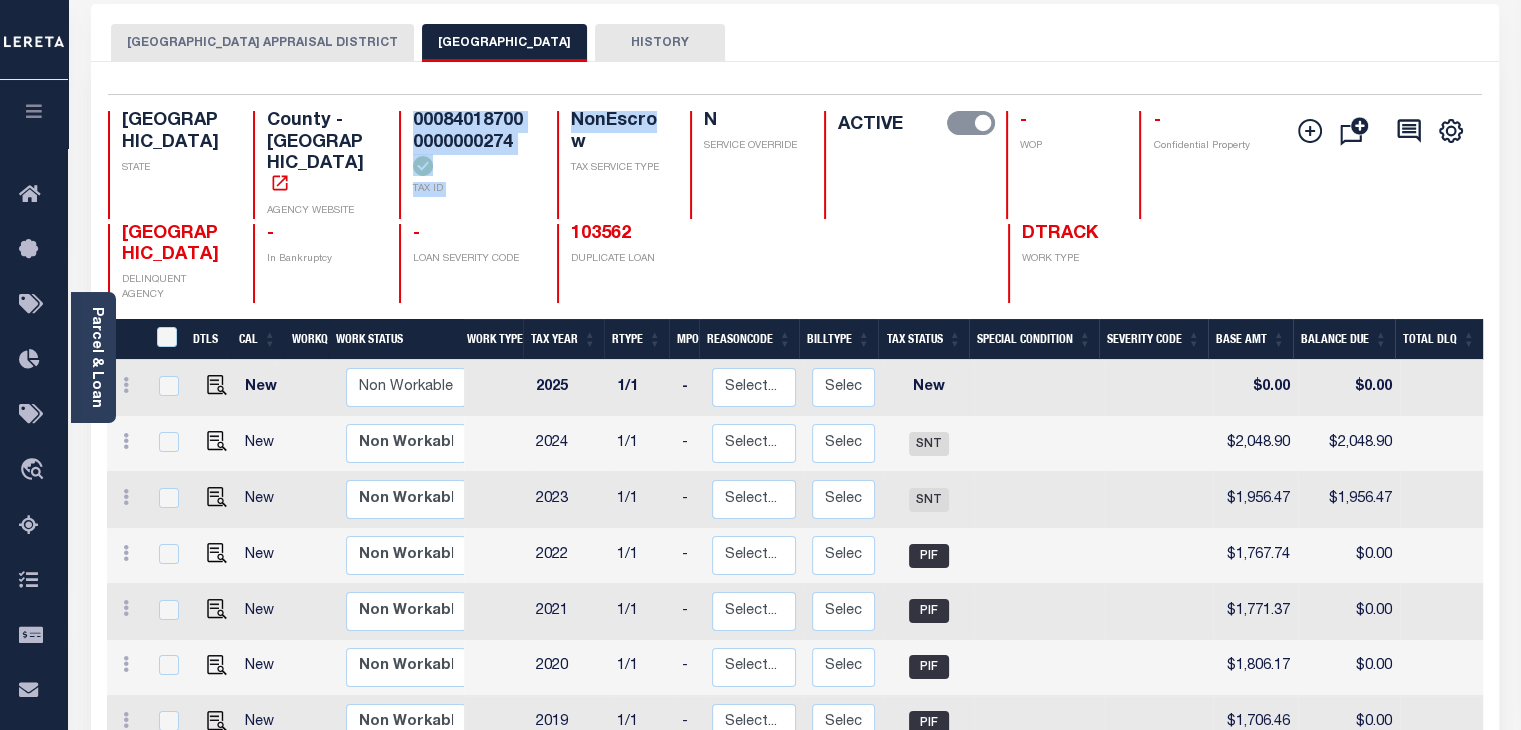 drag, startPoint x: 406, startPoint y: 129, endPoint x: 551, endPoint y: 145, distance: 145.88008 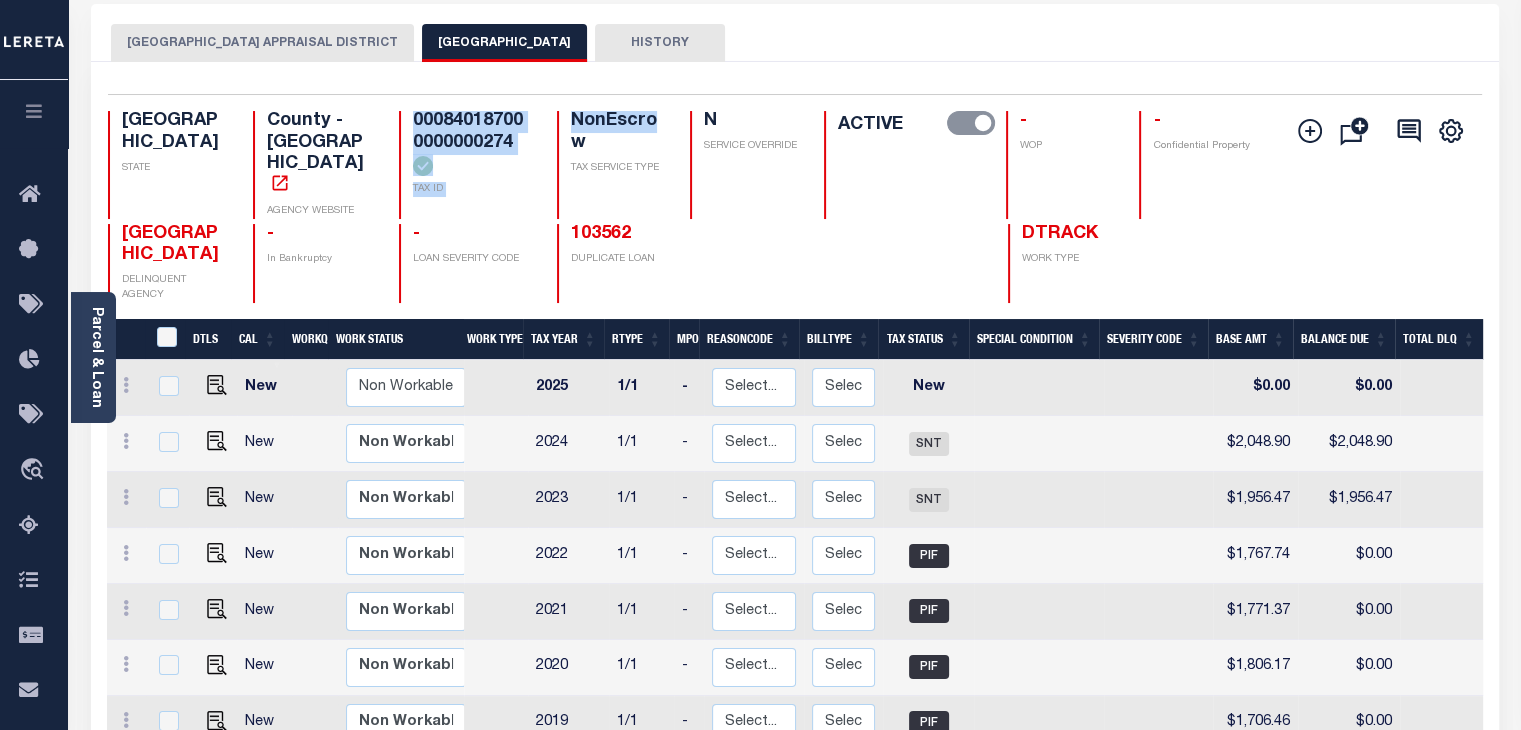 copy on "000840187000000000274
TAX ID
NonEscro" 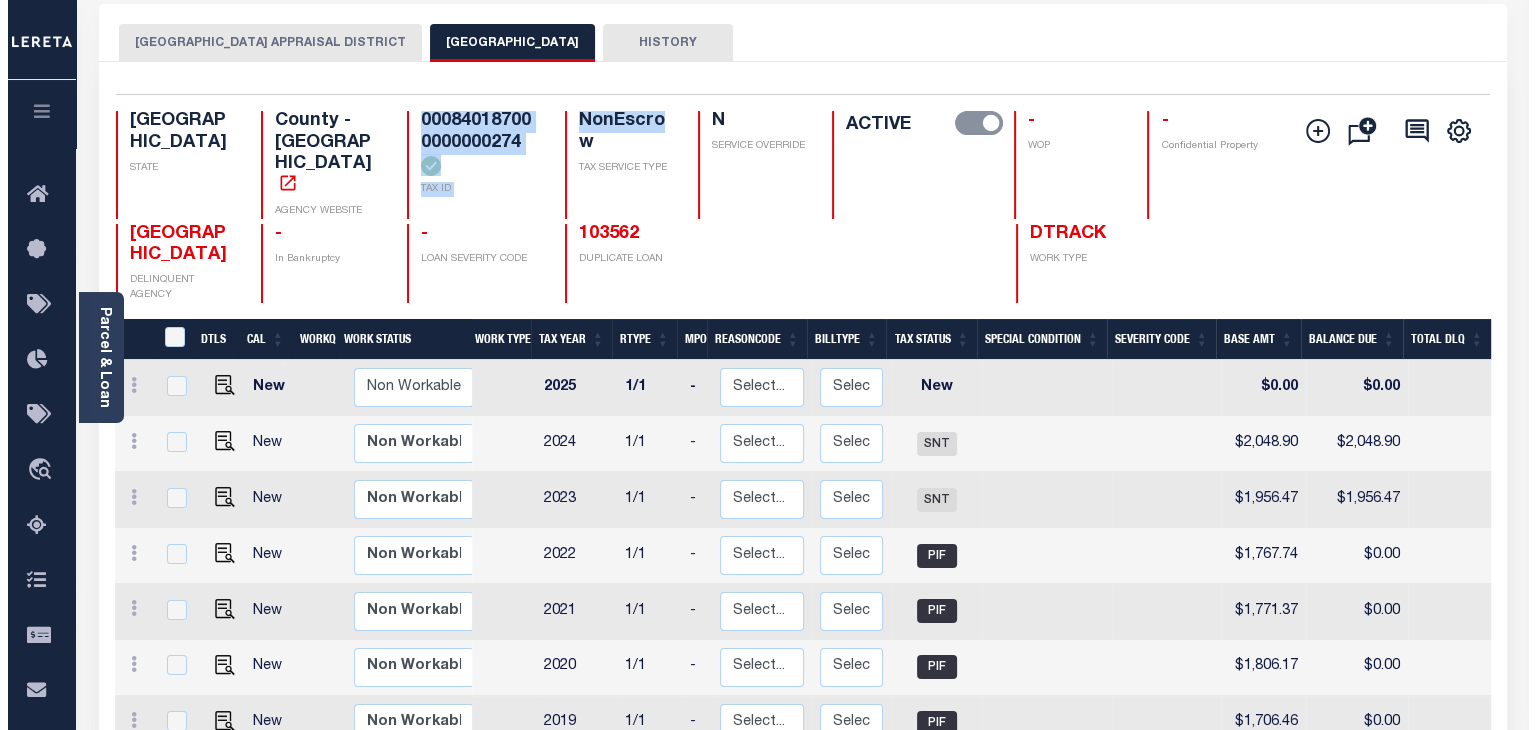 scroll, scrollTop: 0, scrollLeft: 0, axis: both 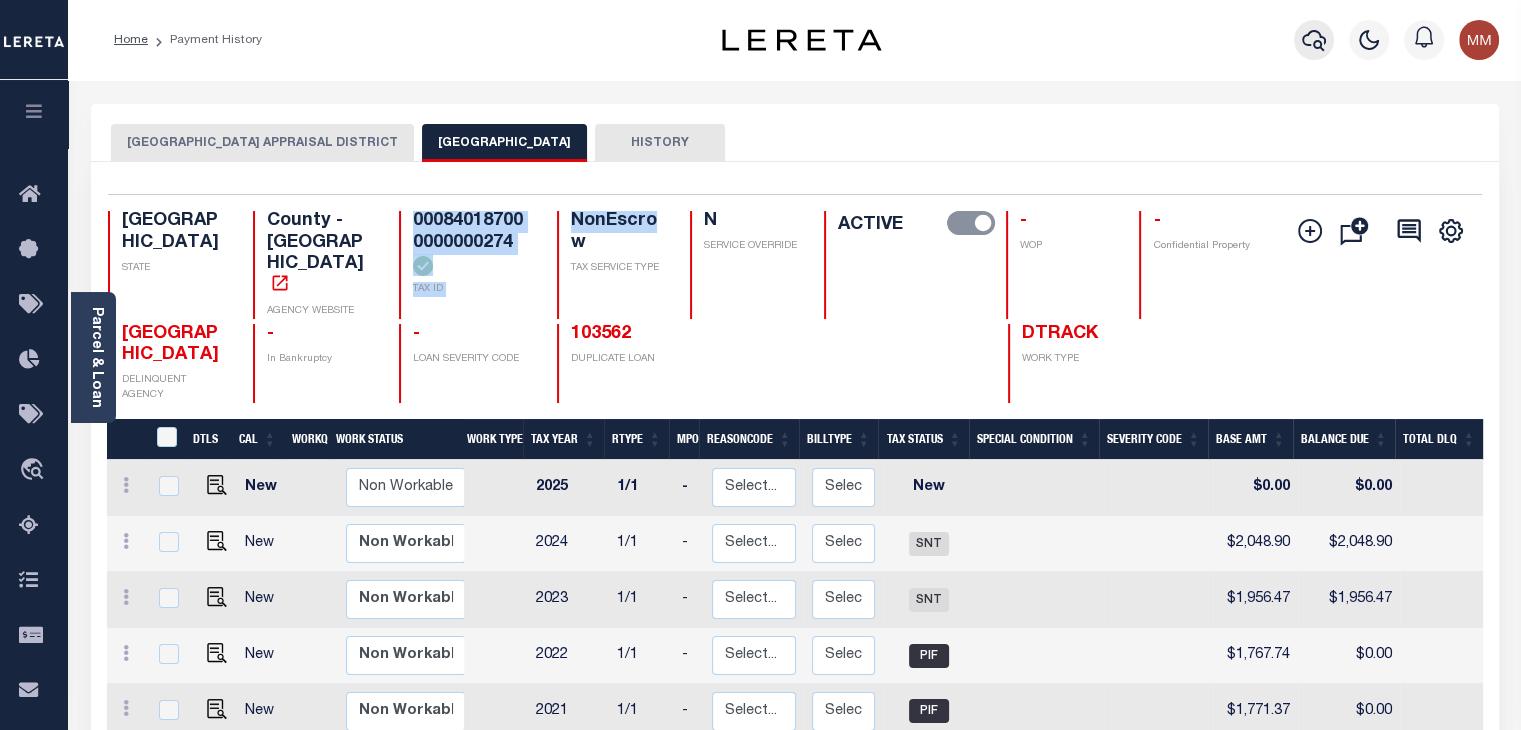 click 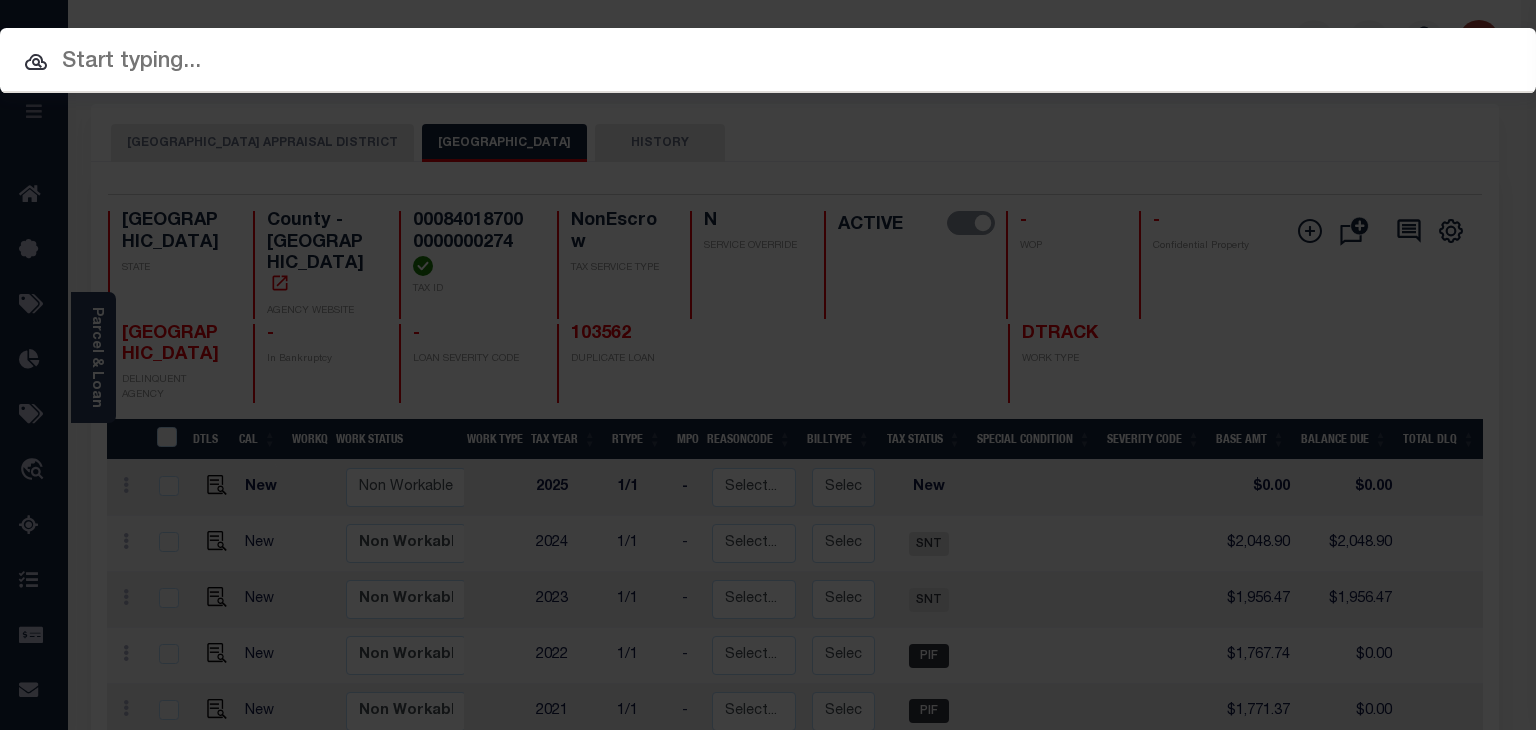 click at bounding box center (768, 62) 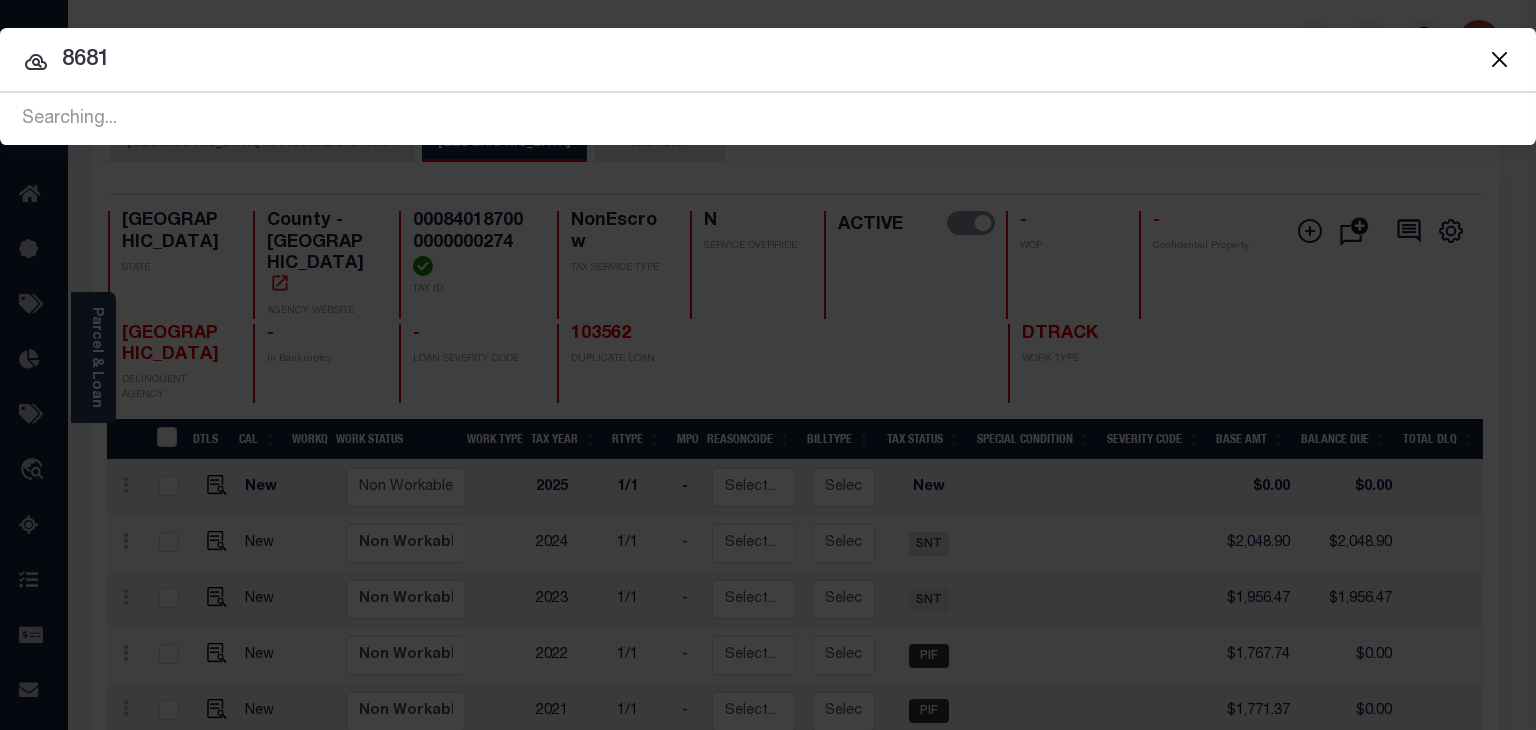type on "86818" 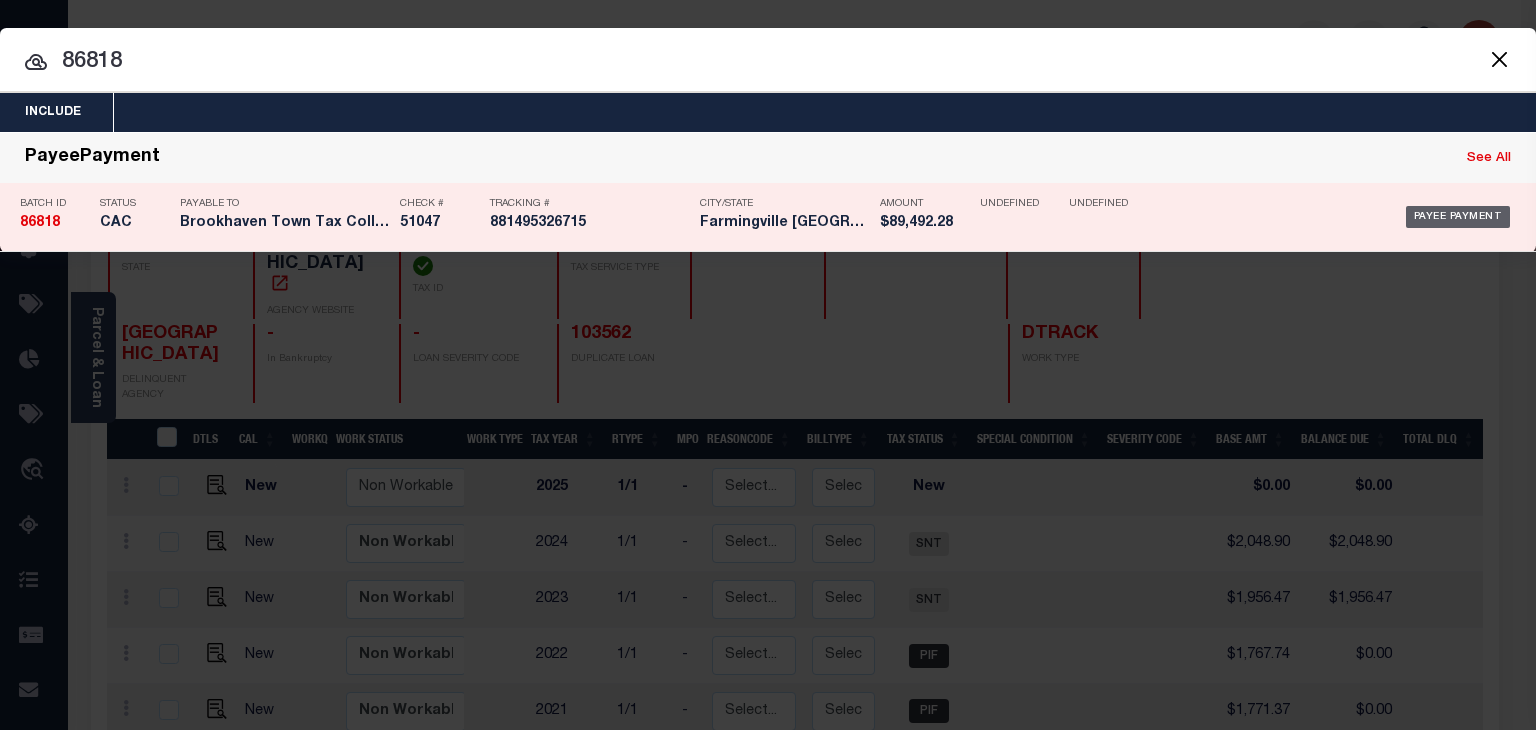 click on "Payee Payment" at bounding box center (1458, 217) 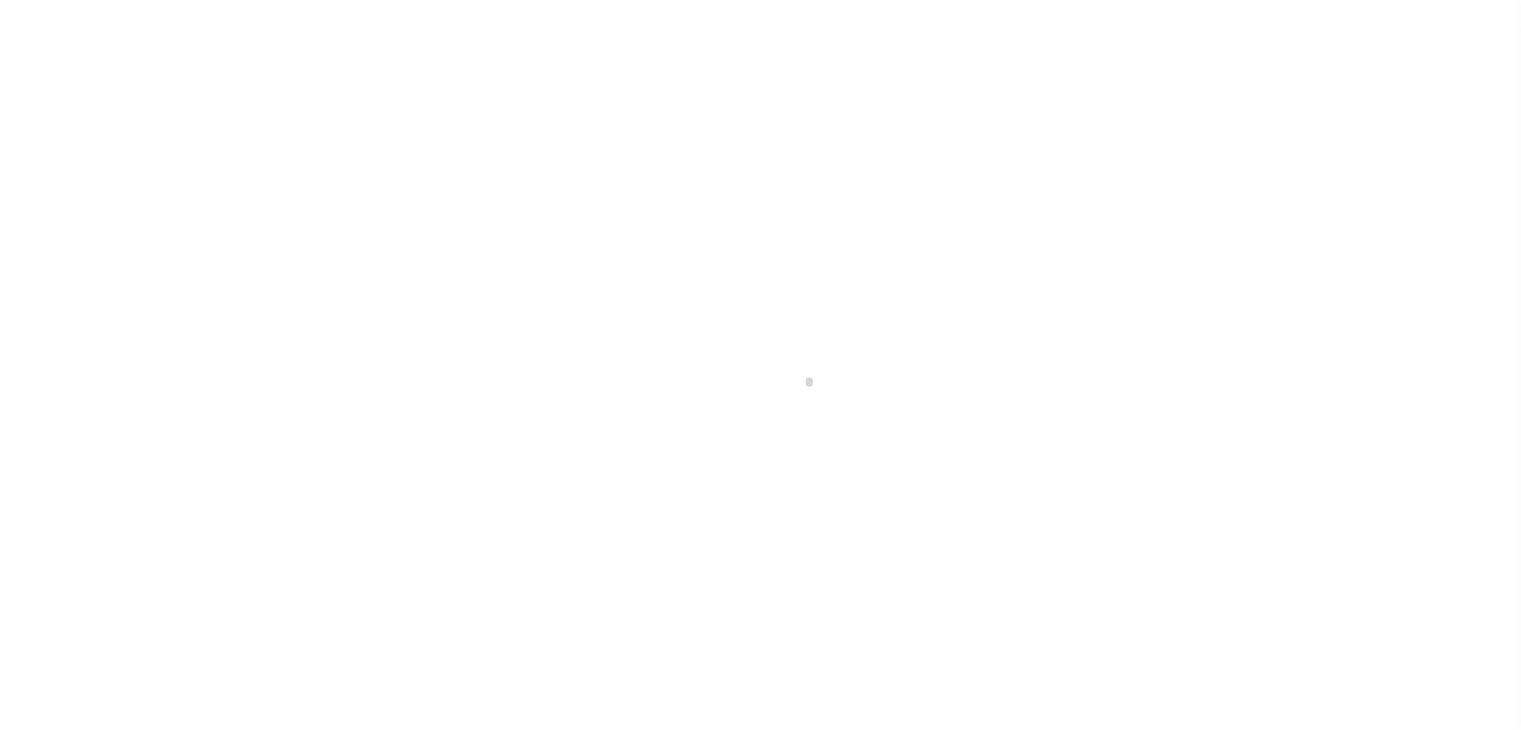select on "SNT" 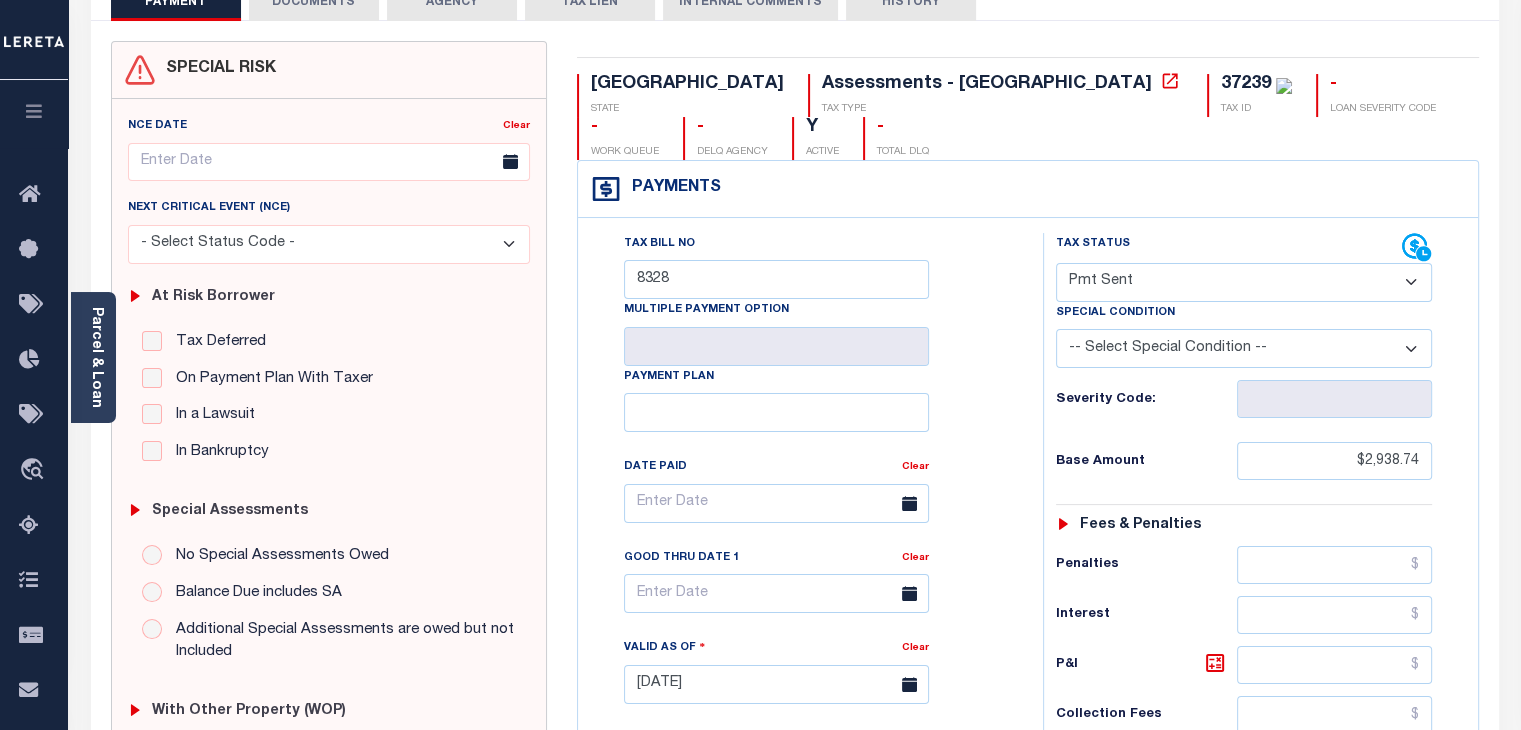 scroll, scrollTop: 0, scrollLeft: 0, axis: both 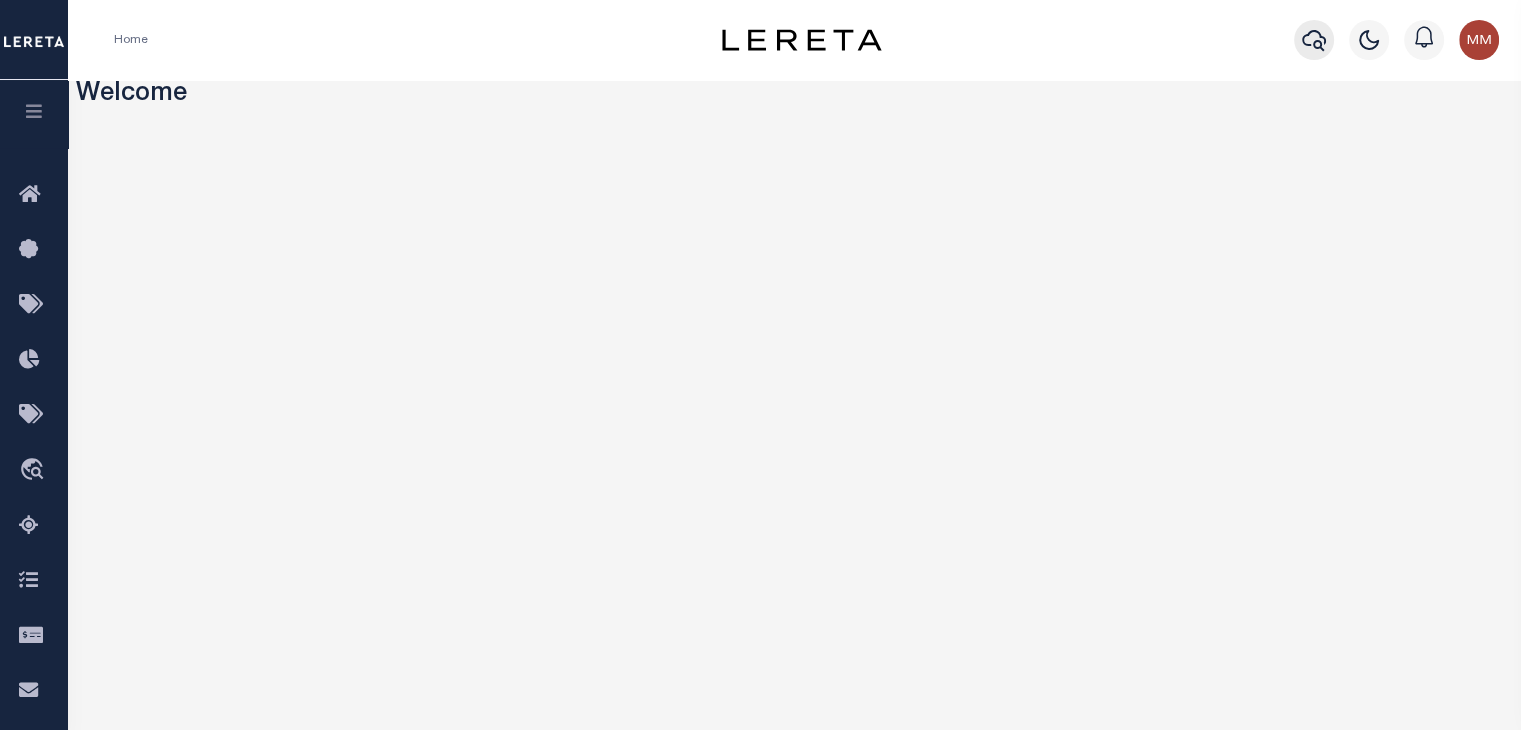 click 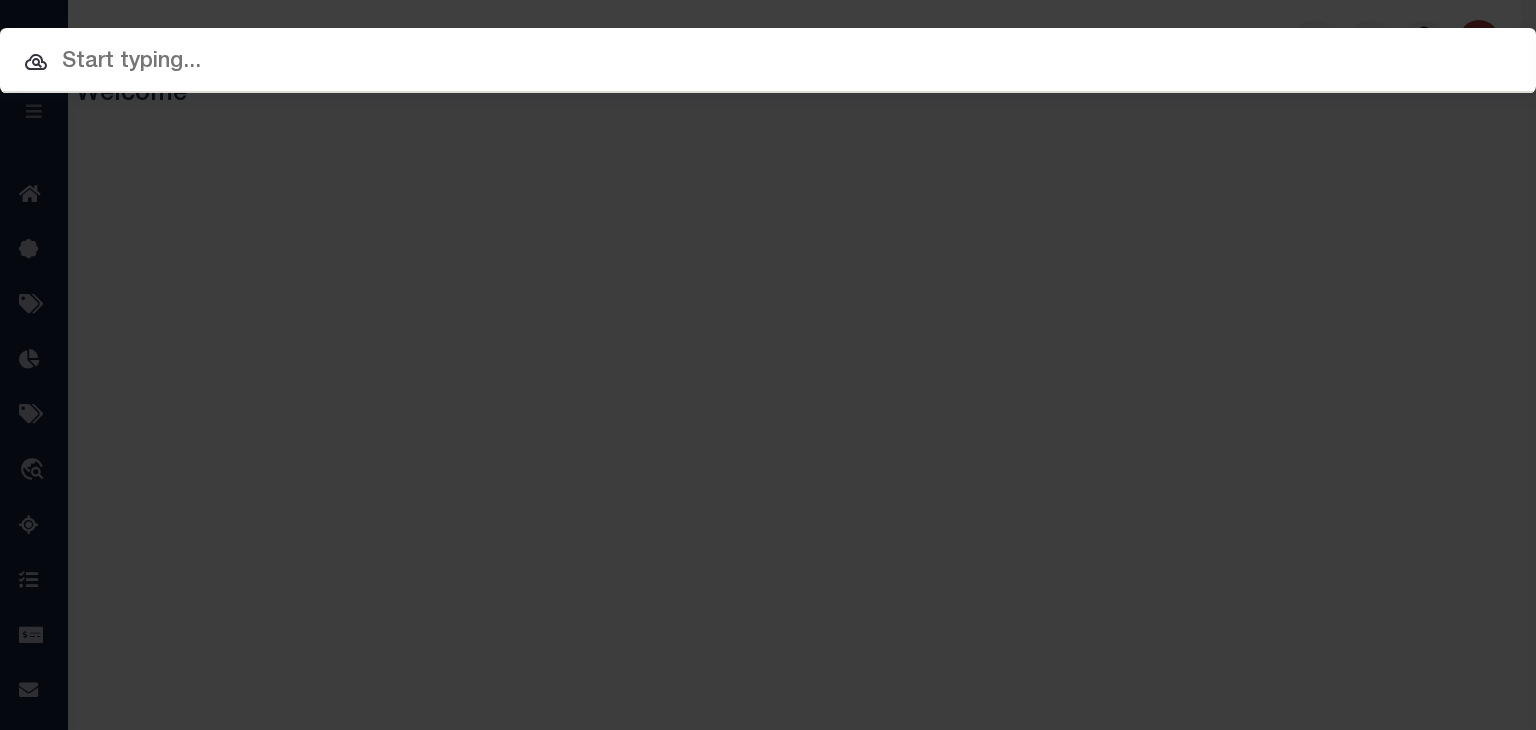 click at bounding box center (768, 62) 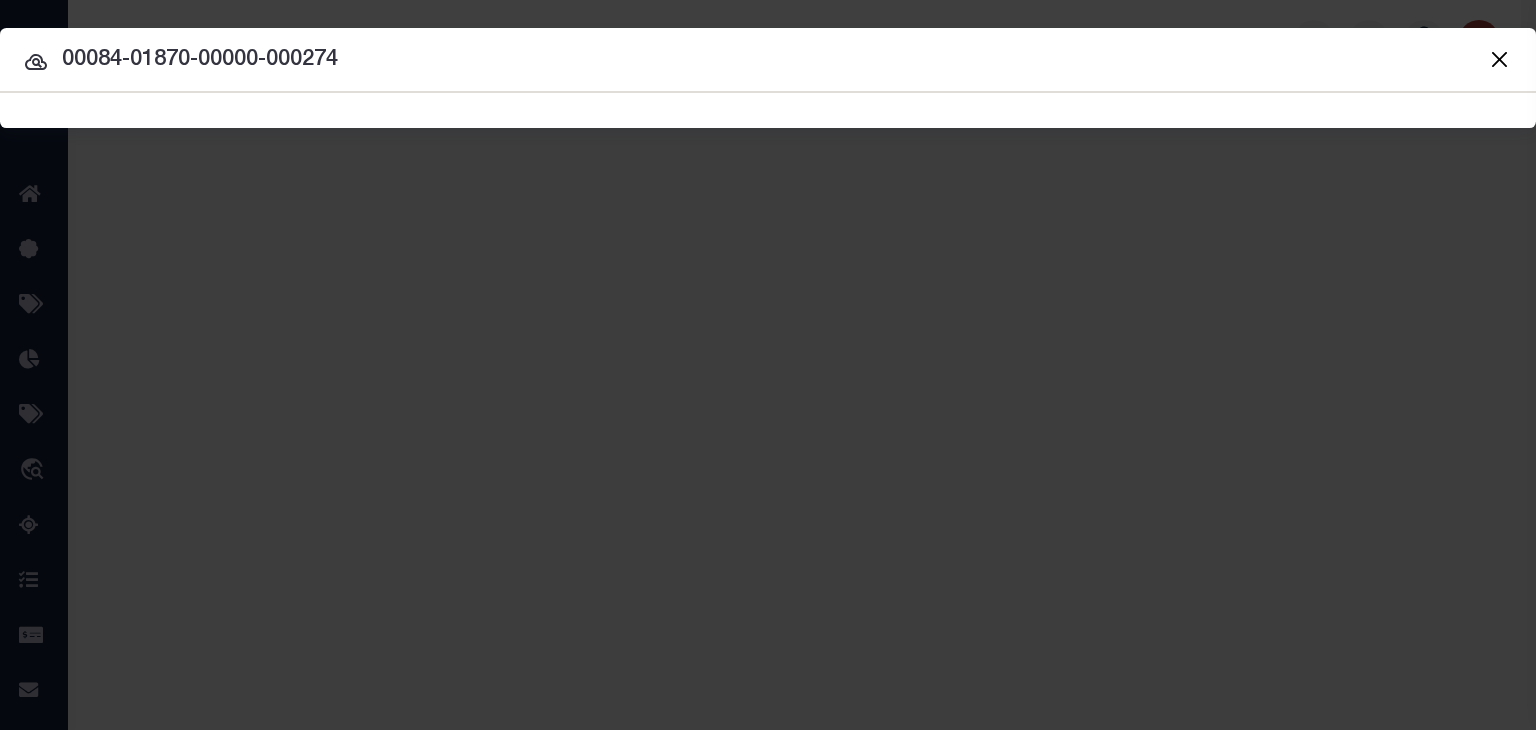 type on "00084-01870-00000-000274" 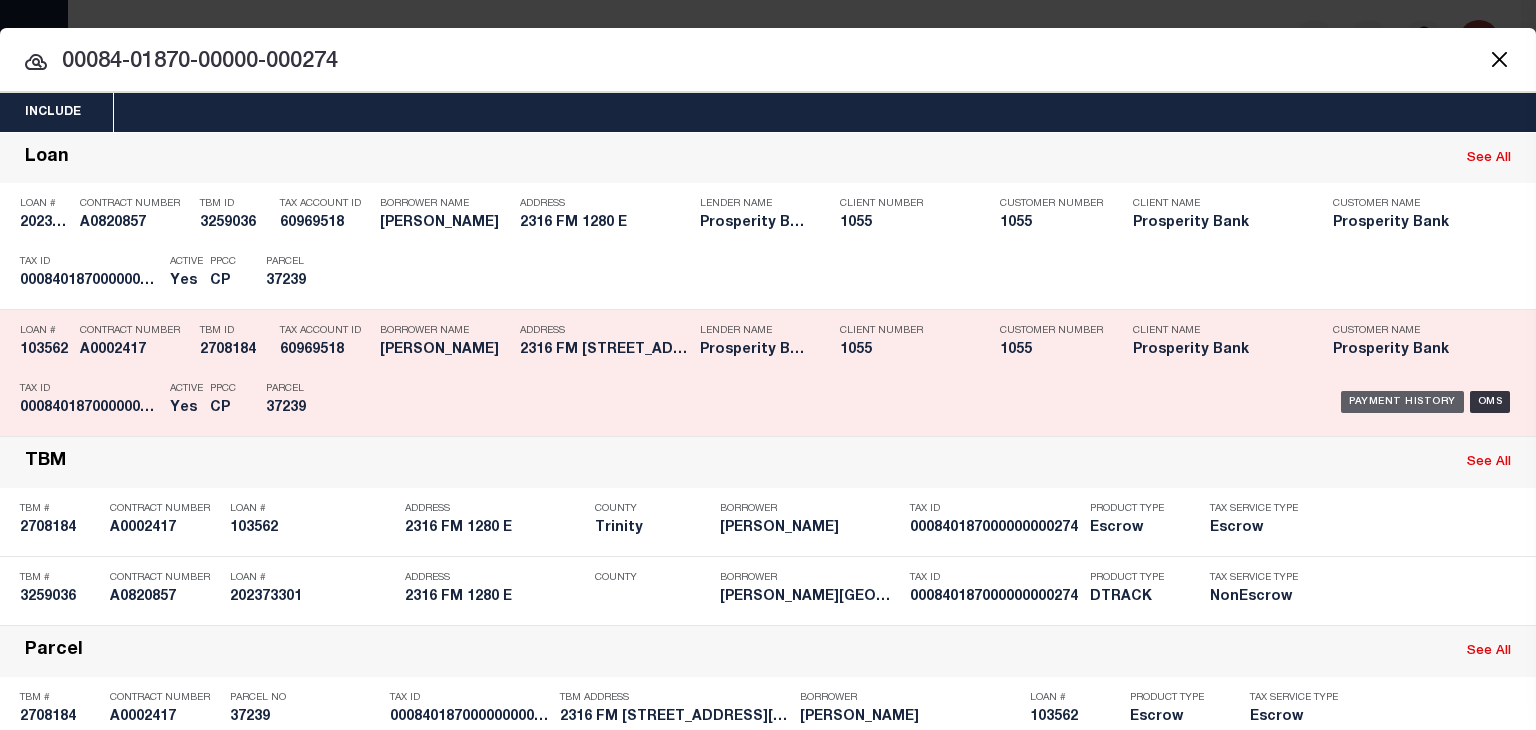 click on "Payment History" at bounding box center (1402, 402) 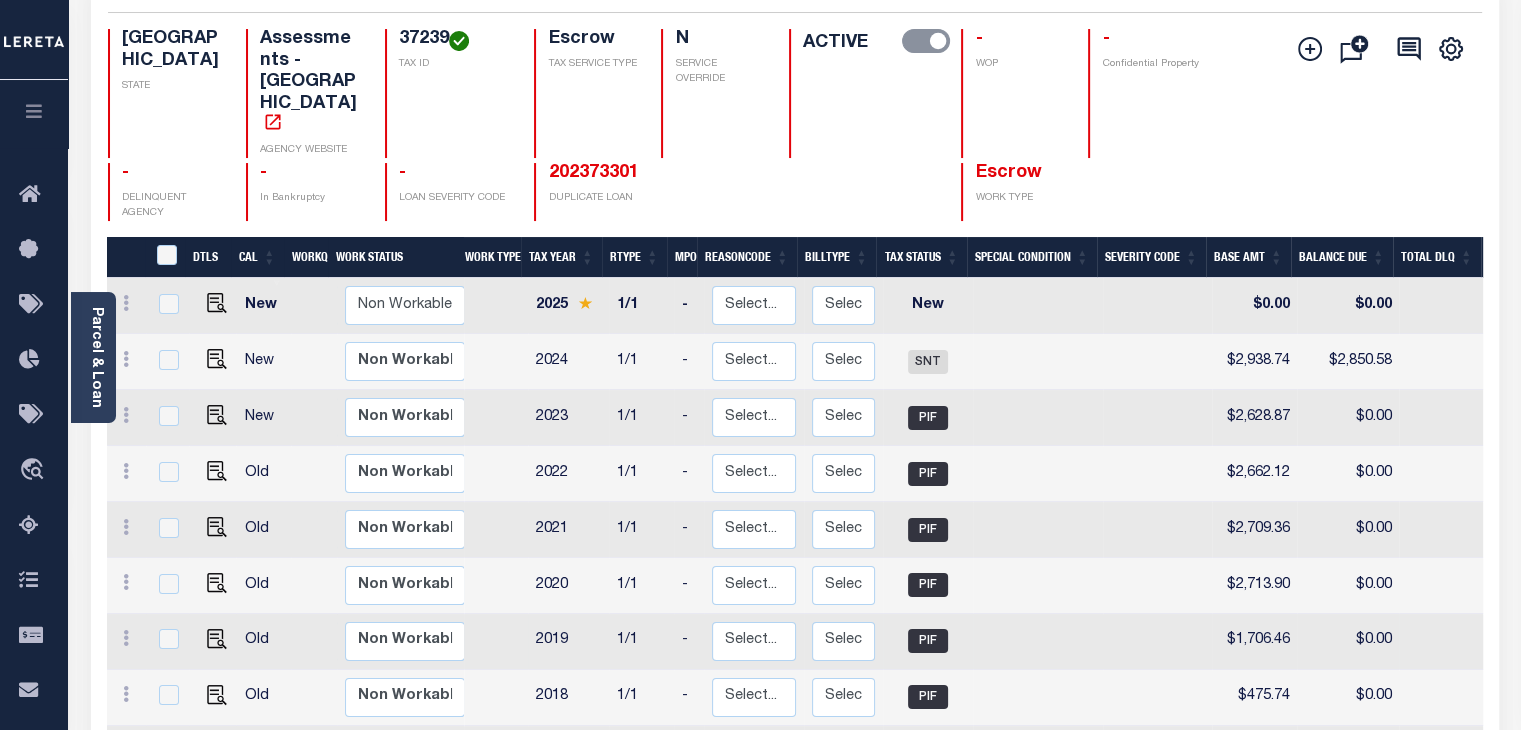 scroll, scrollTop: 200, scrollLeft: 0, axis: vertical 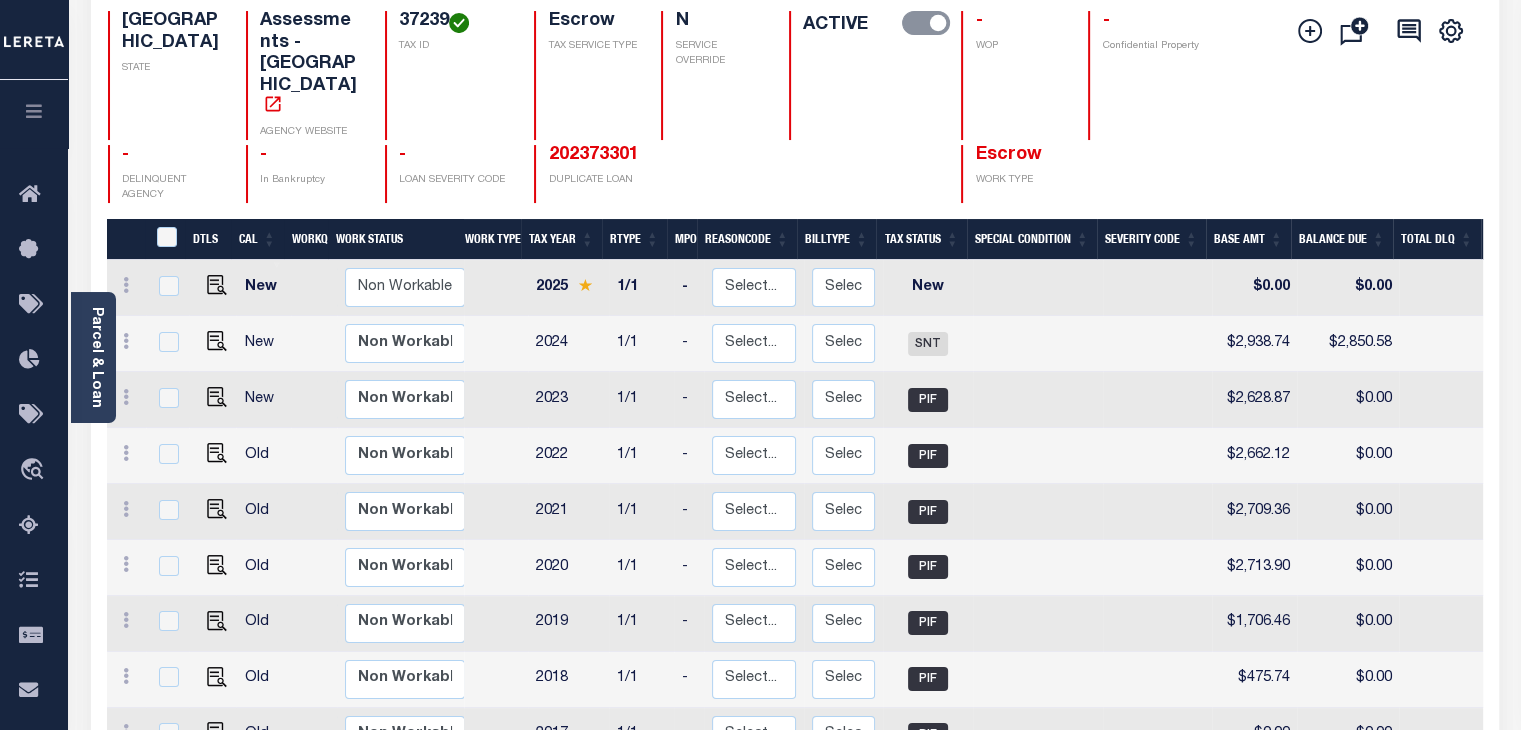 drag, startPoint x: 91, startPoint y: 363, endPoint x: 105, endPoint y: 347, distance: 21.260292 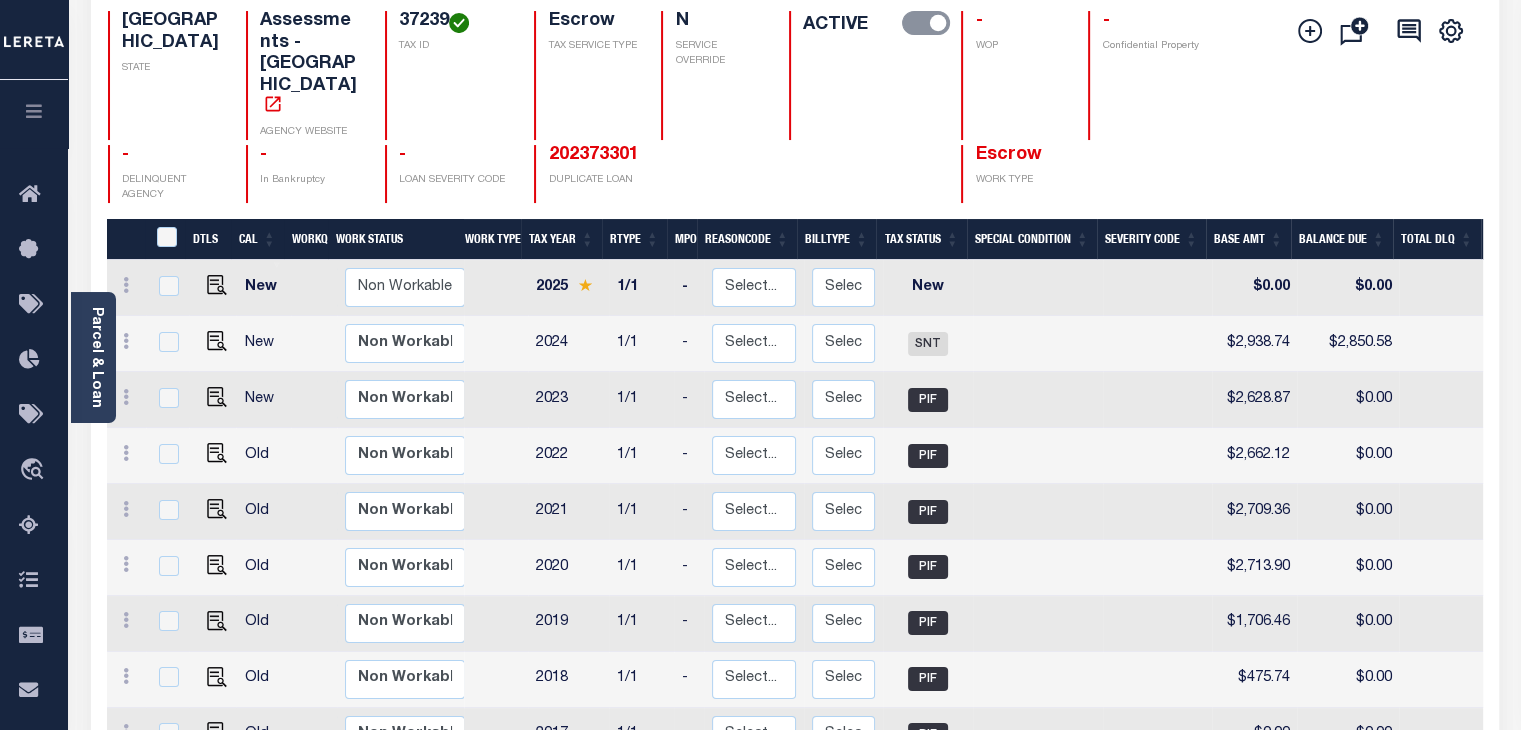 click on "Parcel & Loan" at bounding box center (96, 357) 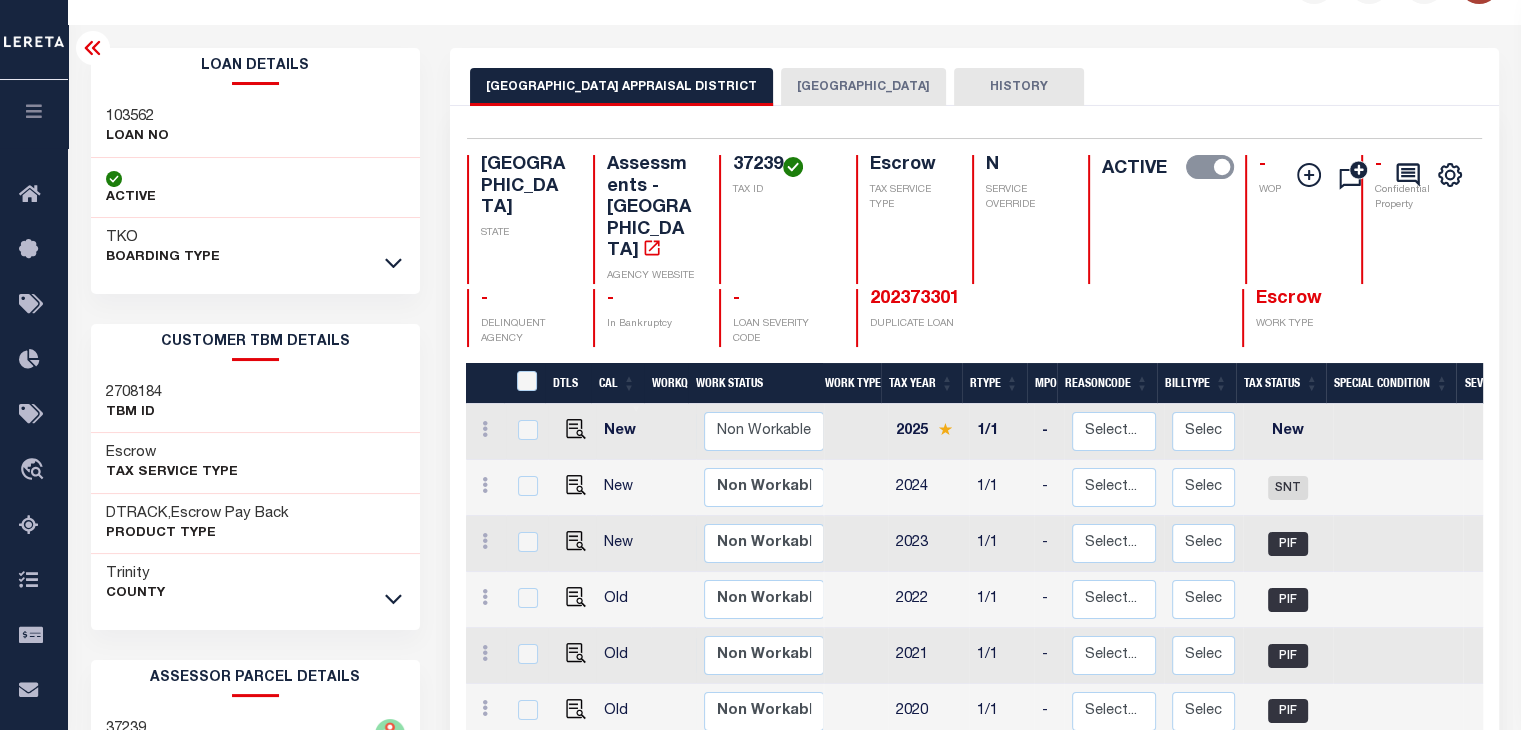 scroll, scrollTop: 0, scrollLeft: 0, axis: both 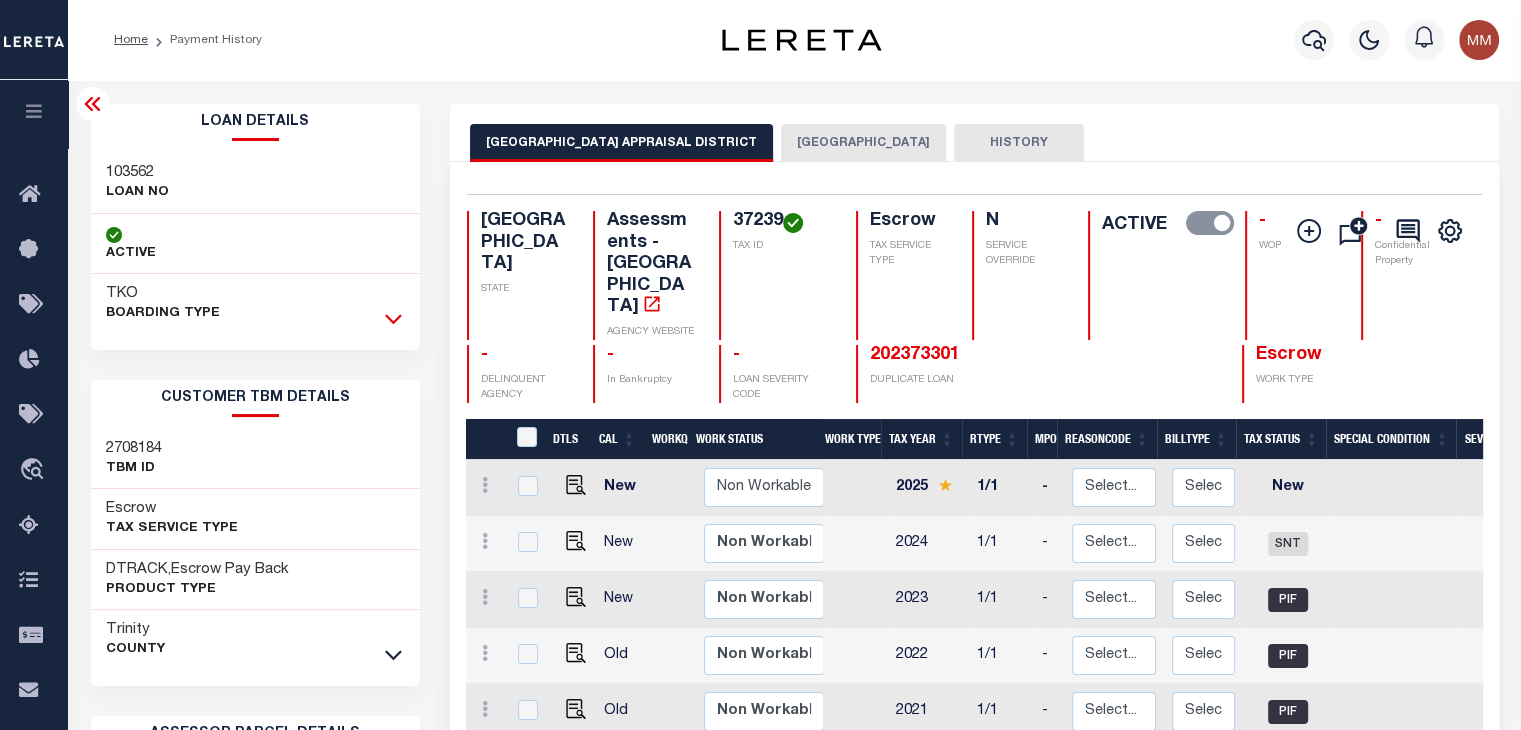 click 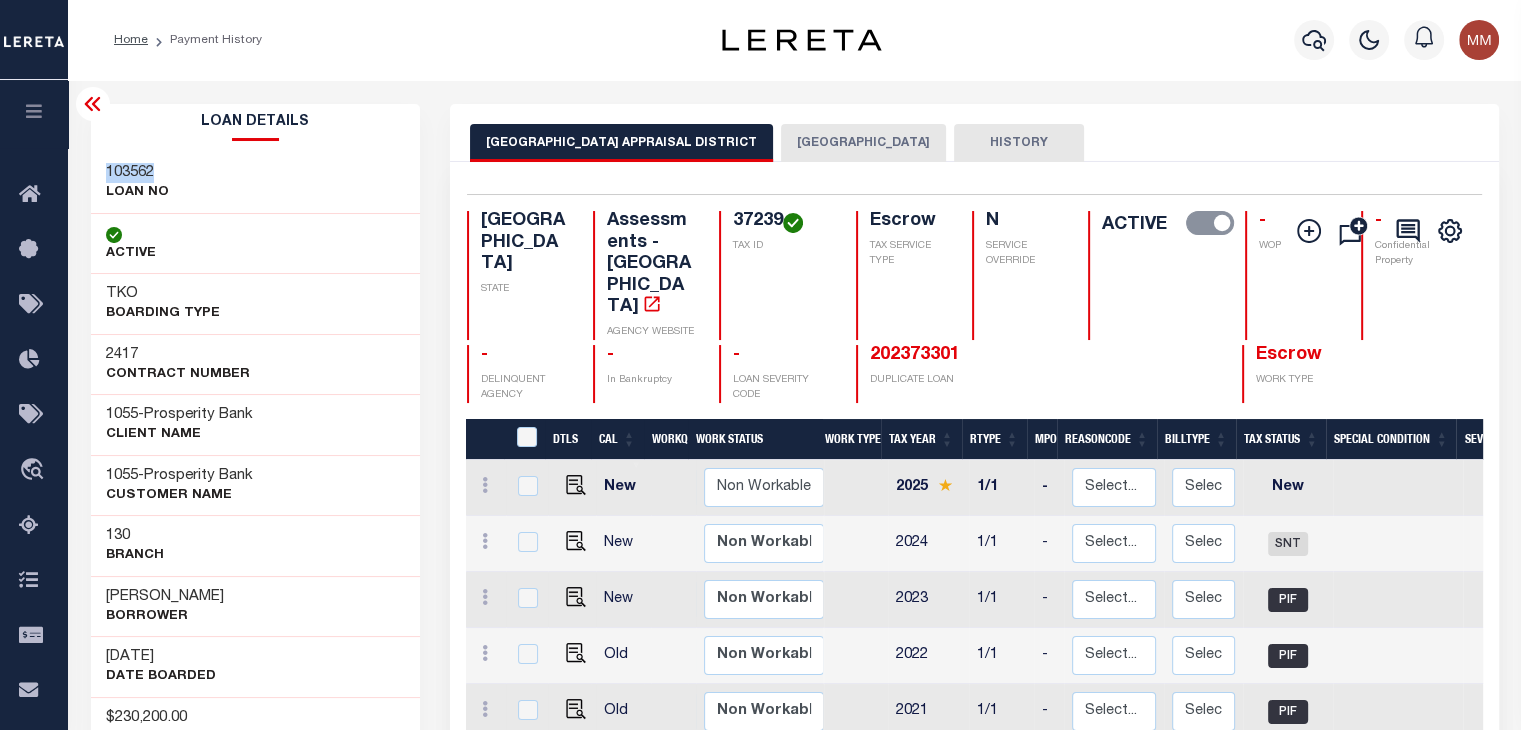 drag, startPoint x: 100, startPoint y: 173, endPoint x: 167, endPoint y: 176, distance: 67.06713 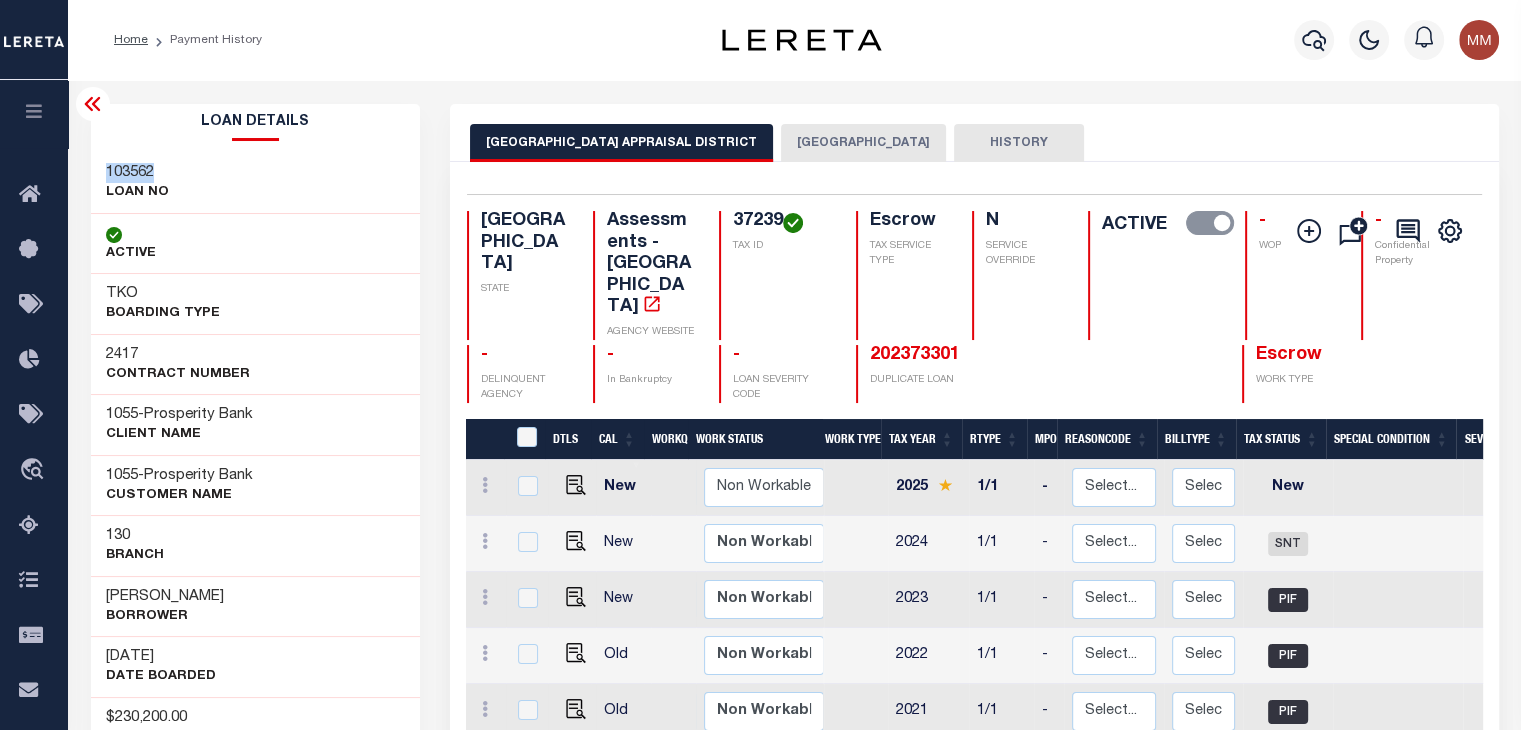 click on "103562
LOAN NO" at bounding box center (256, 183) 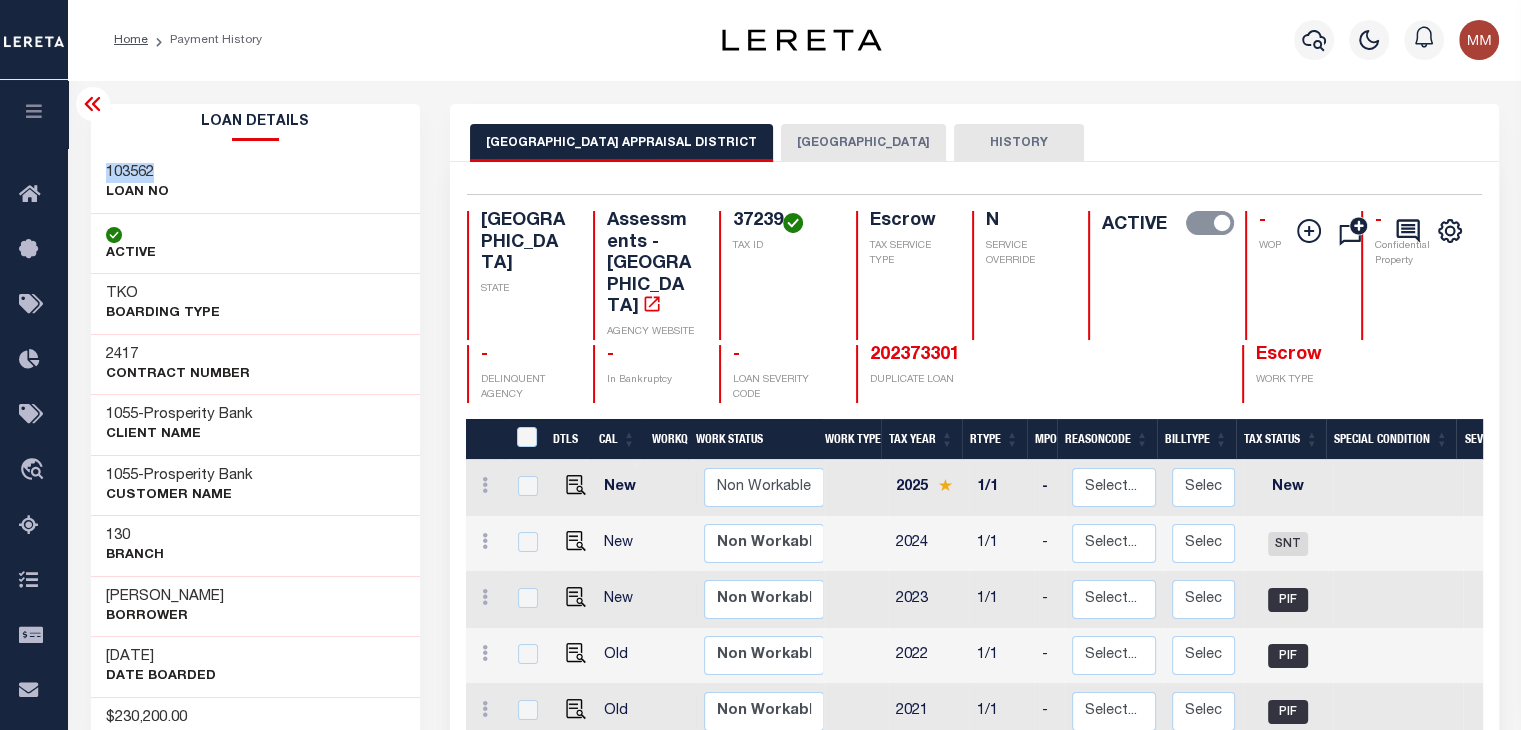 copy on "103562" 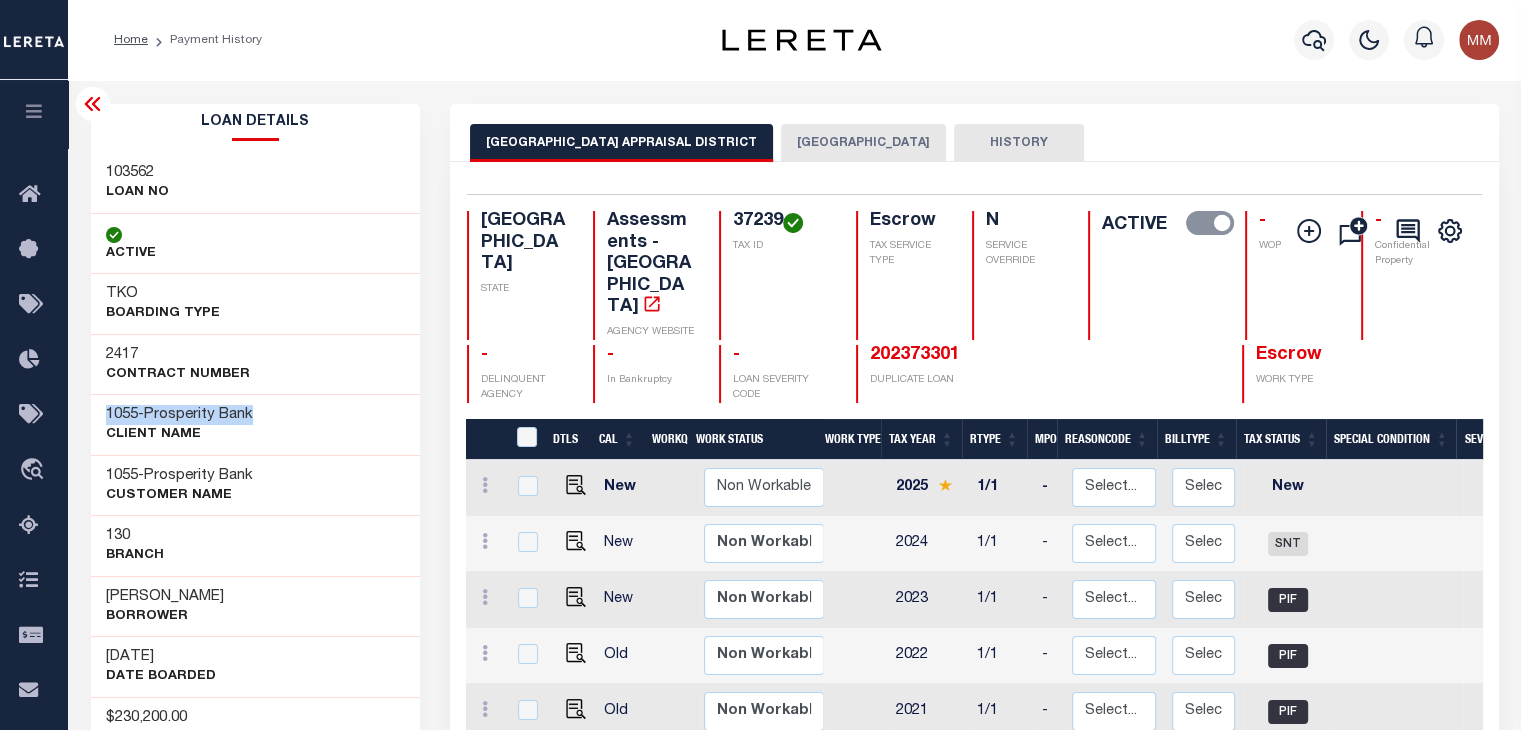 drag, startPoint x: 108, startPoint y: 407, endPoint x: 301, endPoint y: 421, distance: 193.50711 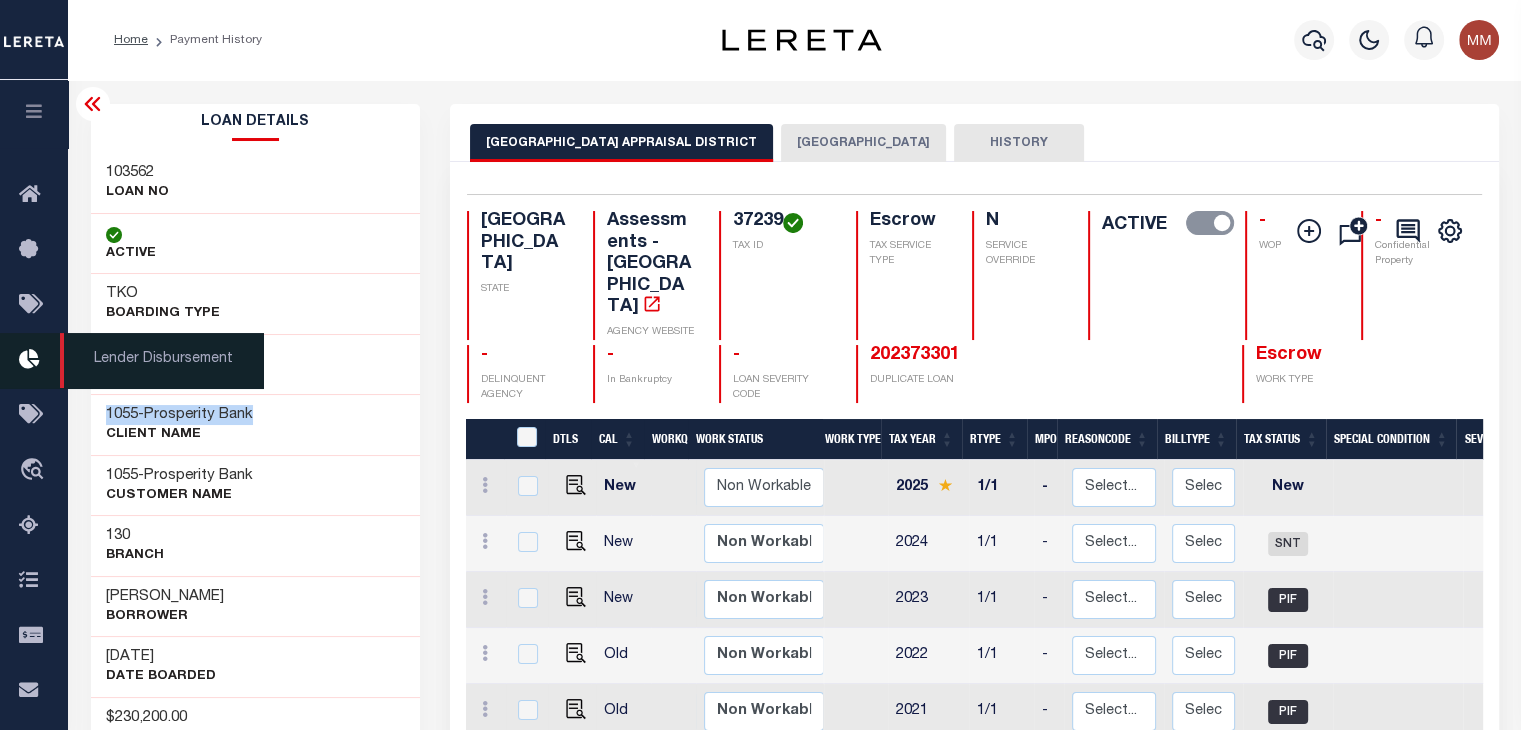 copy on "1055  -   Prosperity Bank" 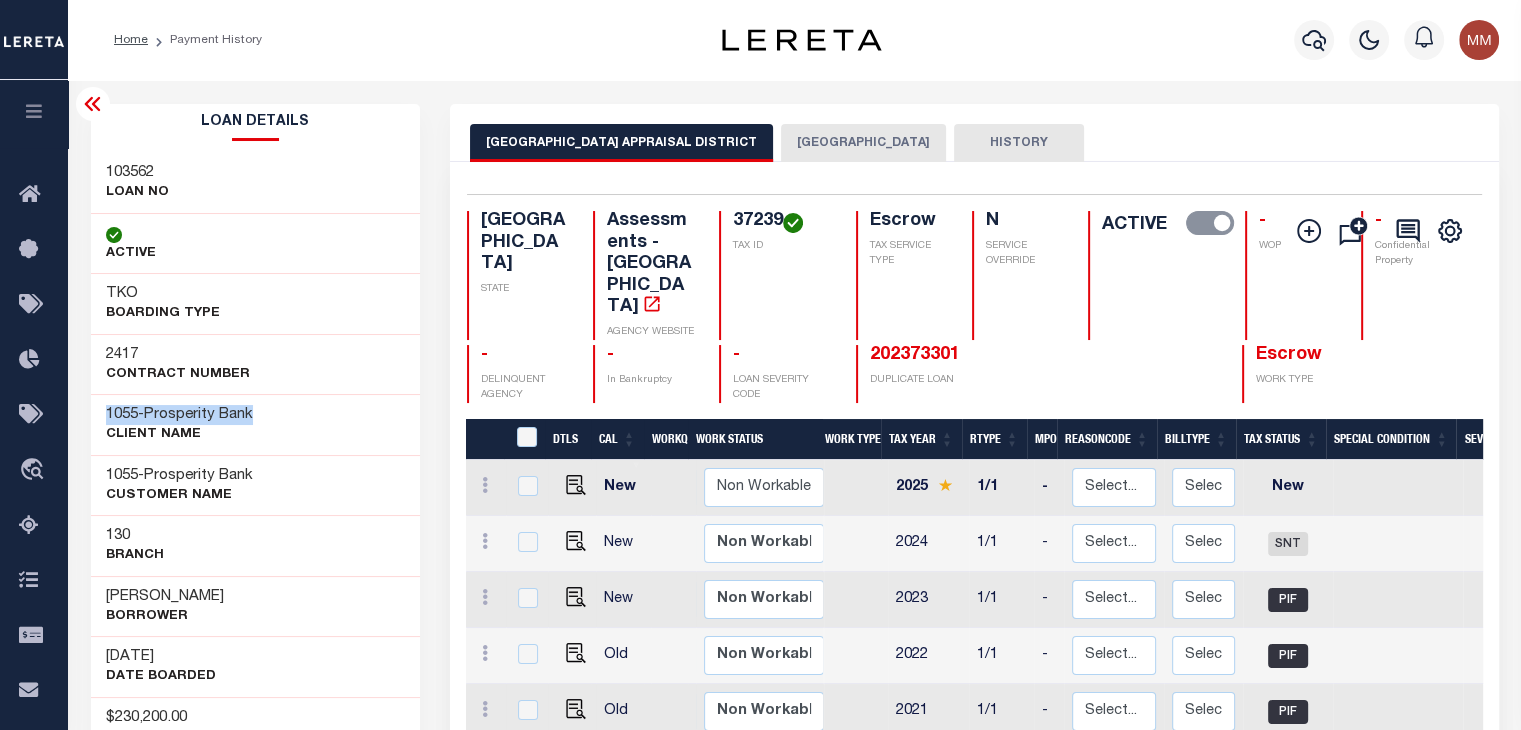 drag, startPoint x: 802, startPoint y: 149, endPoint x: 607, endPoint y: 112, distance: 198.47922 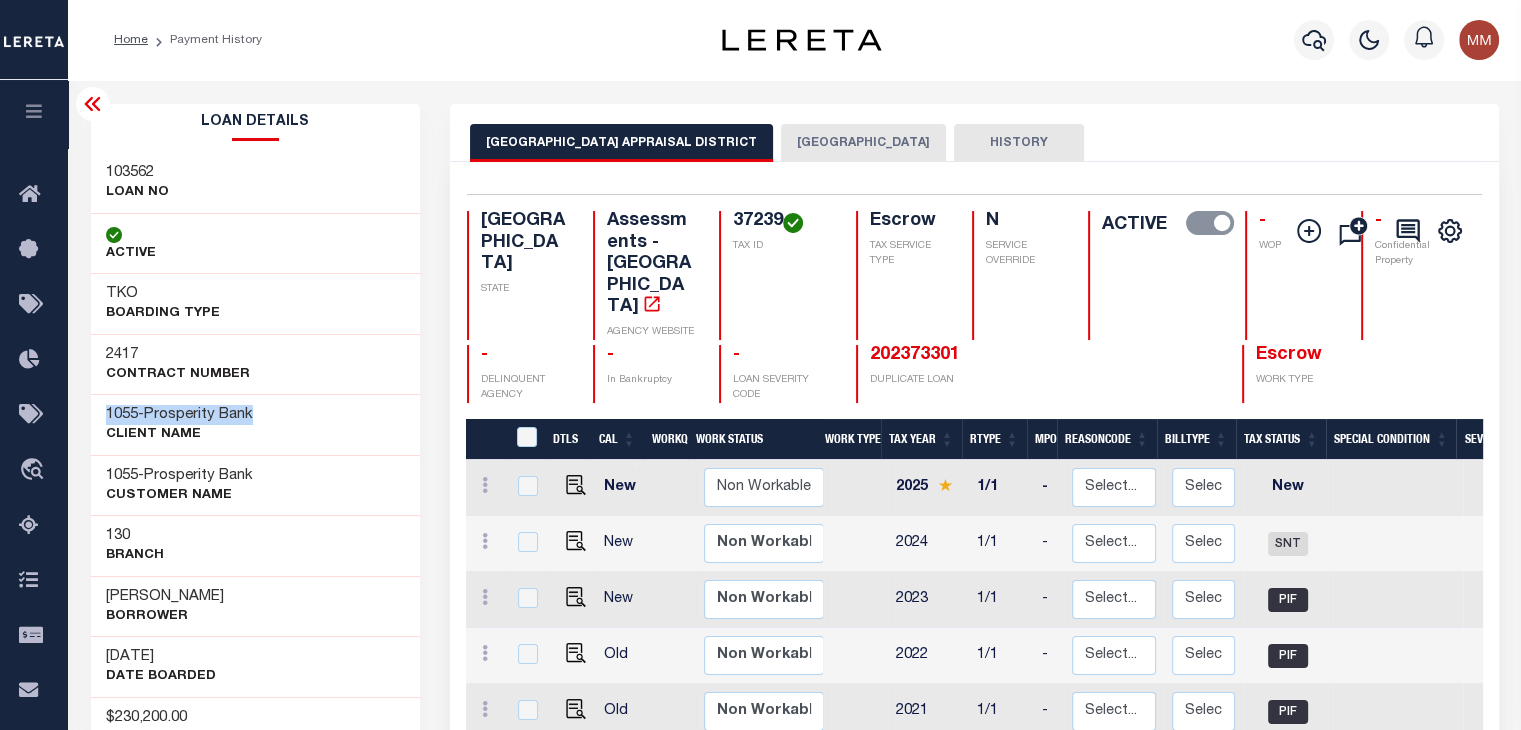 click on "HOUSTON COUNTY" at bounding box center [863, 143] 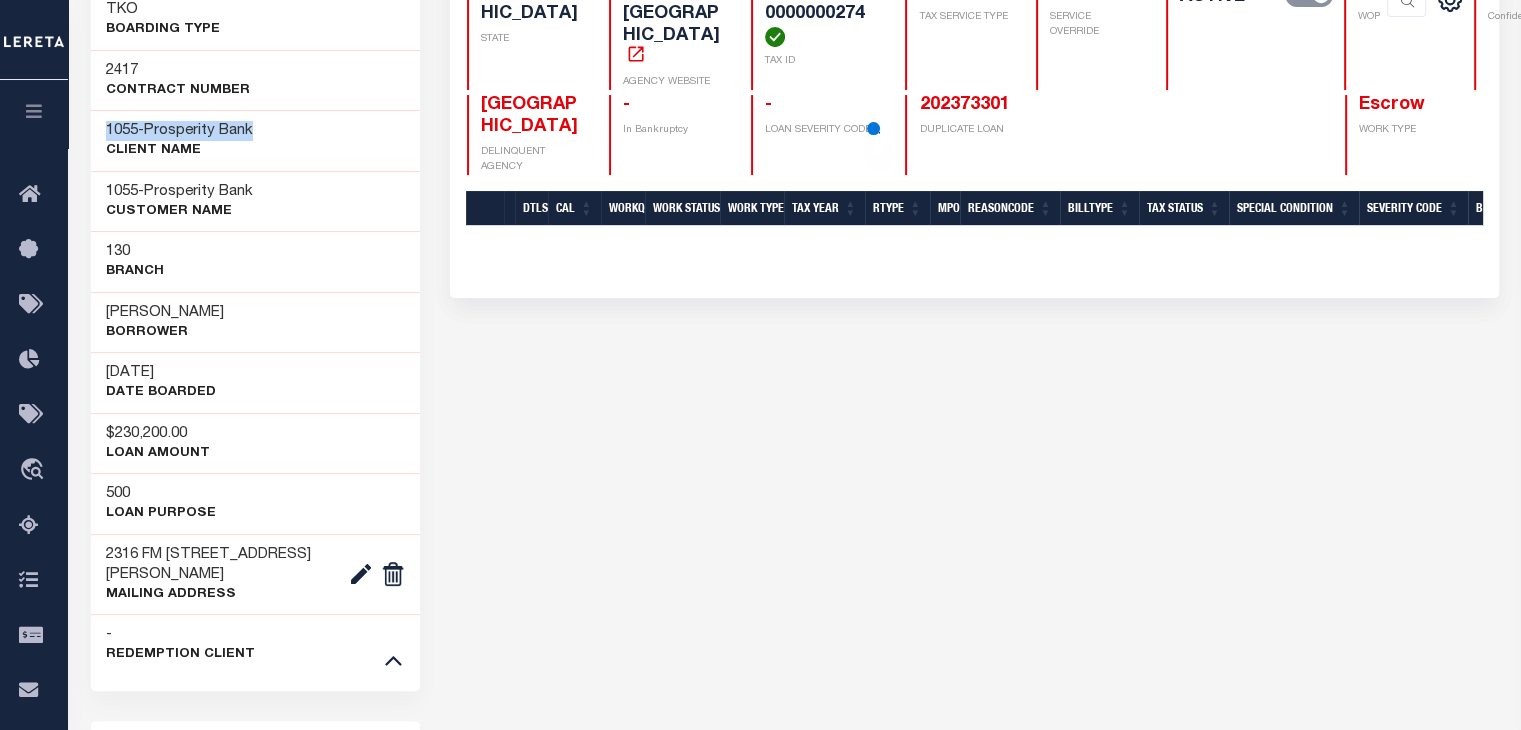 scroll, scrollTop: 300, scrollLeft: 0, axis: vertical 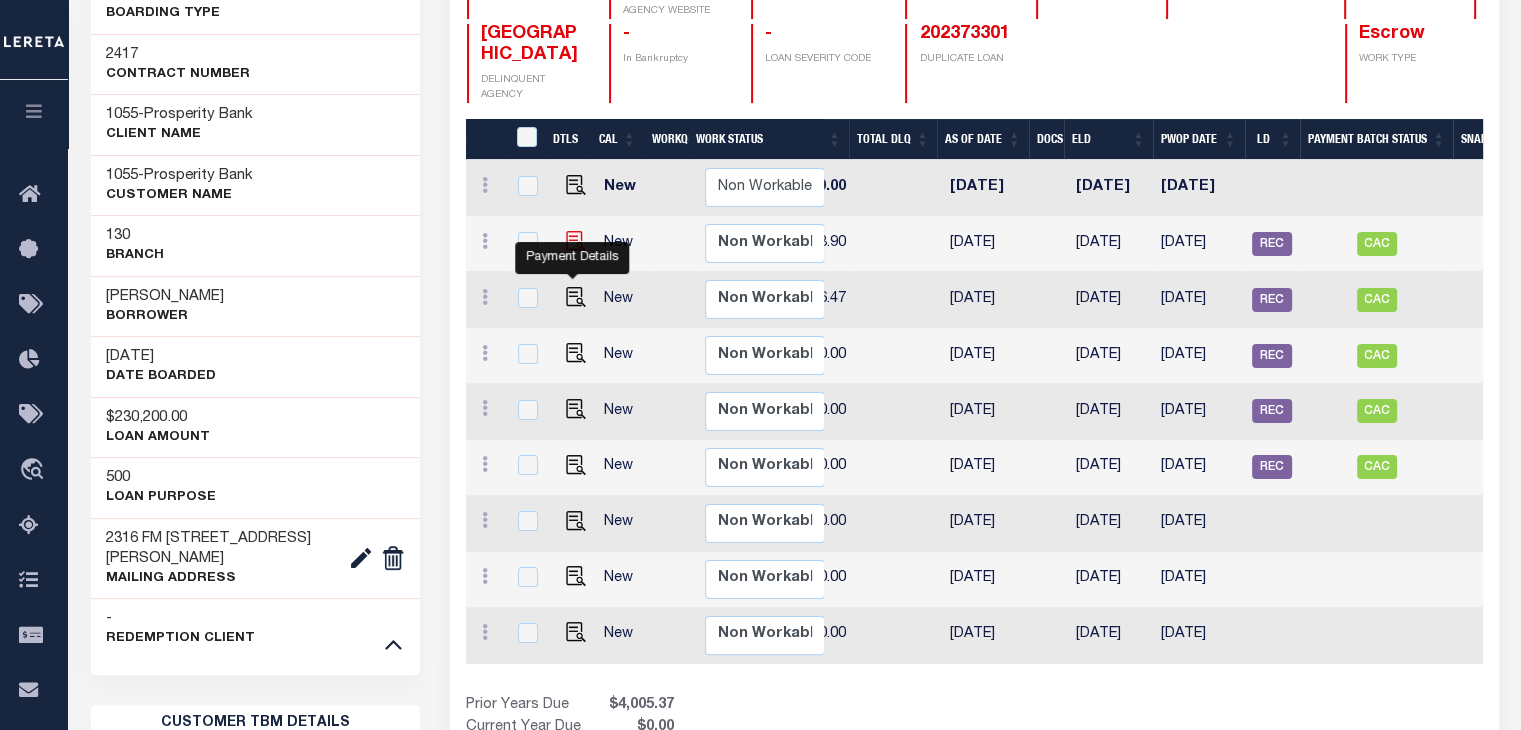 click at bounding box center (576, 241) 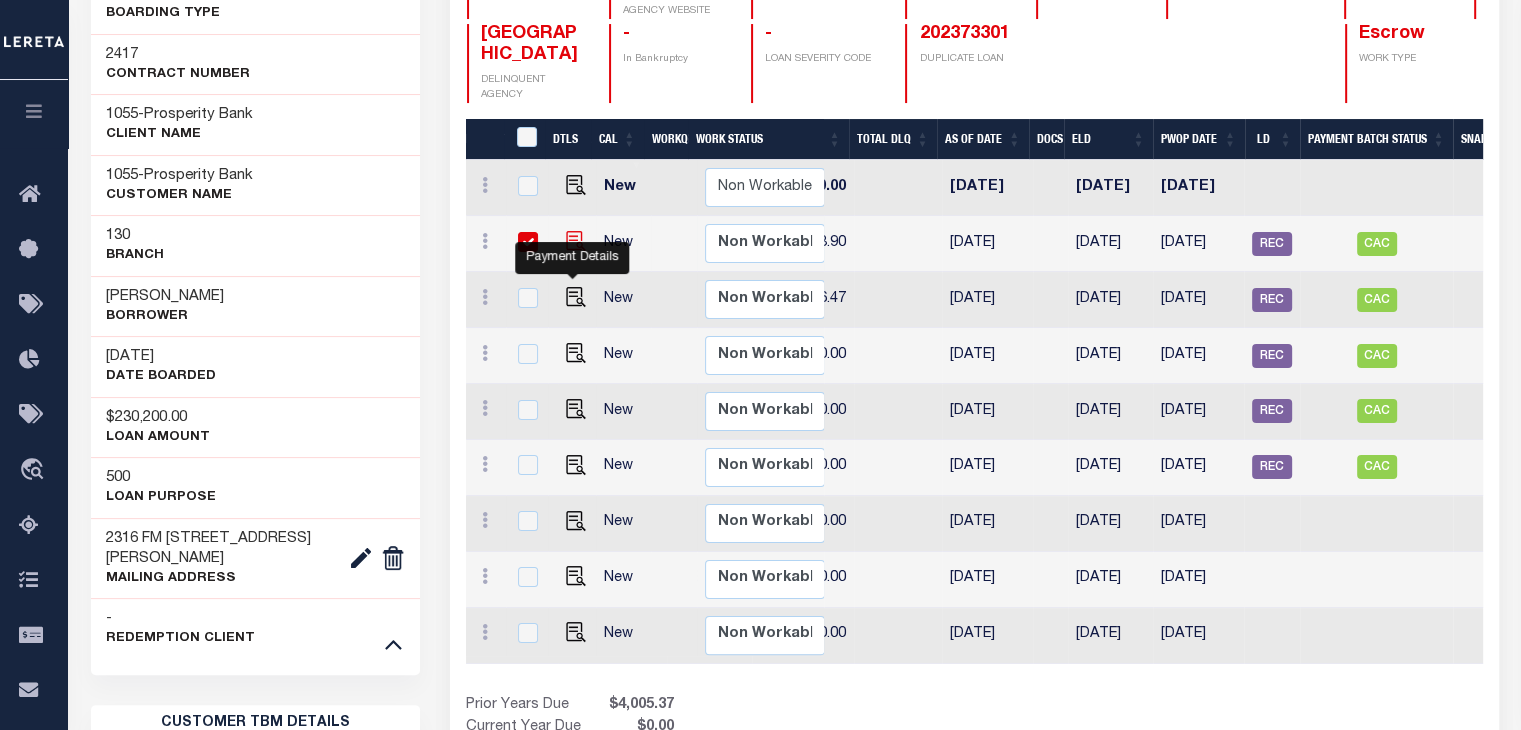 checkbox on "true" 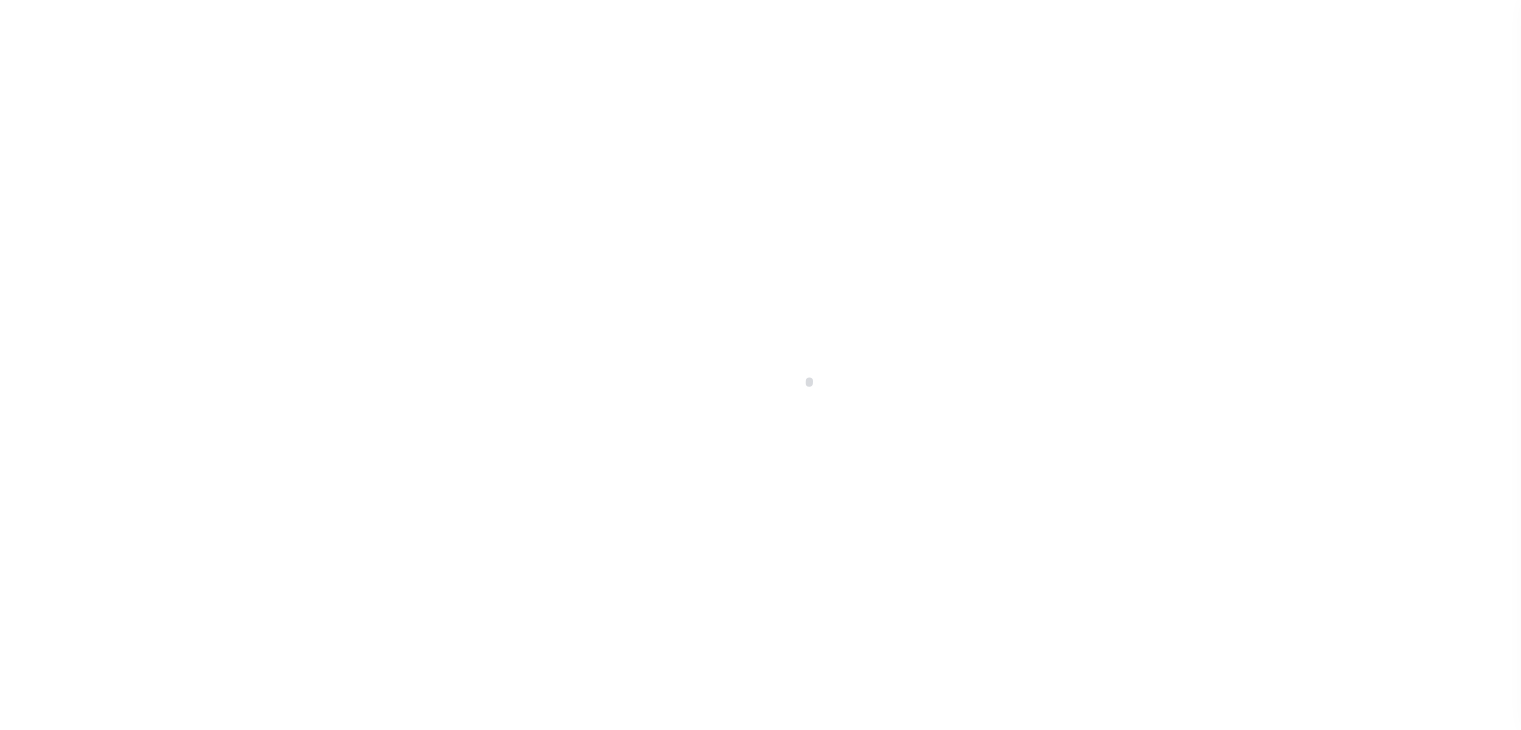 select on "SNT" 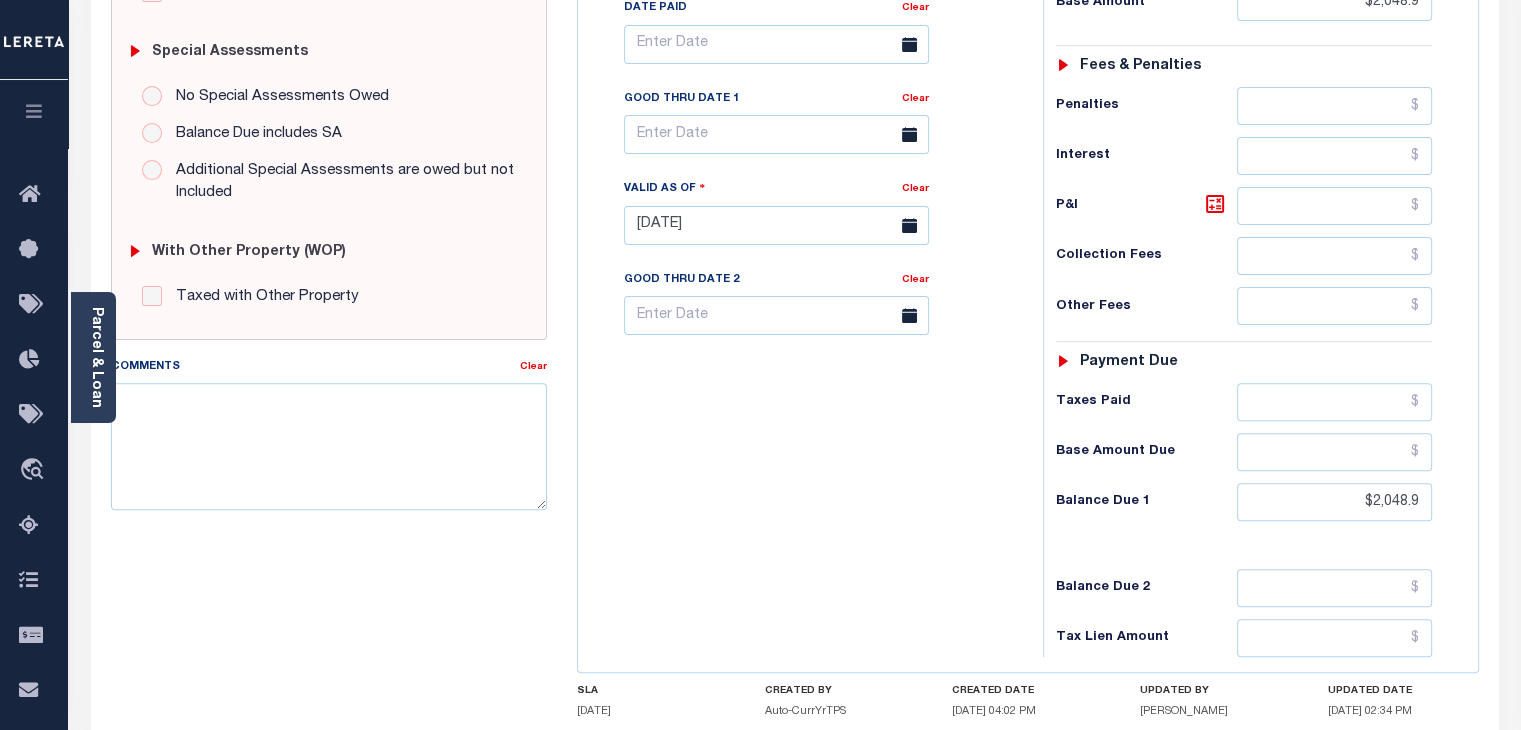 scroll, scrollTop: 779, scrollLeft: 0, axis: vertical 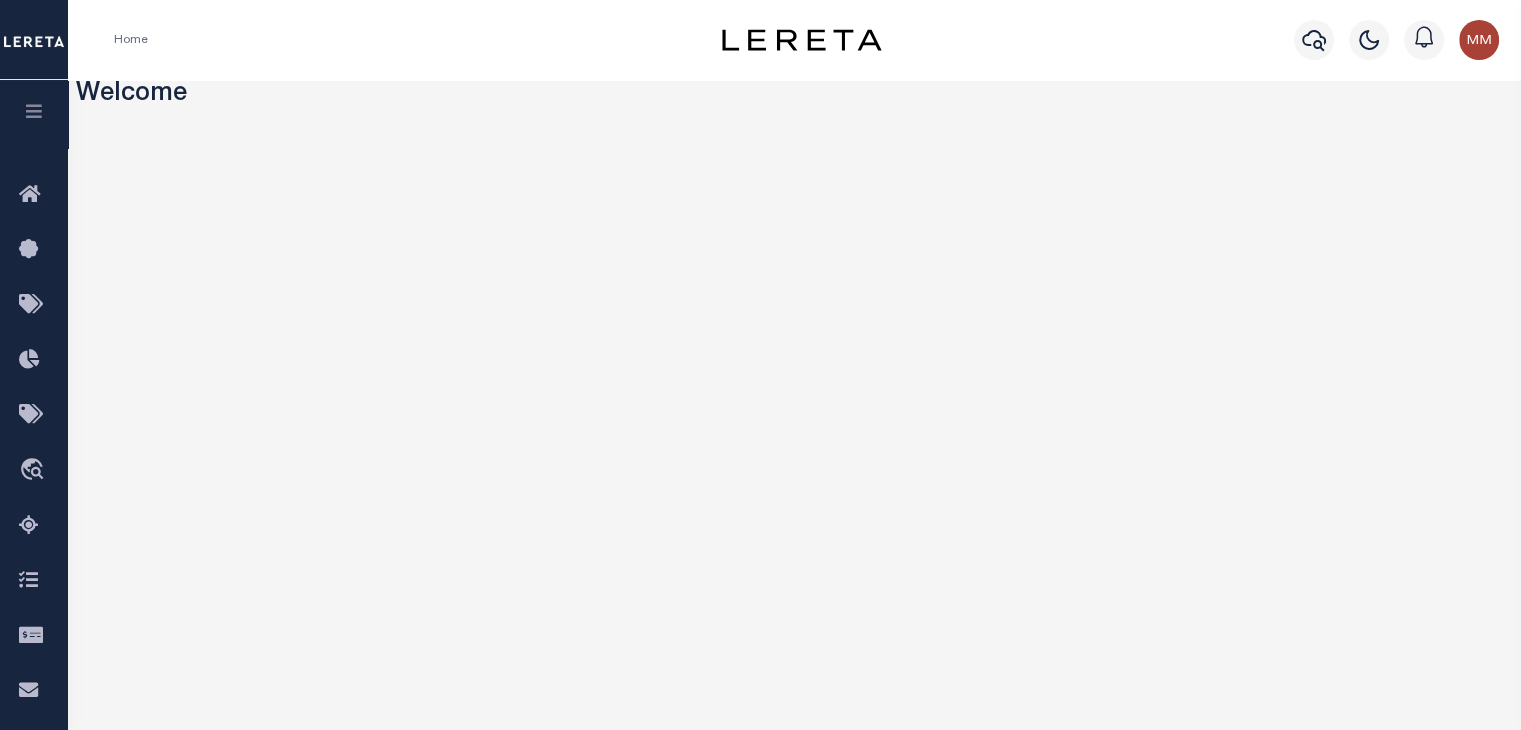 click at bounding box center [34, 114] 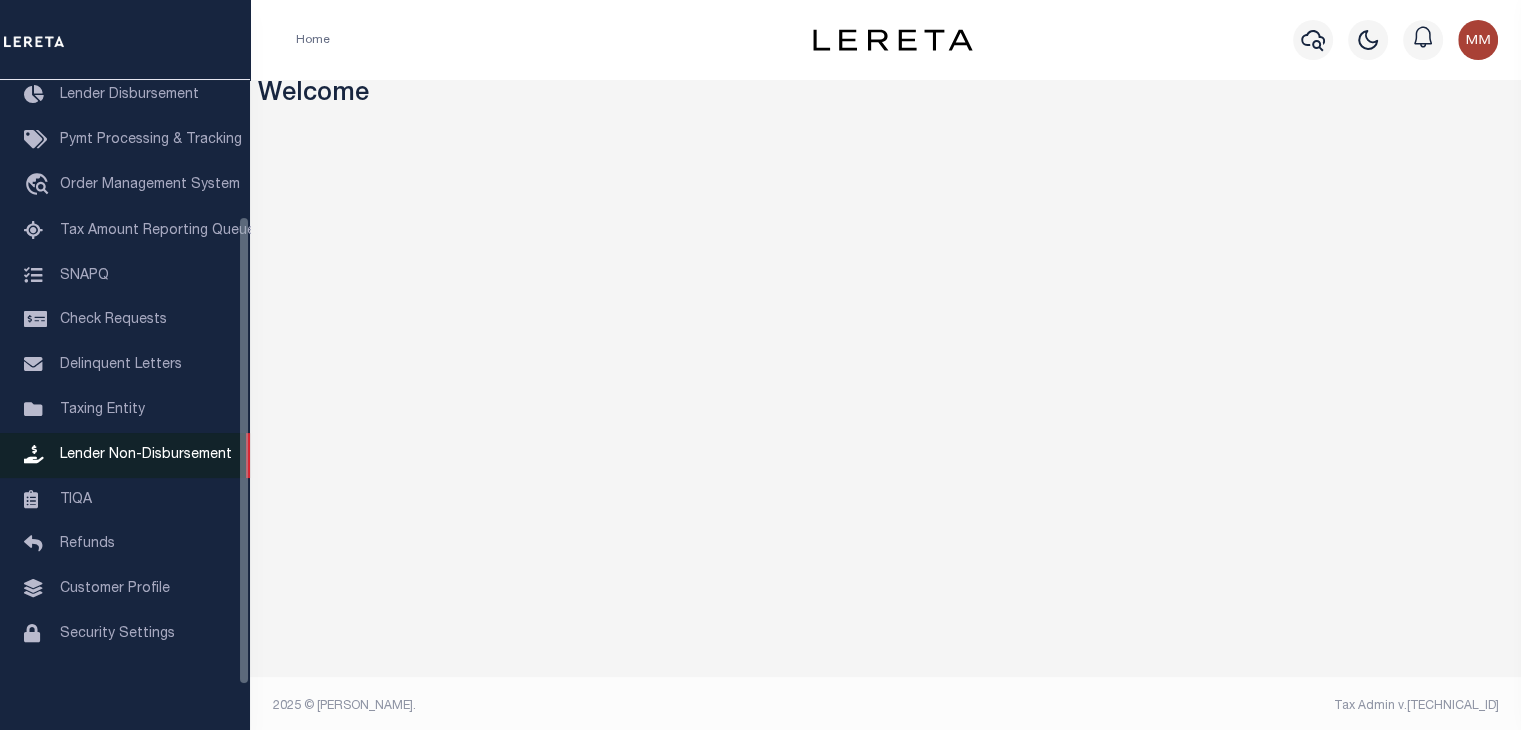scroll, scrollTop: 248, scrollLeft: 0, axis: vertical 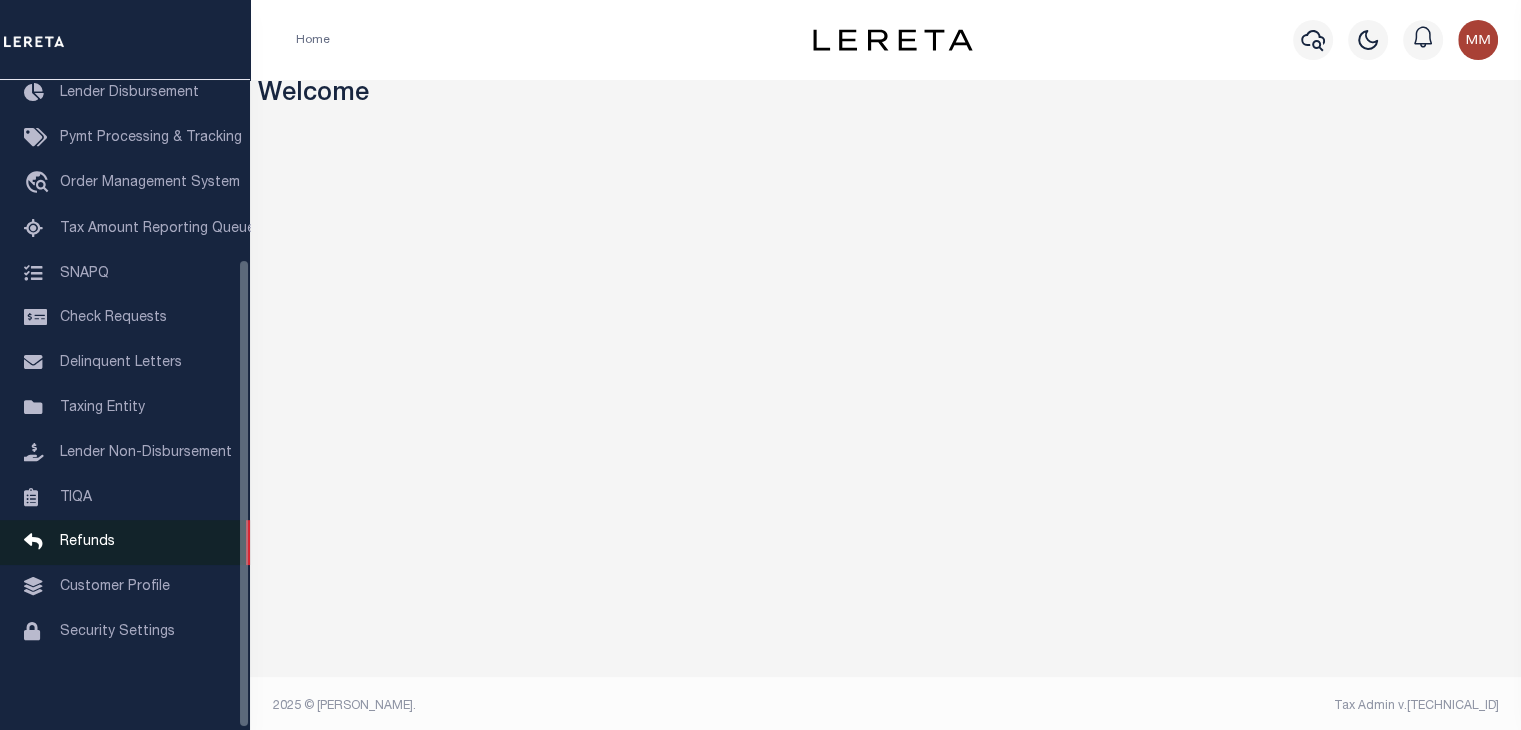 click on "Refunds" at bounding box center [87, 542] 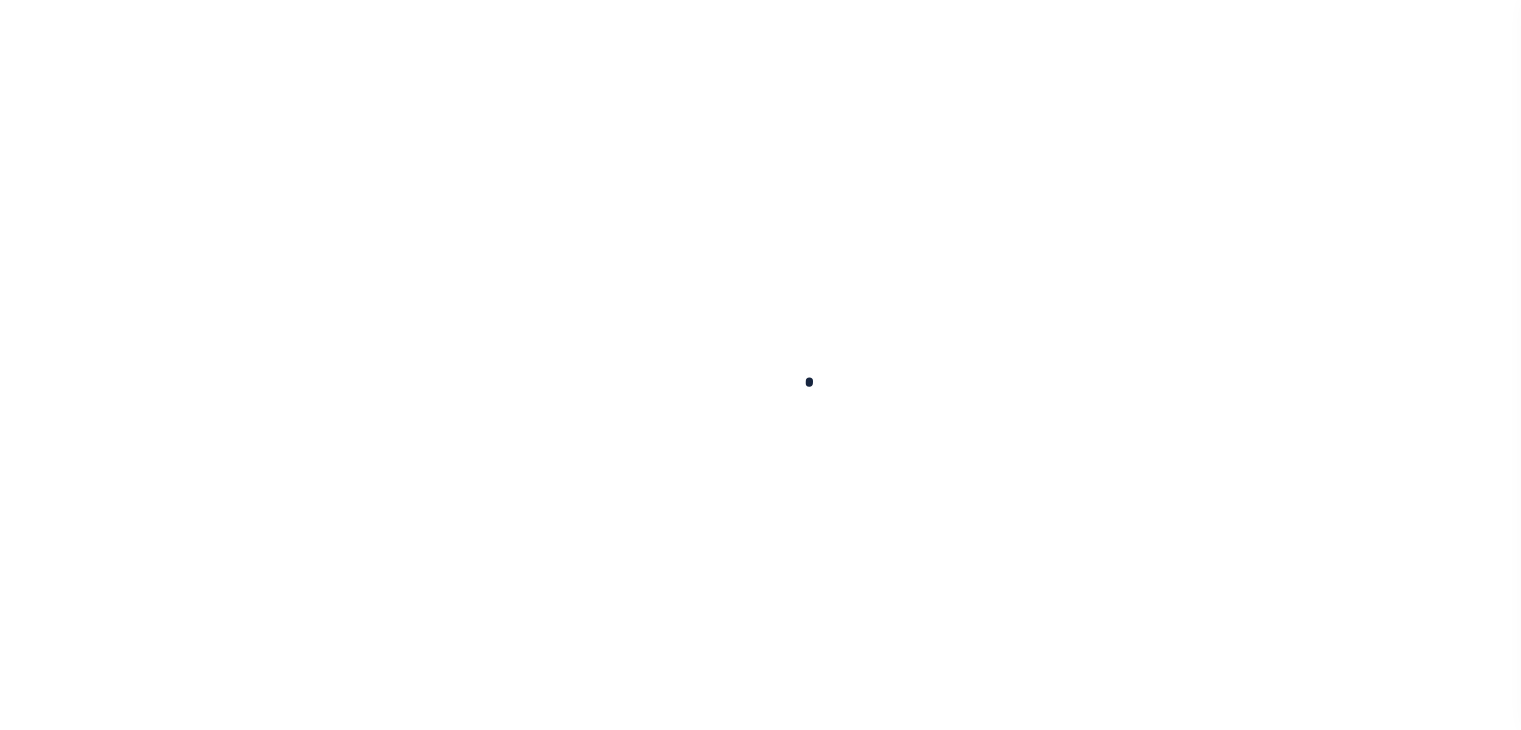 scroll, scrollTop: 0, scrollLeft: 0, axis: both 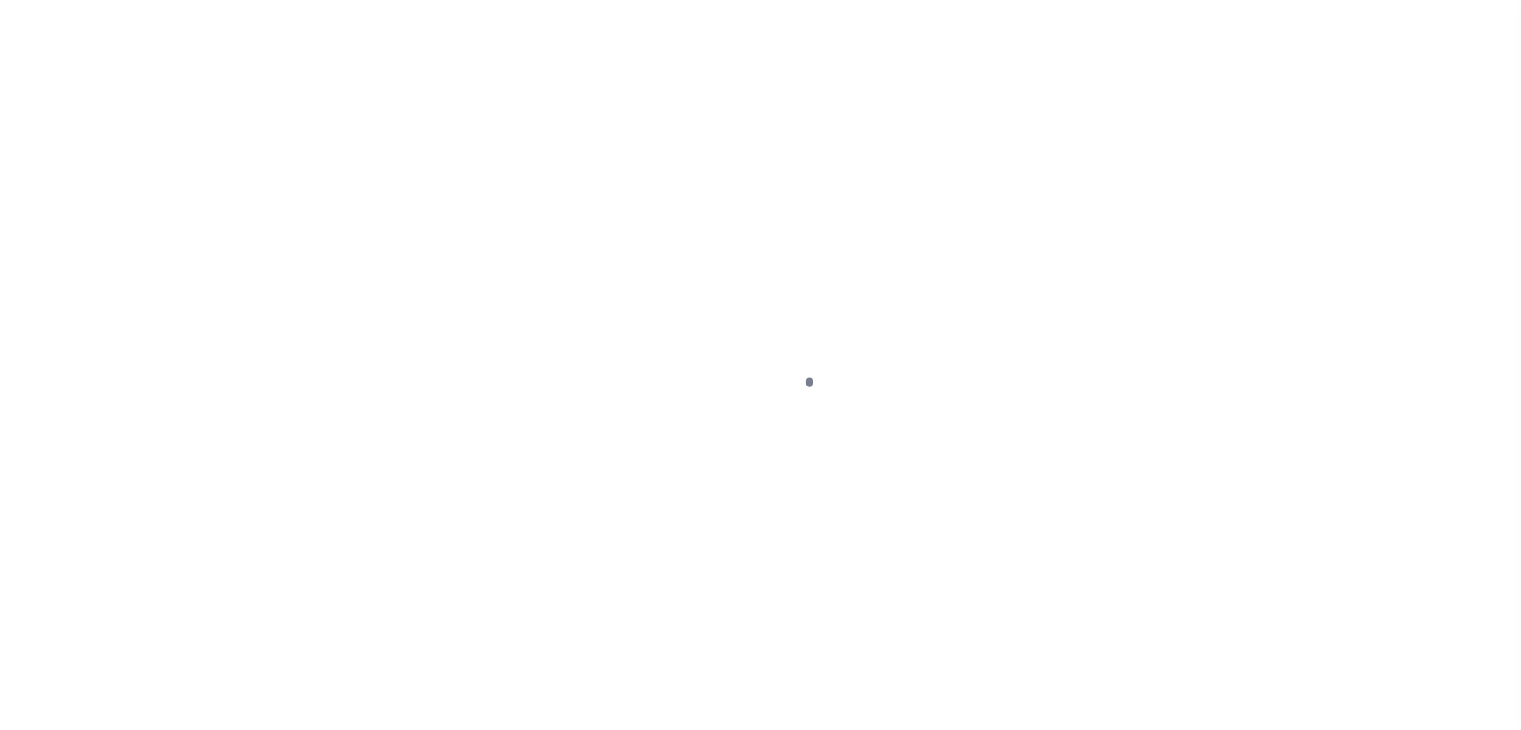 select on "CAC" 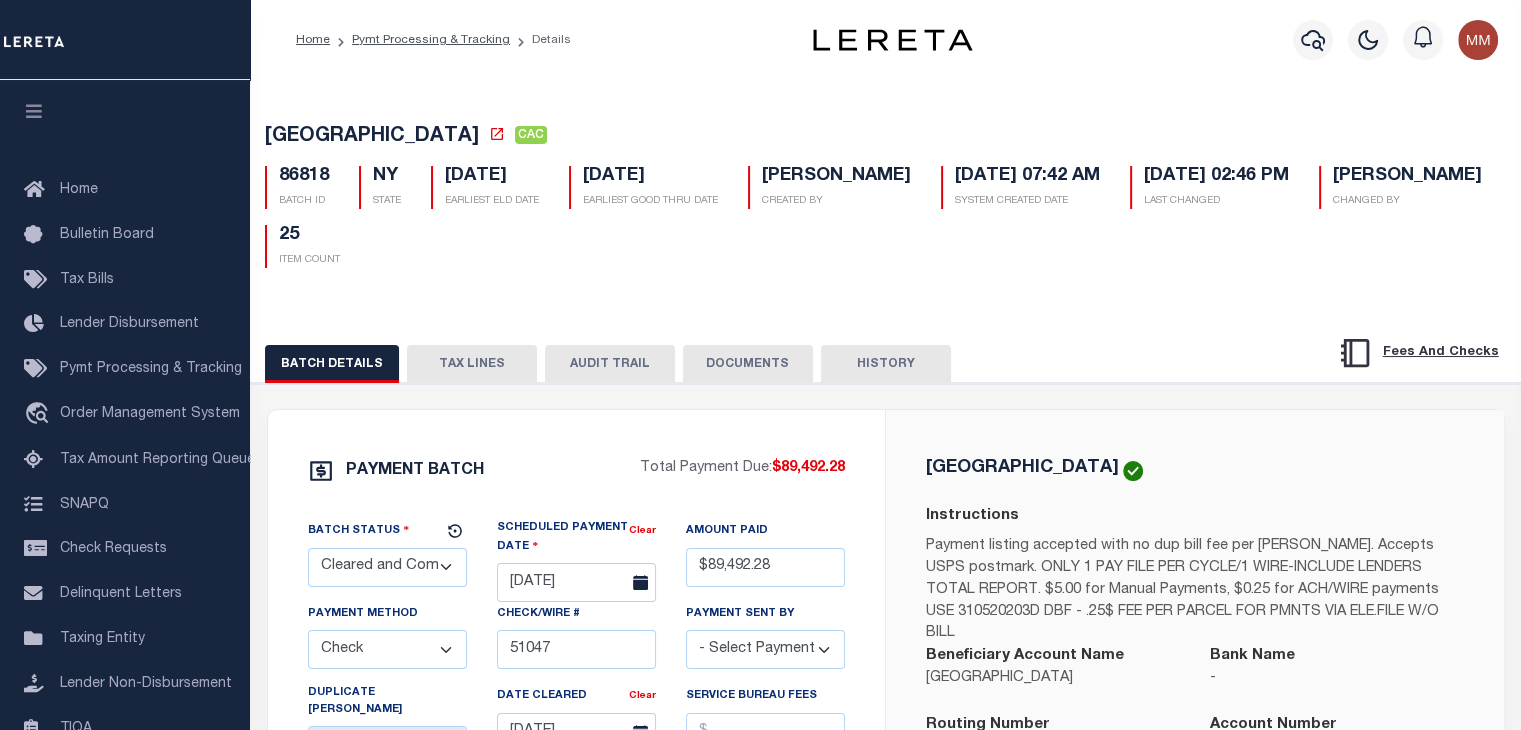 click on "TAX LINES" at bounding box center [472, 364] 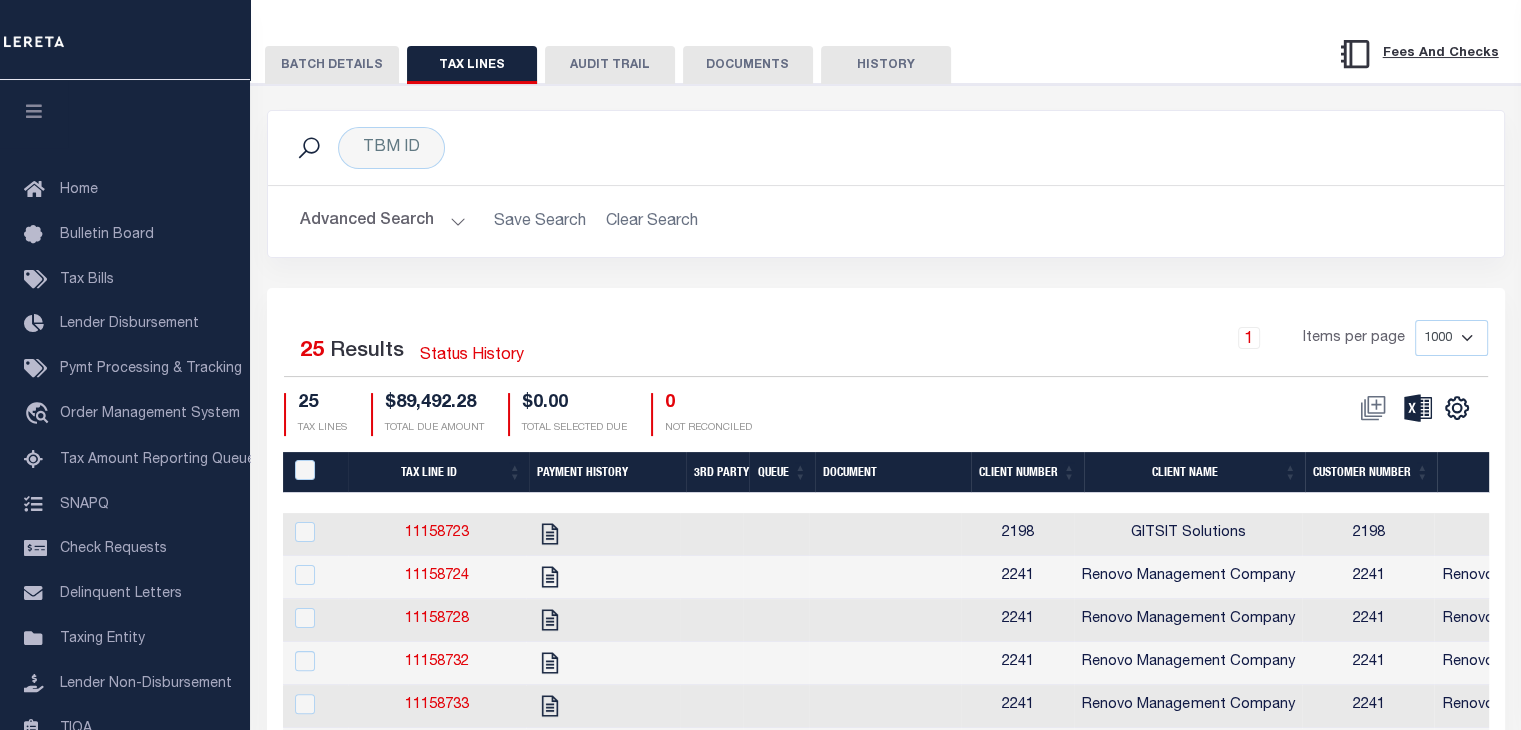 scroll, scrollTop: 300, scrollLeft: 0, axis: vertical 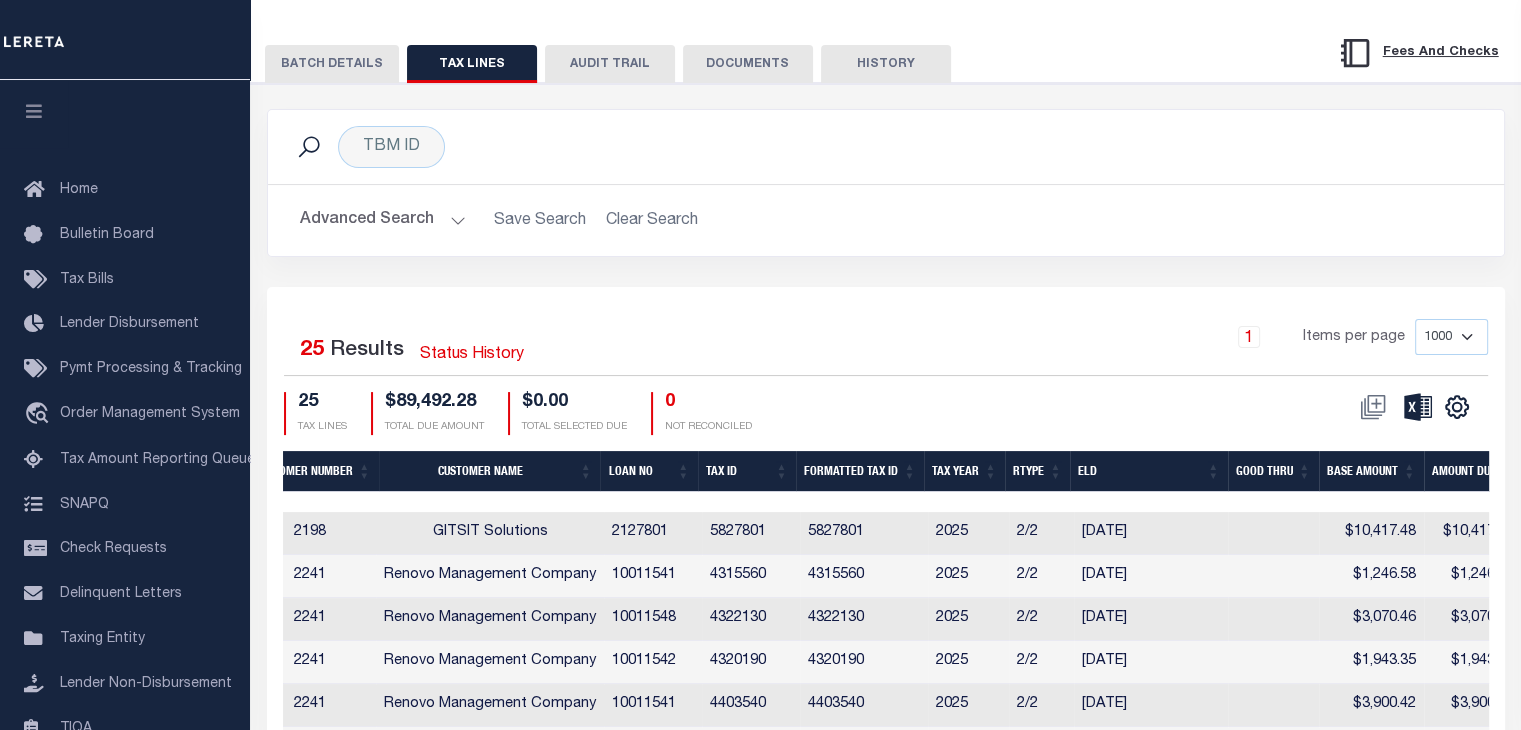 click on "Tax ID" at bounding box center (747, 471) 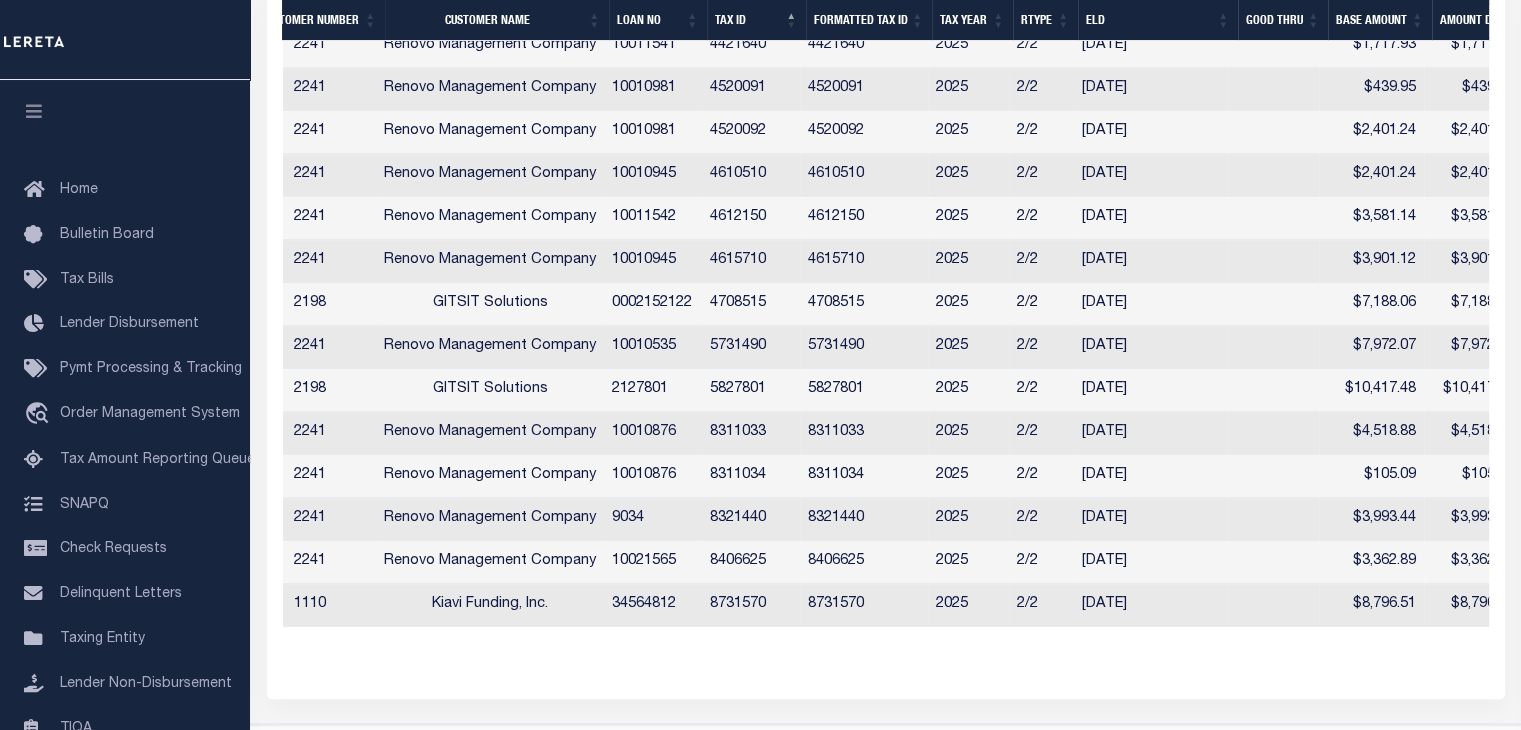 click on "4708515" at bounding box center (750, 304) 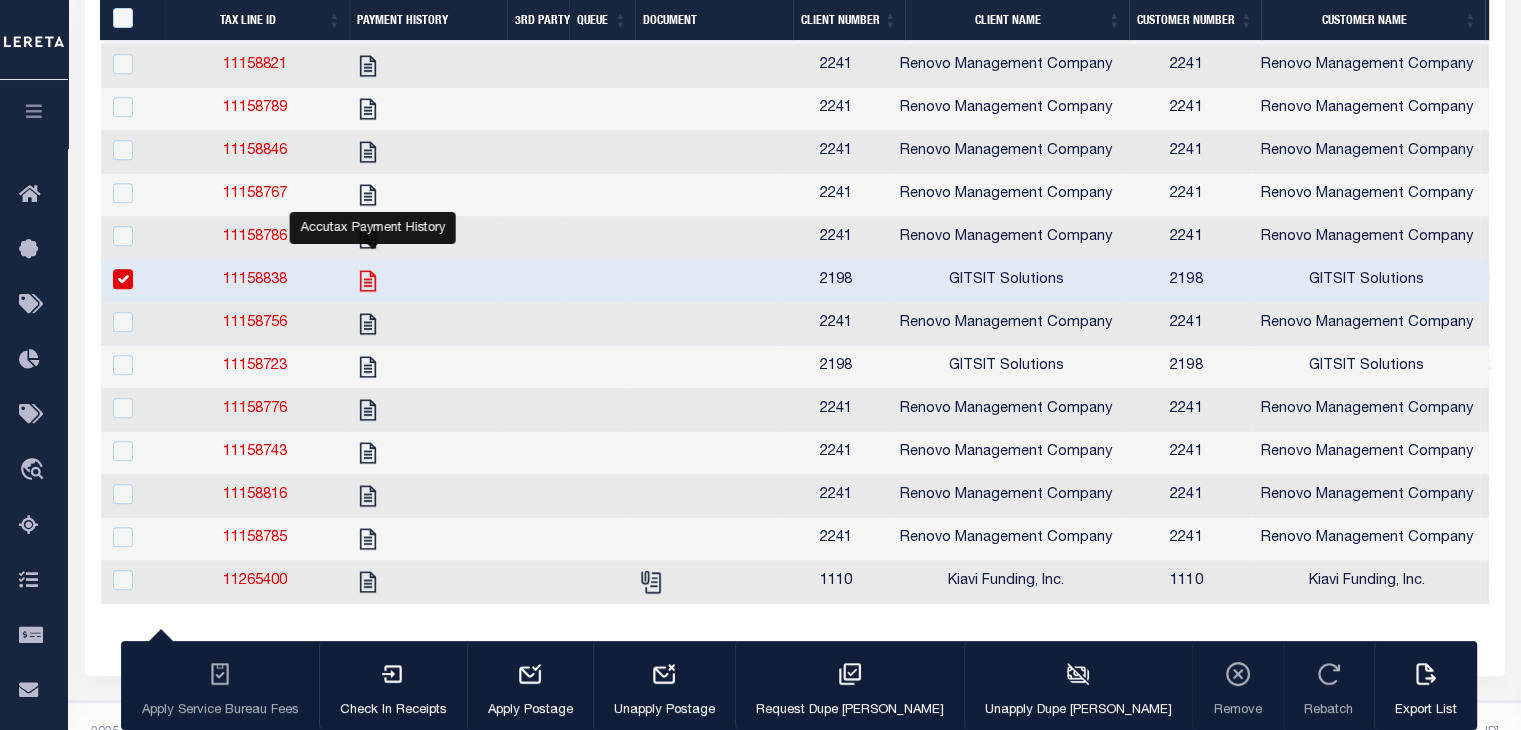 click 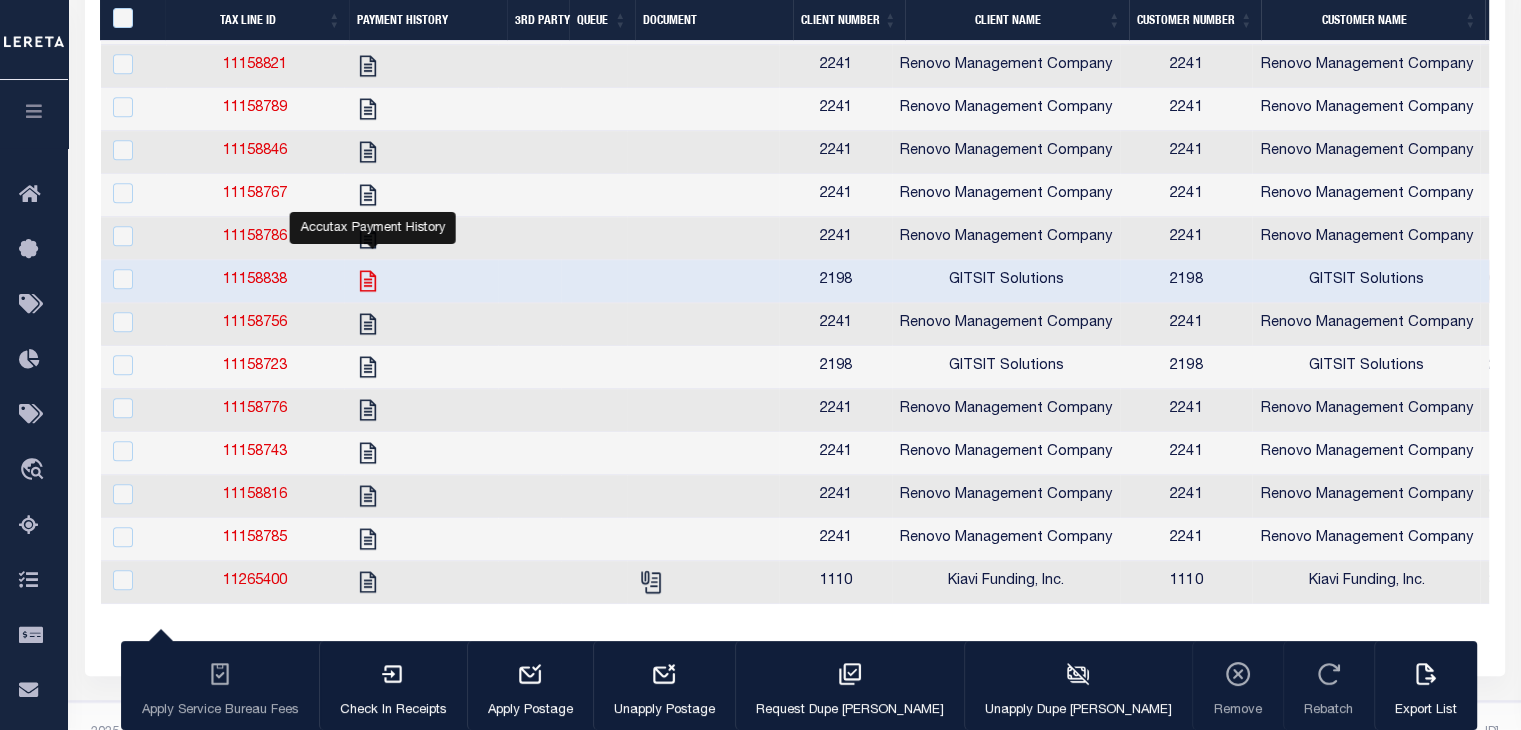 checkbox on "false" 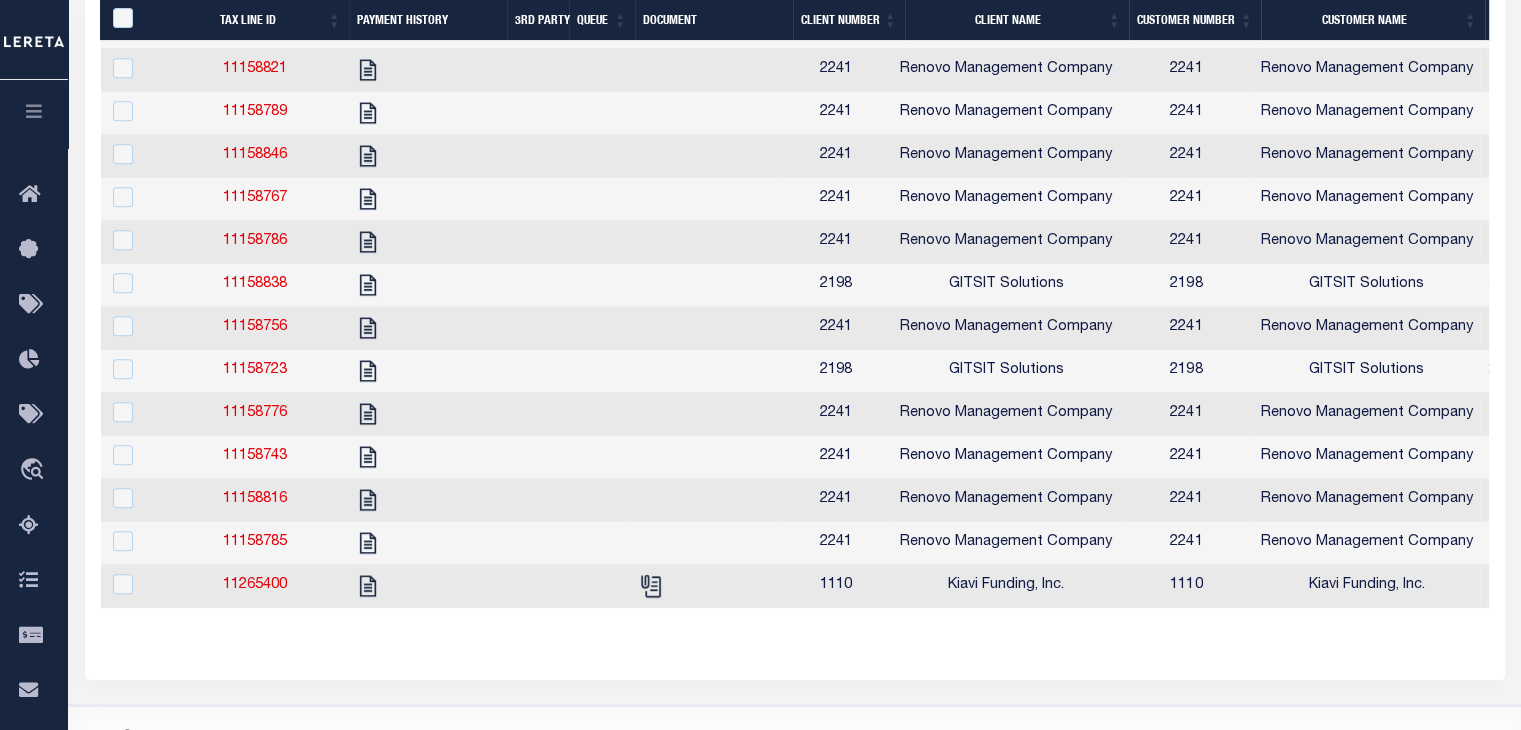 scroll, scrollTop: 0, scrollLeft: 508, axis: horizontal 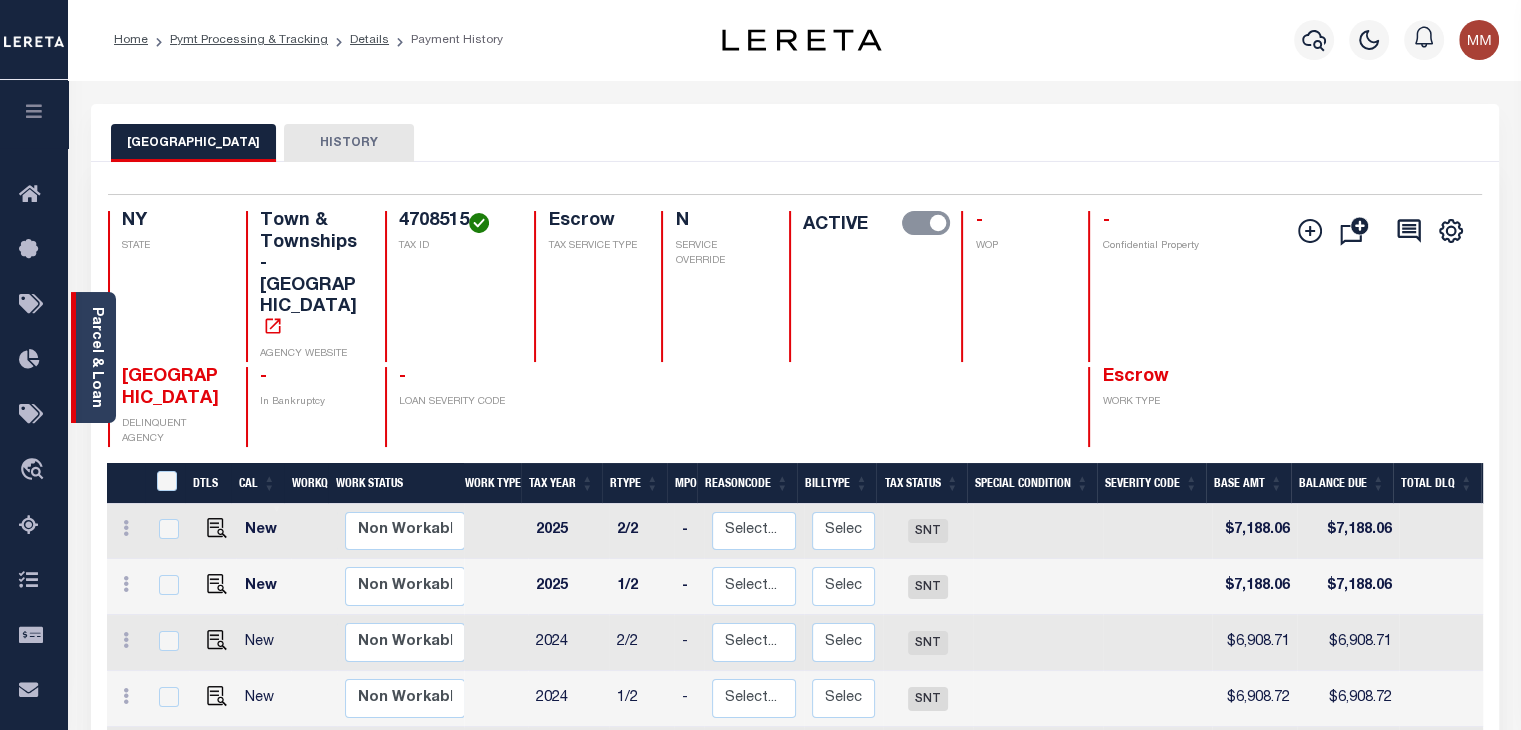 click on "Parcel & Loan" at bounding box center (96, 357) 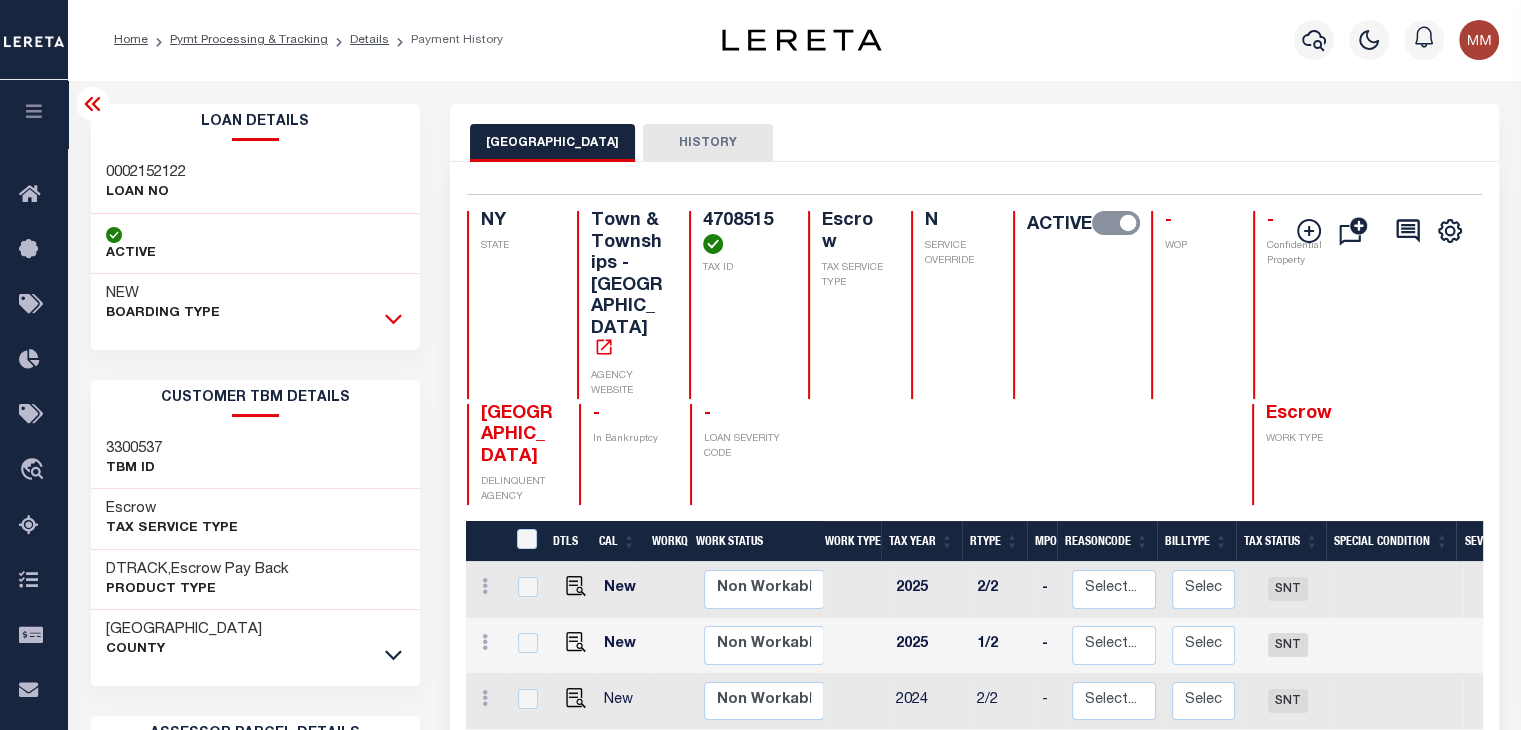 click 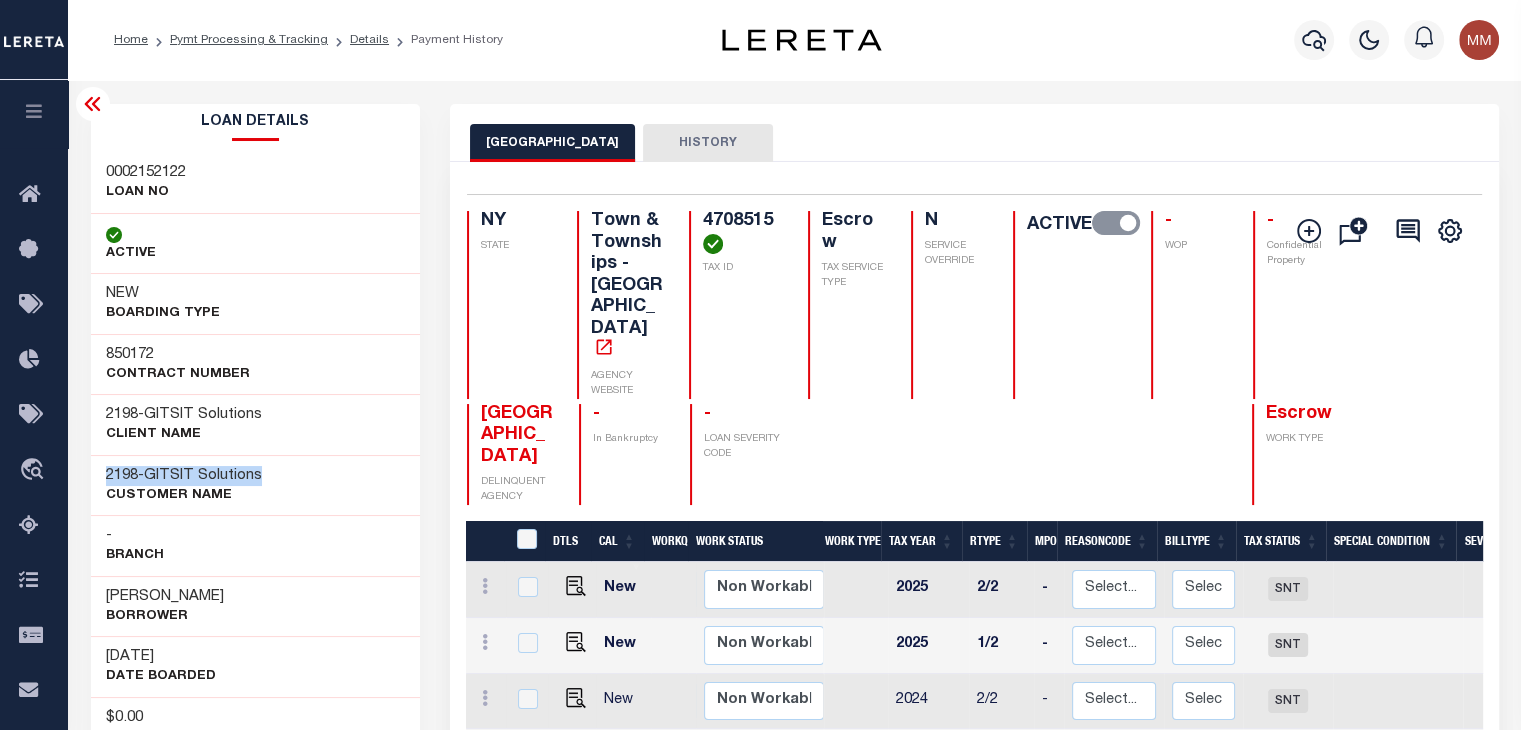 drag, startPoint x: 105, startPoint y: 473, endPoint x: 296, endPoint y: 471, distance: 191.01047 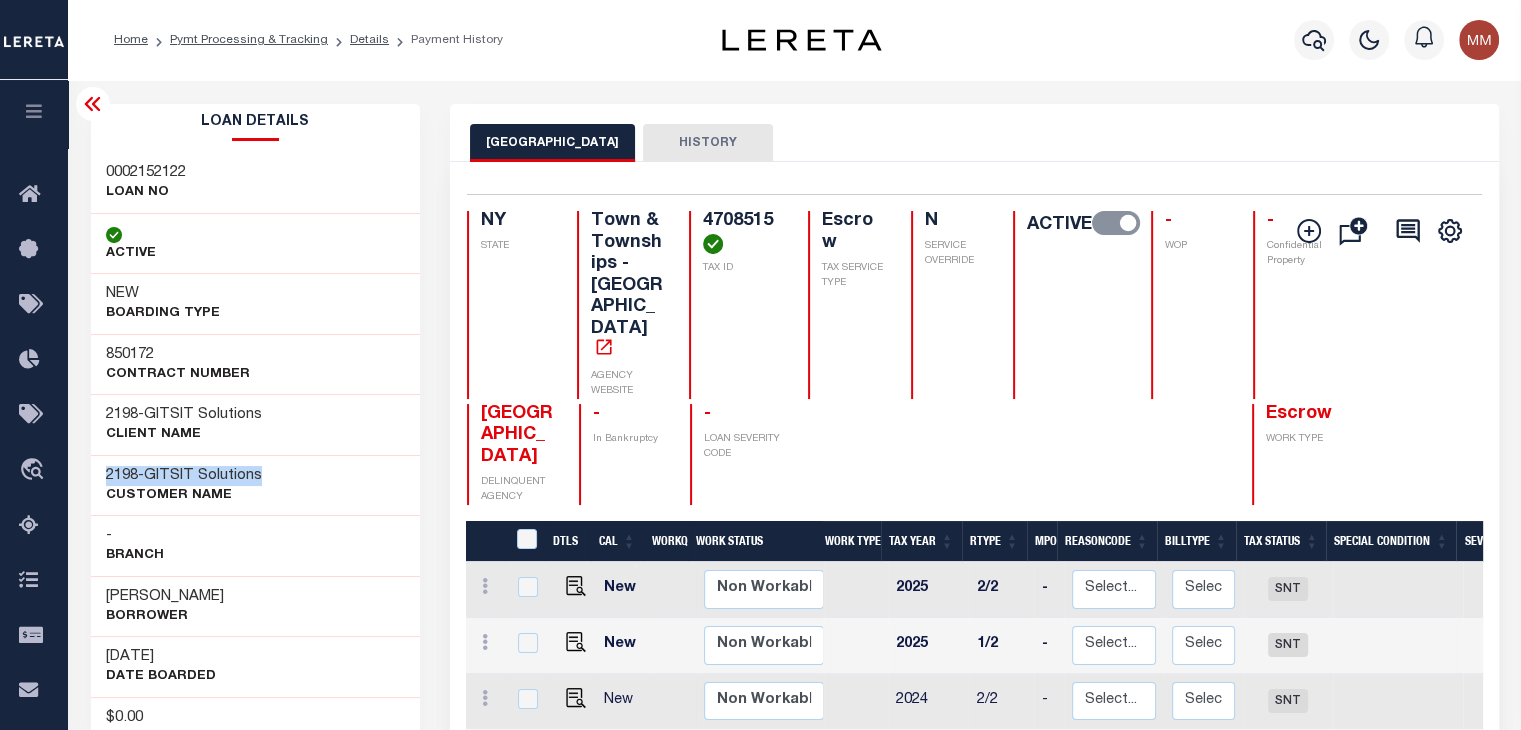 click on "2198  -  GITSIT Solutions
CUSTOMER Name" at bounding box center (256, 485) 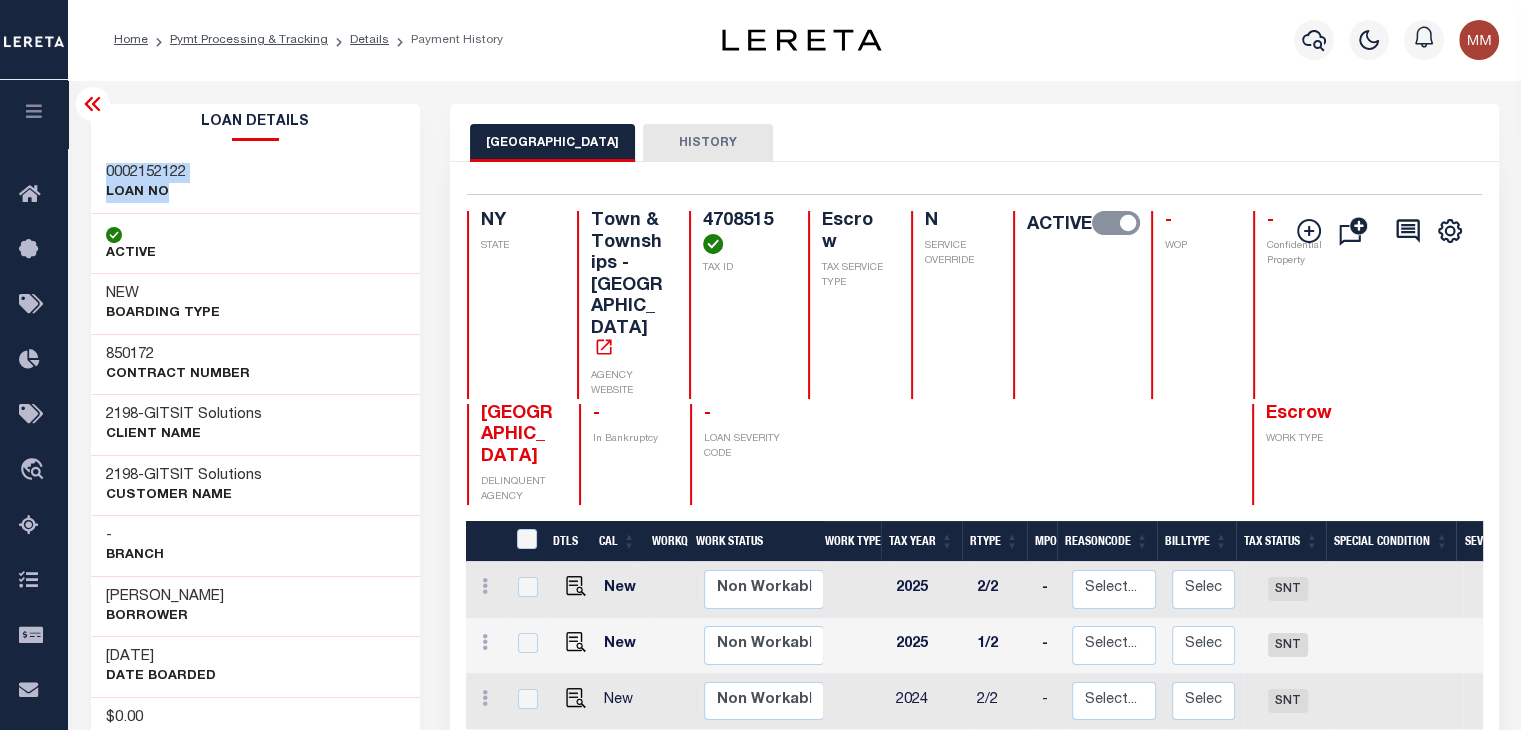 drag, startPoint x: 100, startPoint y: 162, endPoint x: 190, endPoint y: 192, distance: 94.86833 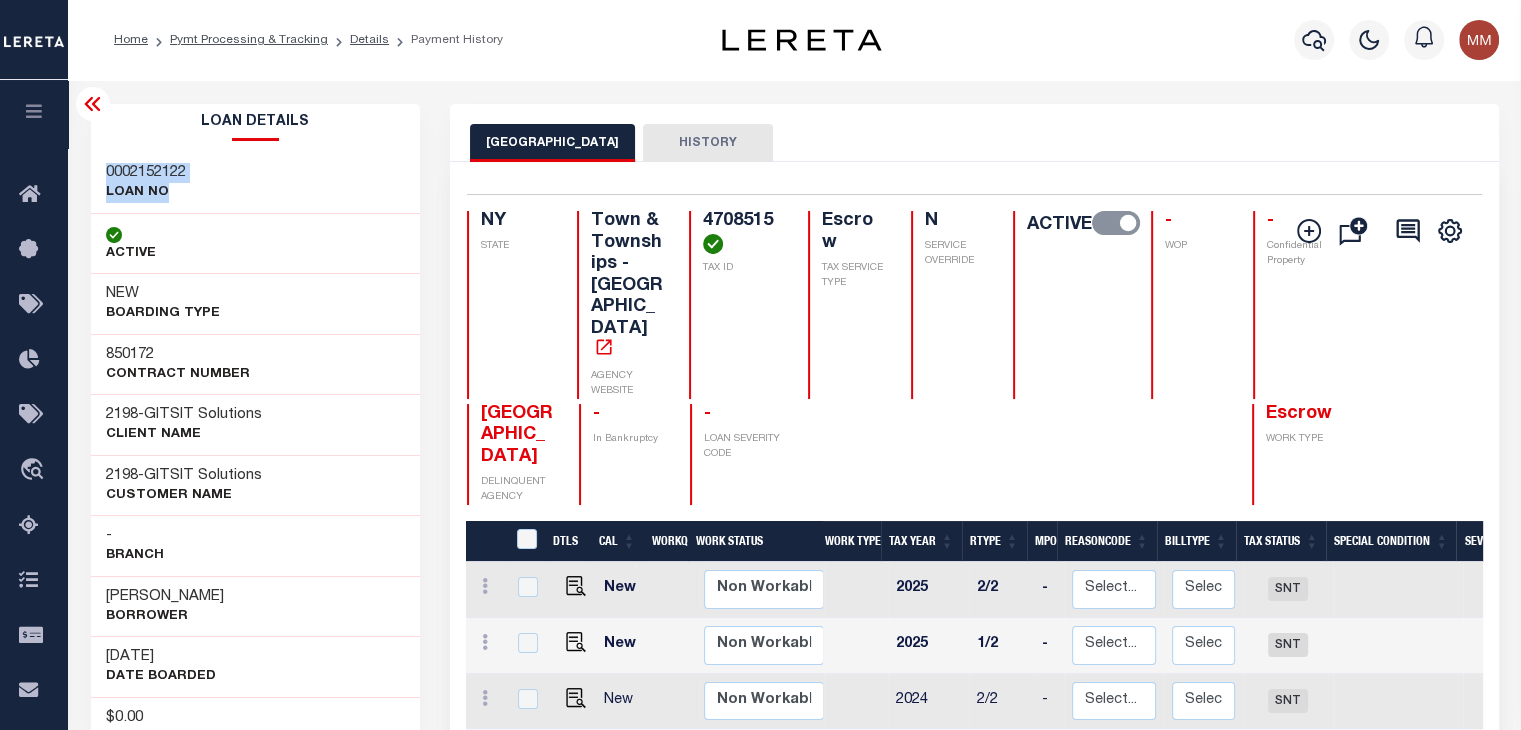 copy on "0002152122
LOAN NO" 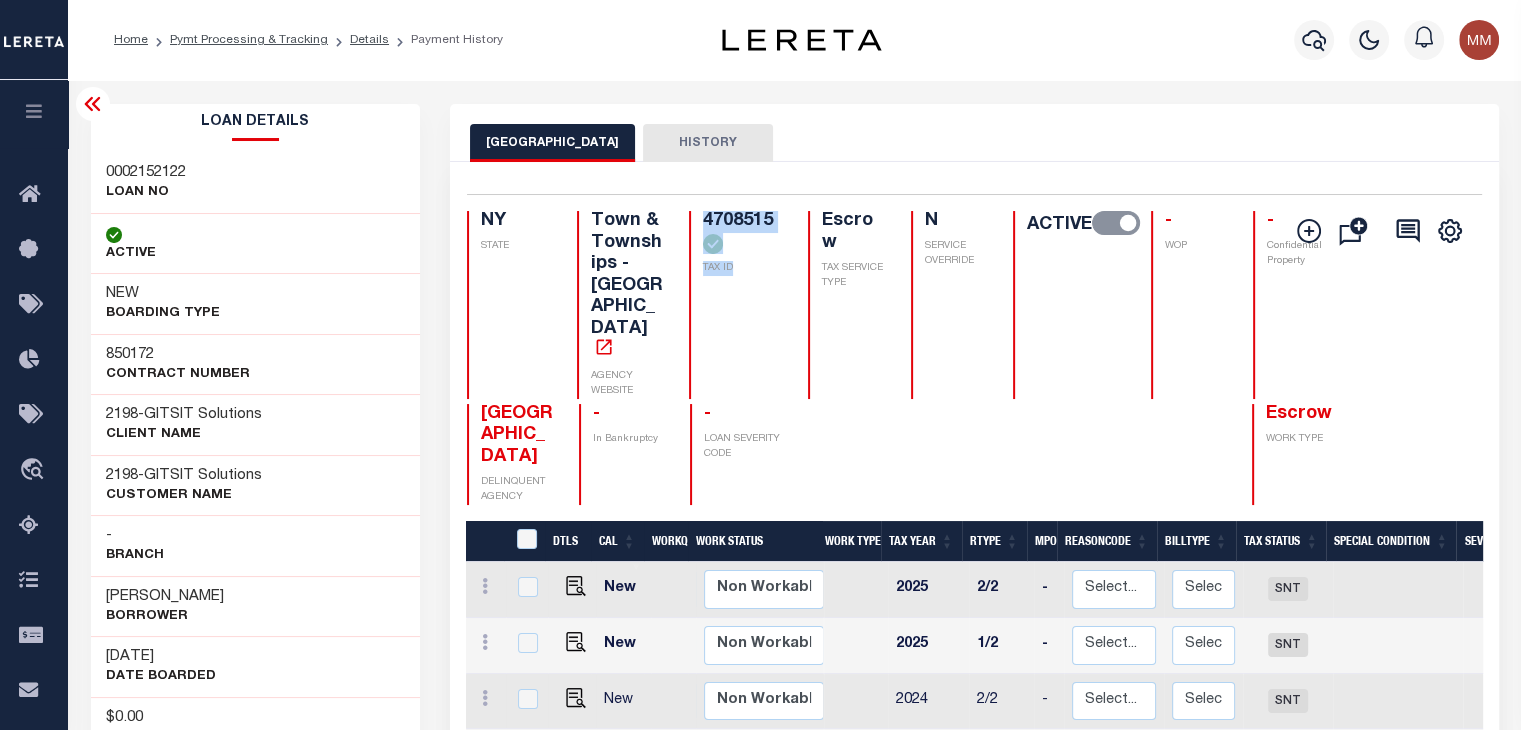 drag, startPoint x: 696, startPoint y: 215, endPoint x: 744, endPoint y: 272, distance: 74.518456 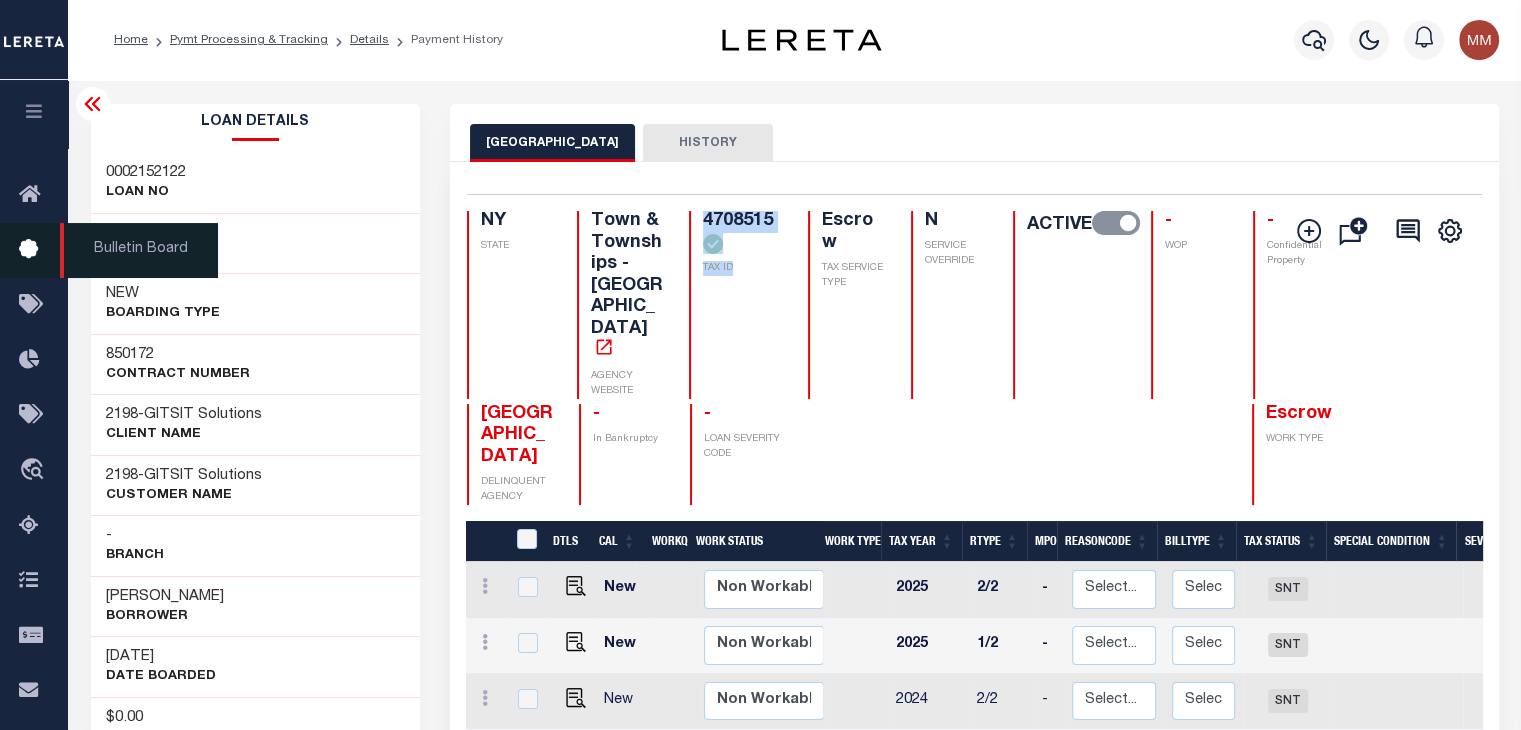 copy on "4708515
TAX ID" 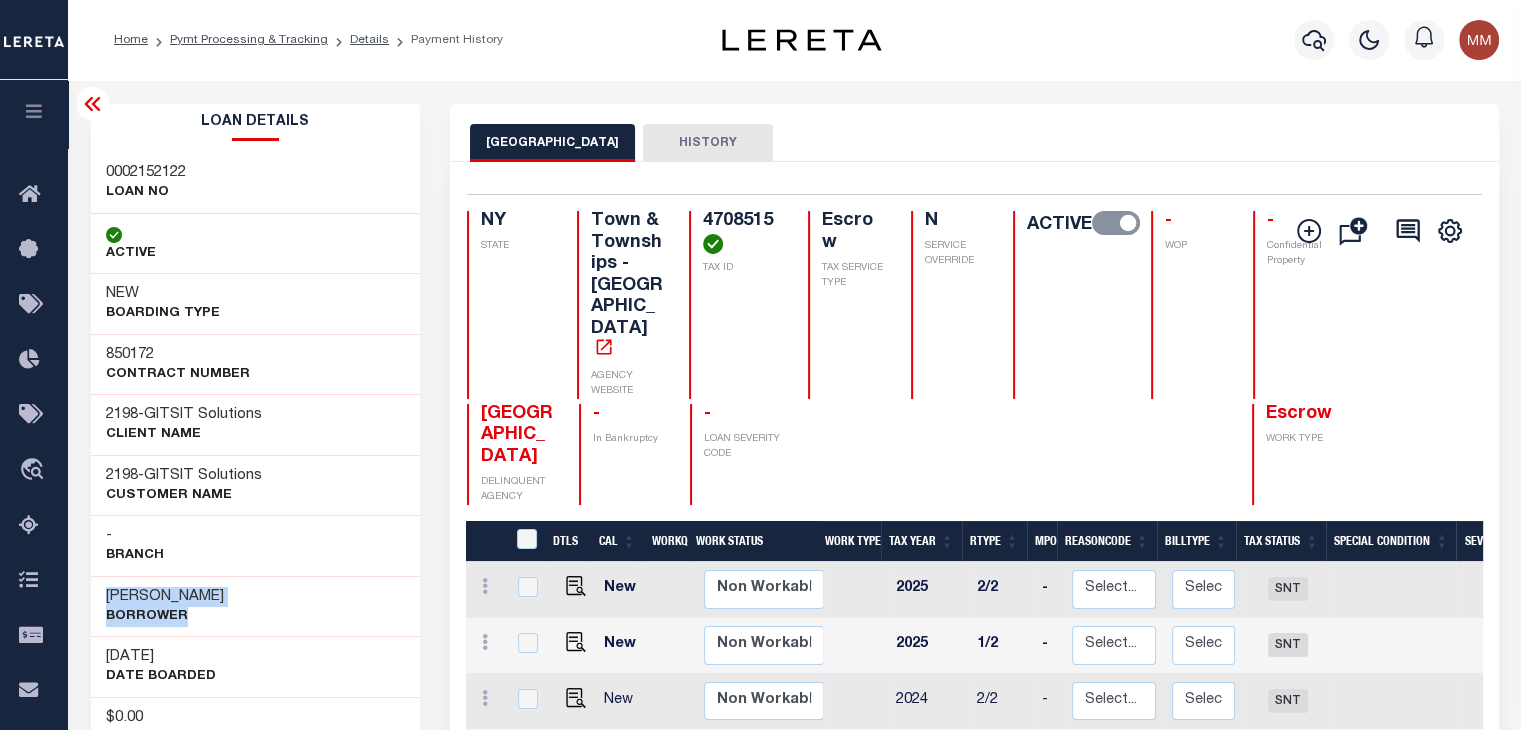 drag, startPoint x: 107, startPoint y: 609, endPoint x: 153, endPoint y: 565, distance: 63.655323 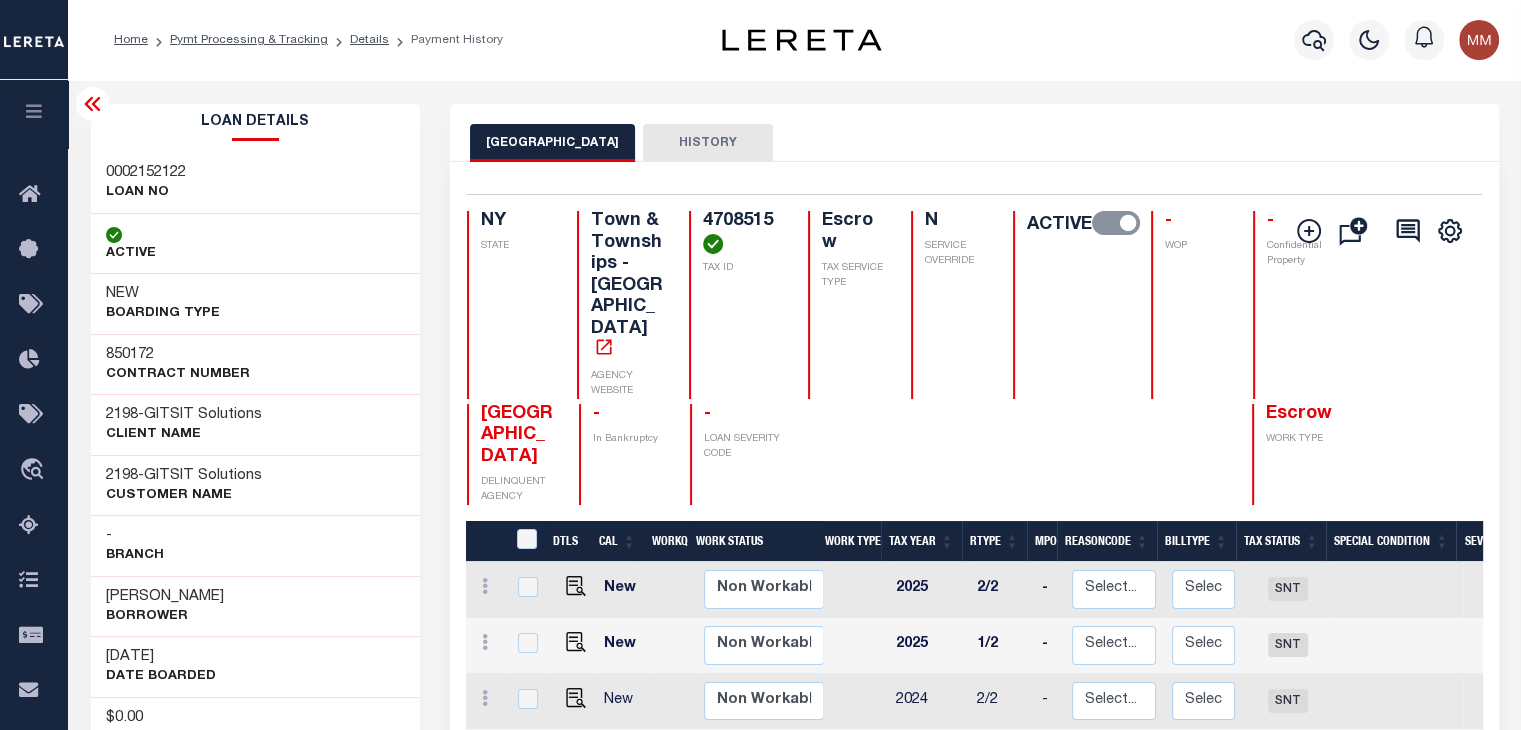 scroll, scrollTop: 1, scrollLeft: 0, axis: vertical 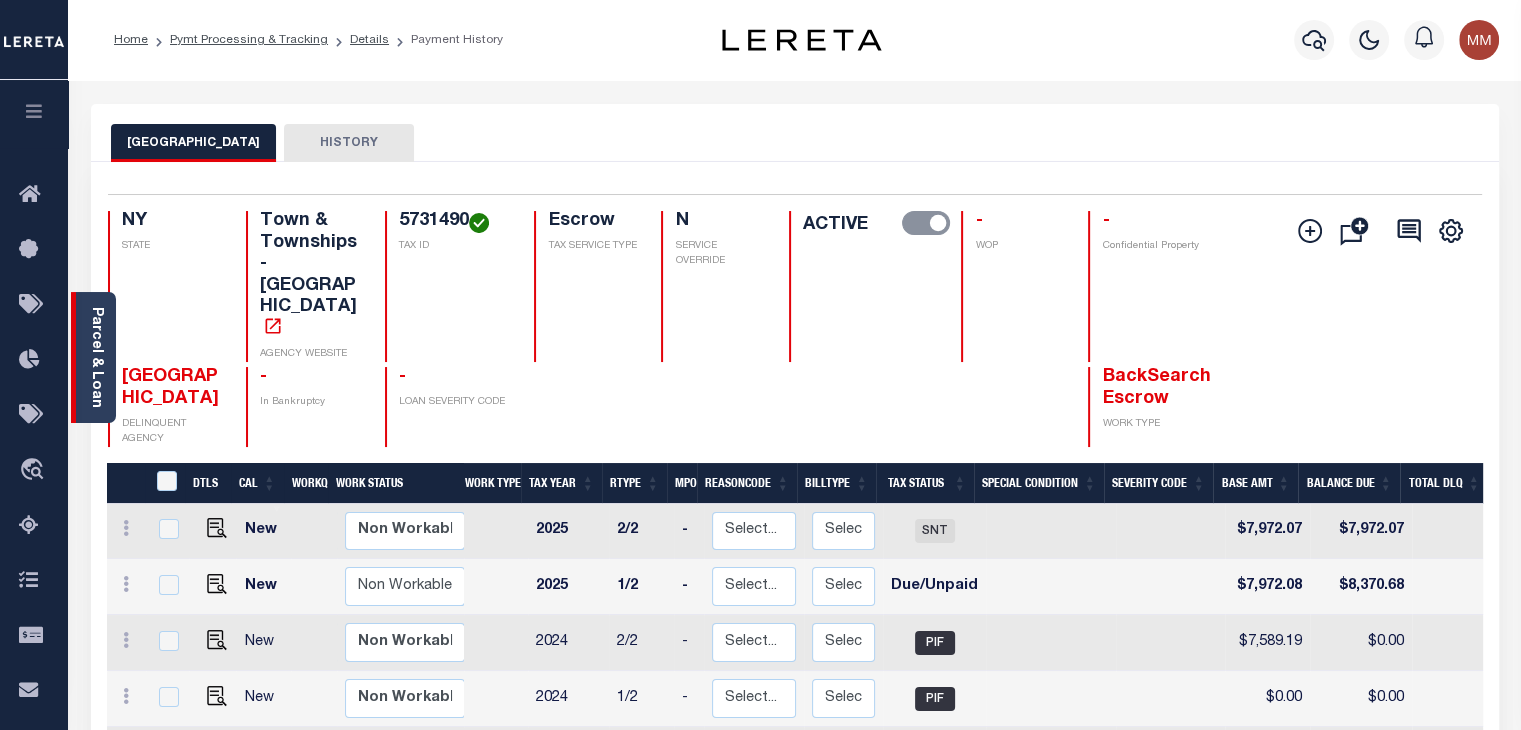 click on "Parcel & Loan" at bounding box center [93, 357] 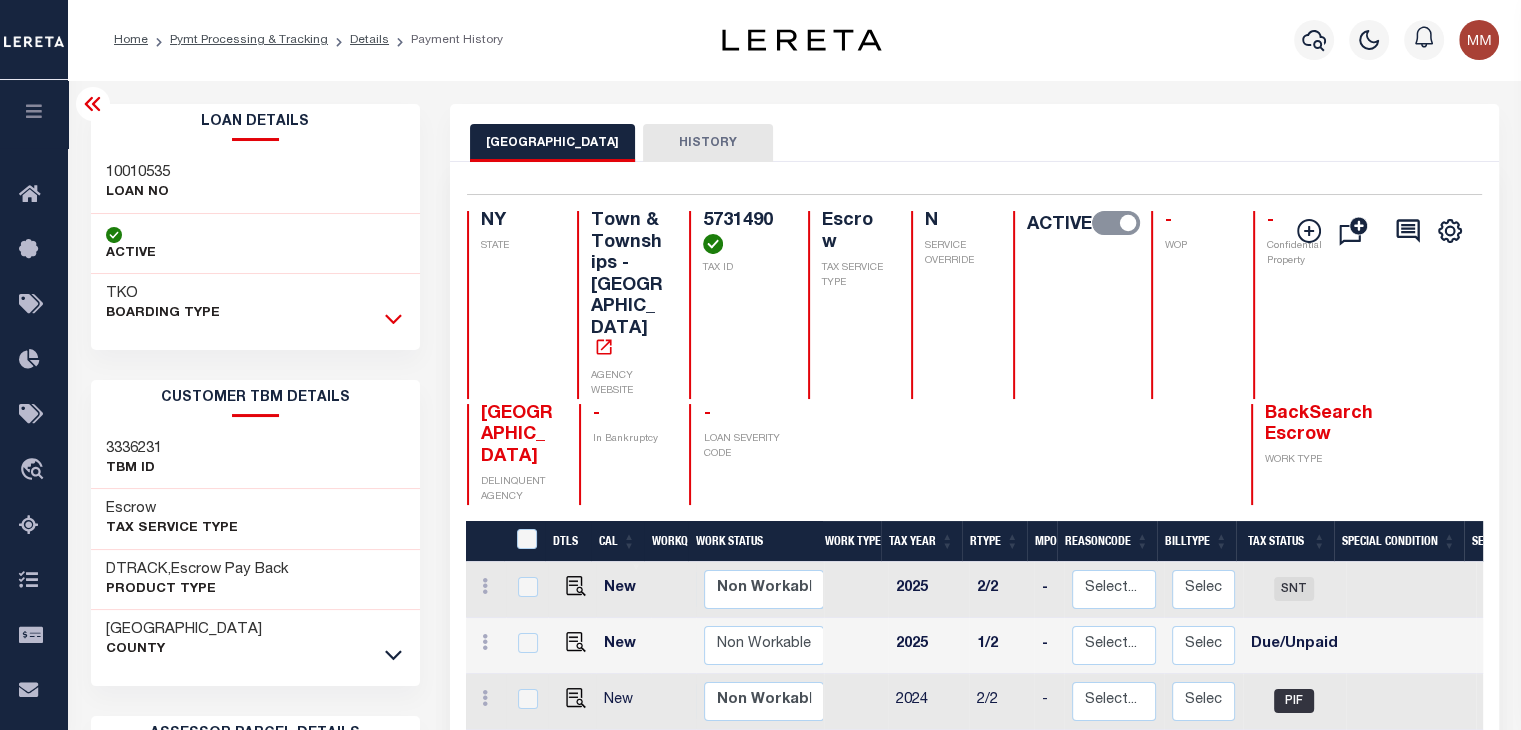 click 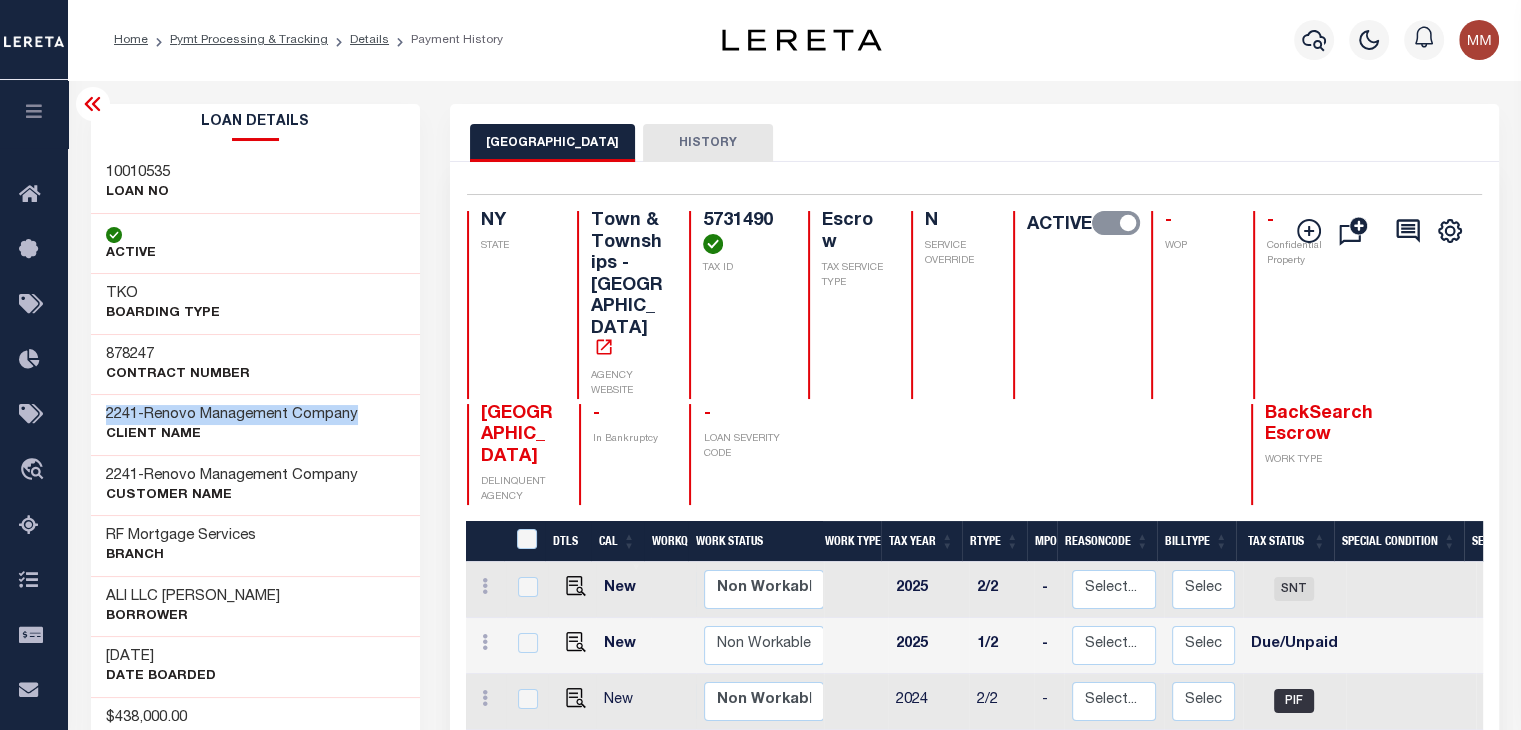 drag, startPoint x: 101, startPoint y: 415, endPoint x: 159, endPoint y: 345, distance: 90.90655 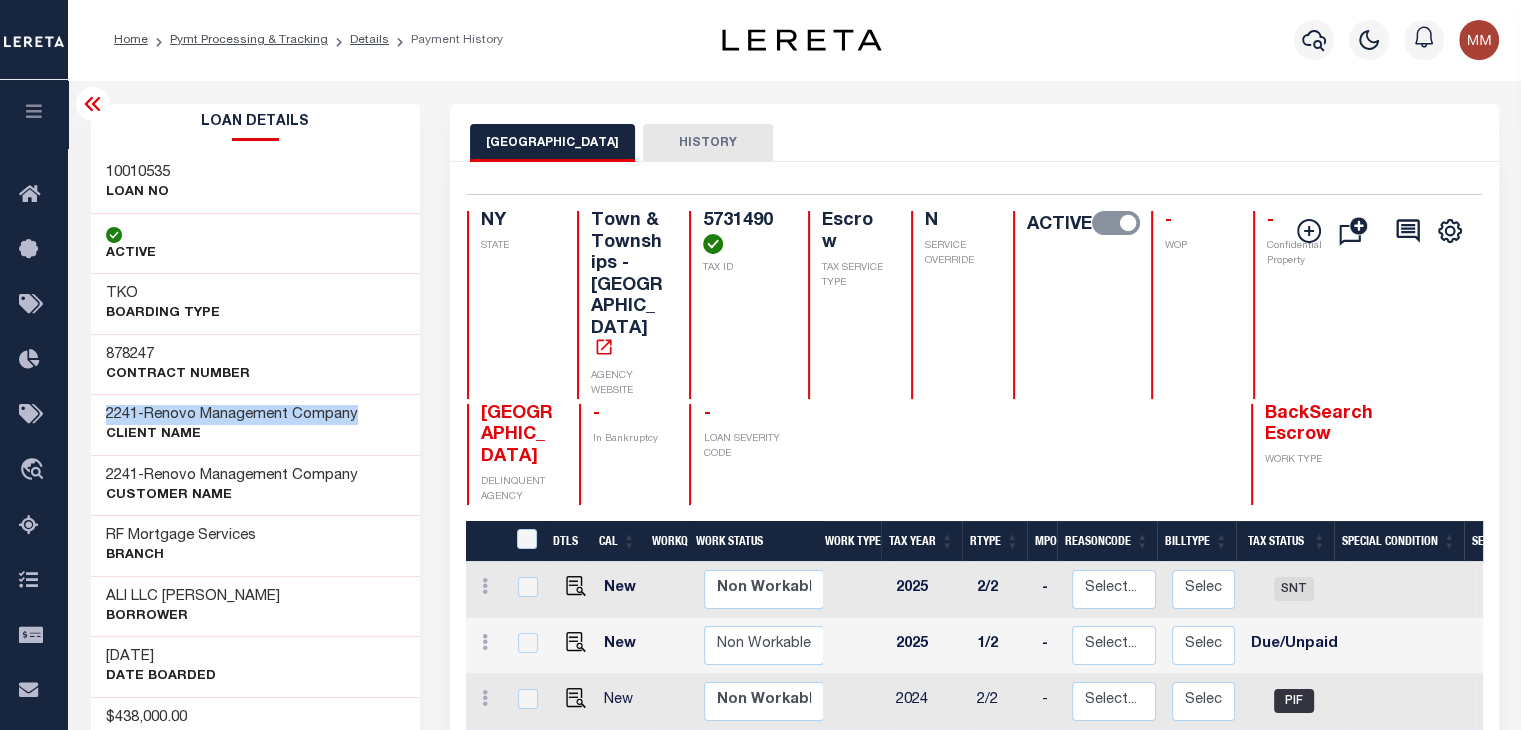 click on "2241  -   Renovo Management Company
CLIENT Name" at bounding box center [256, 424] 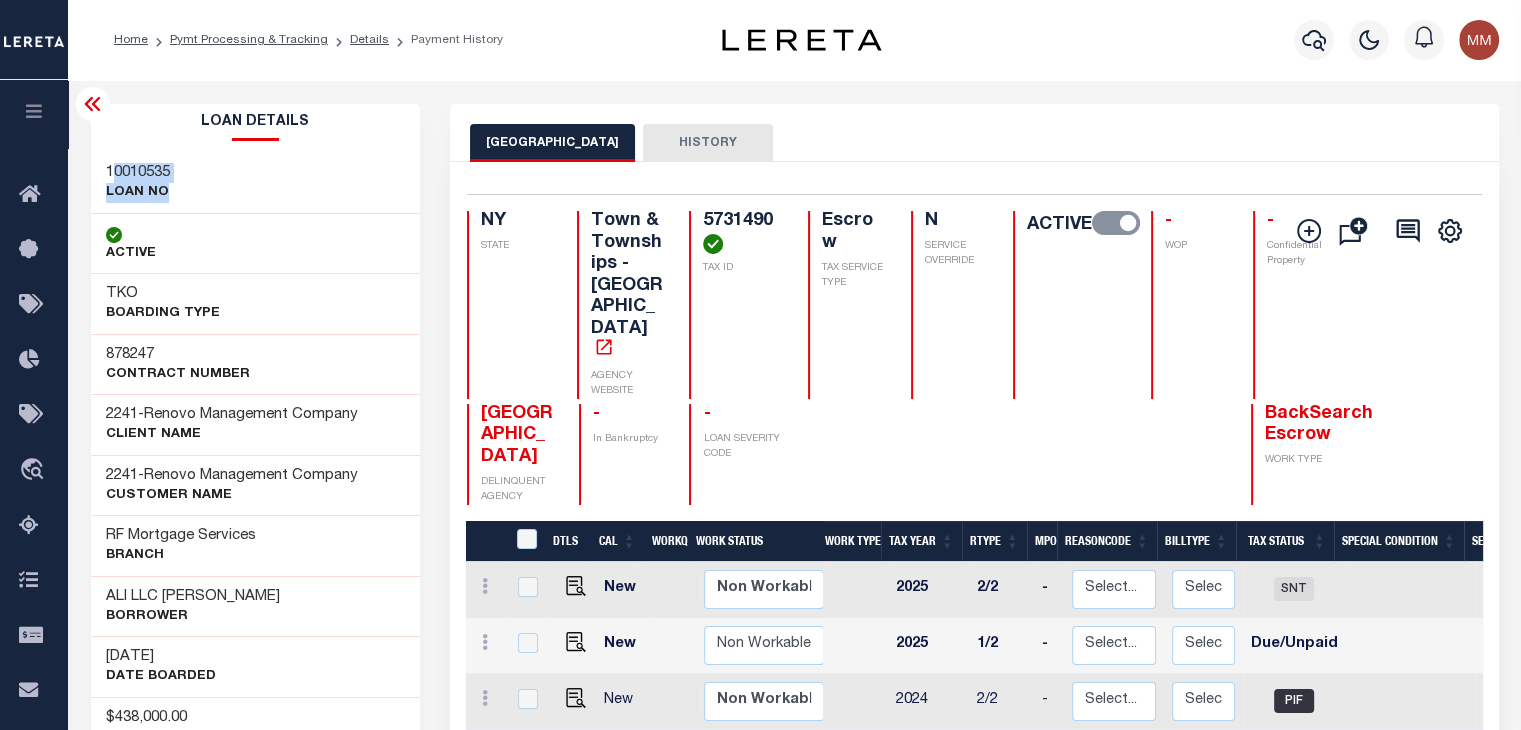 drag, startPoint x: 108, startPoint y: 169, endPoint x: 155, endPoint y: 179, distance: 48.052055 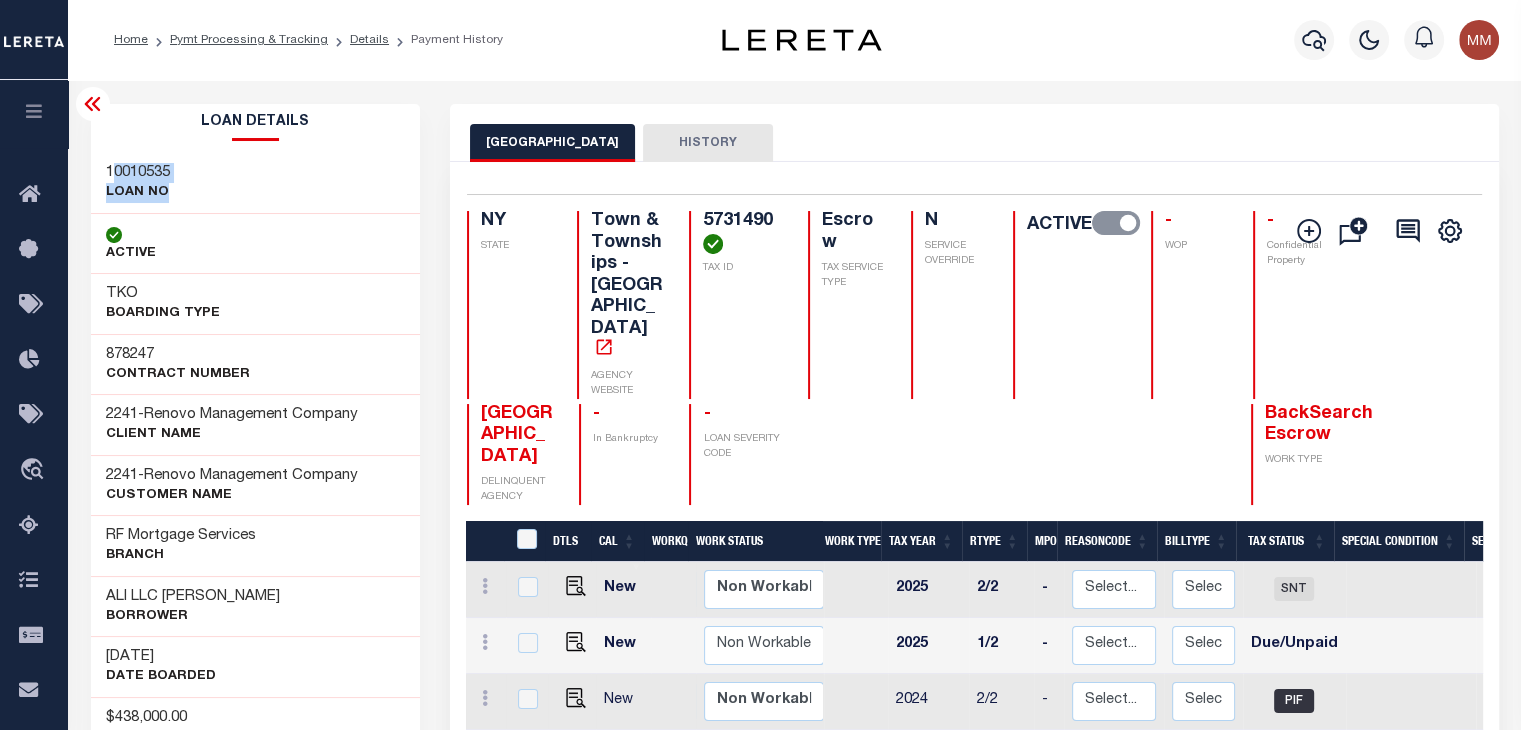 click on "10010535
LOAN NO" at bounding box center (256, 183) 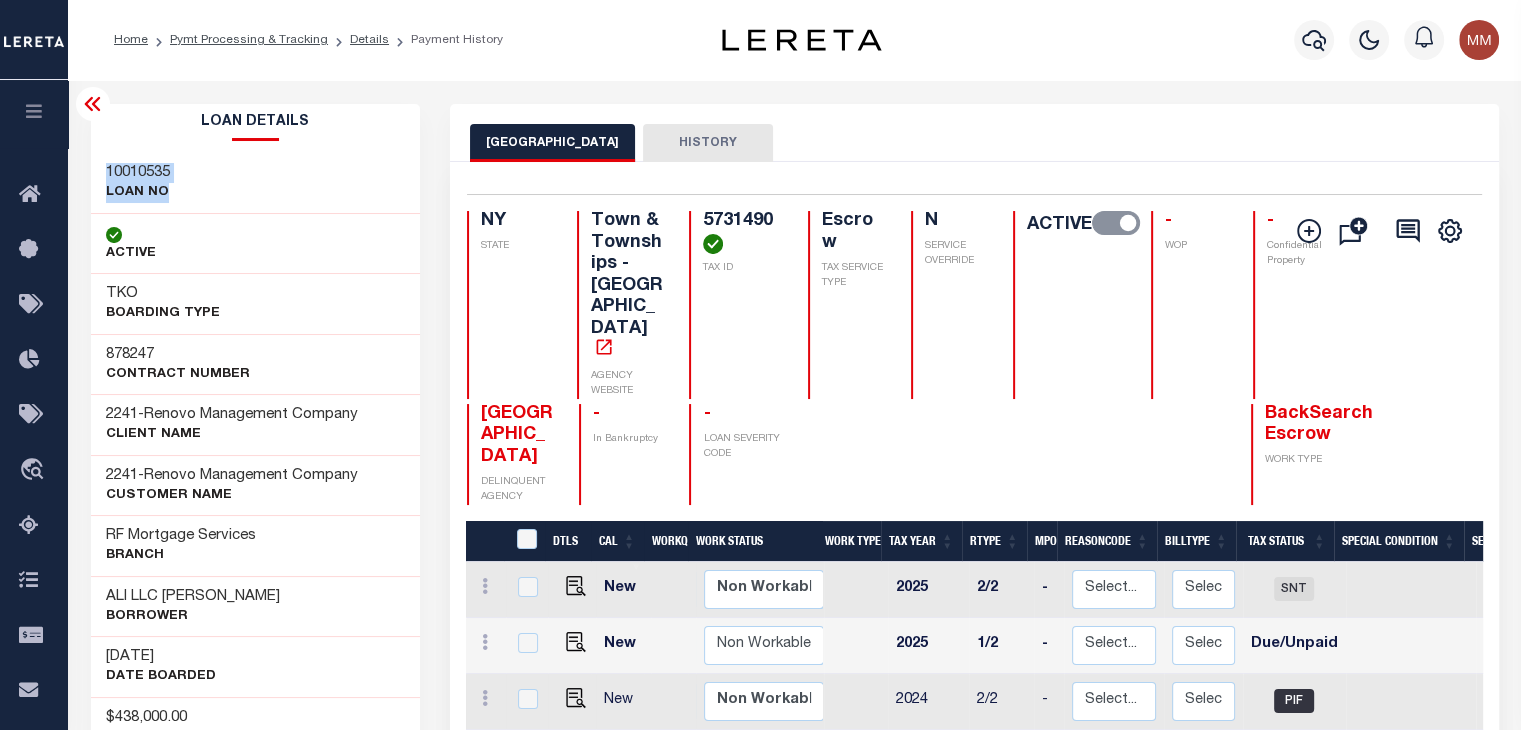 drag, startPoint x: 100, startPoint y: 165, endPoint x: 240, endPoint y: 191, distance: 142.39381 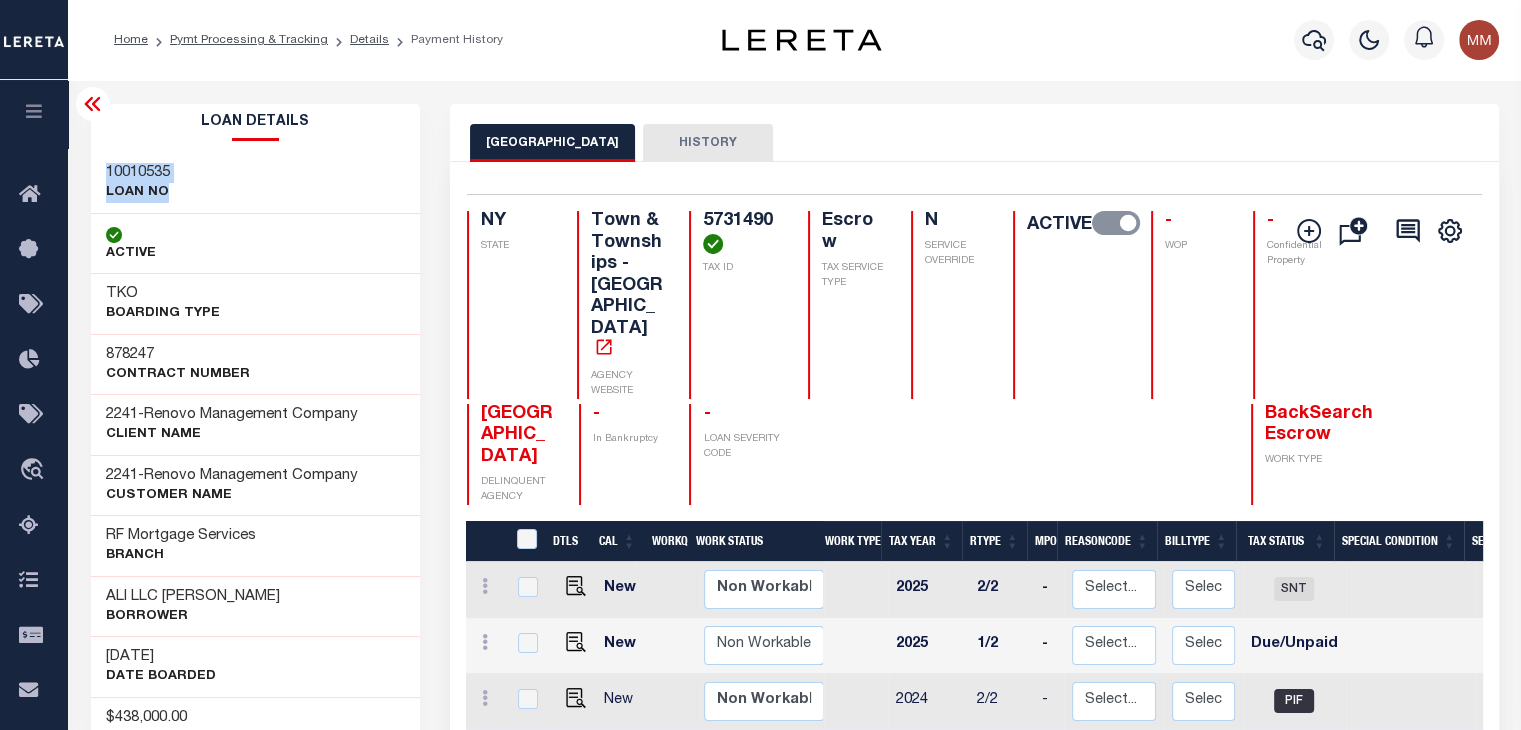 click on "10010535
LOAN NO" at bounding box center [256, 183] 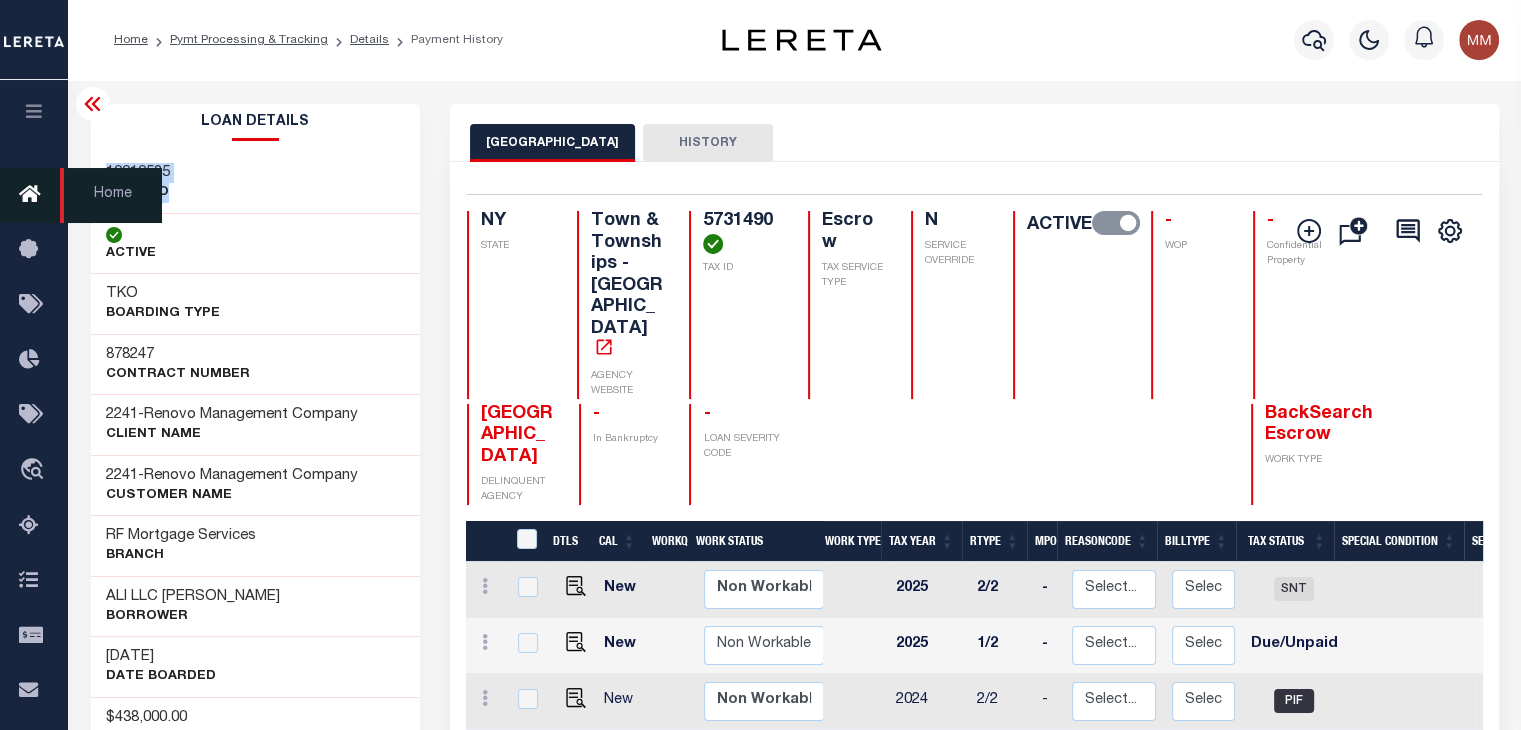copy on "10010535
LOAN NO" 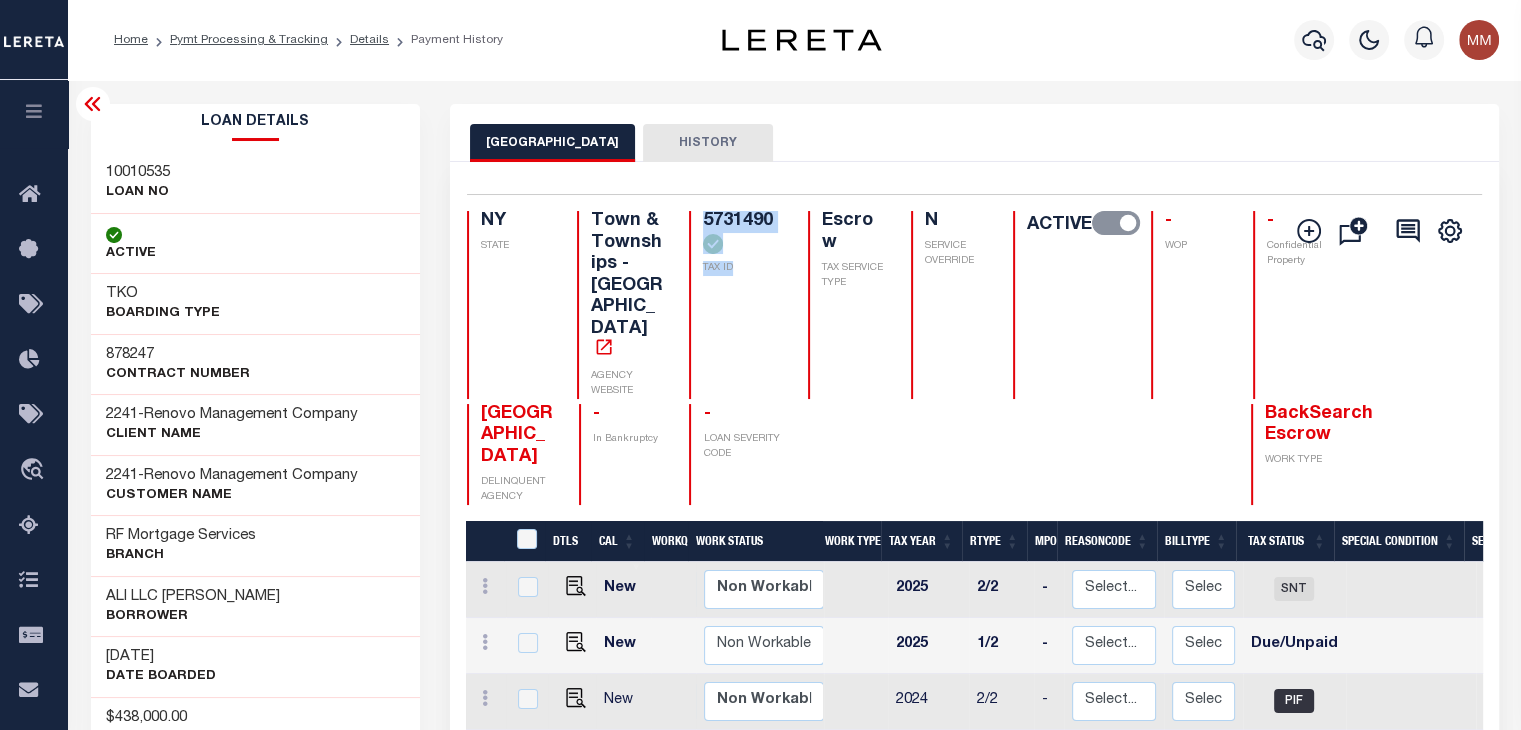 drag, startPoint x: 700, startPoint y: 220, endPoint x: 715, endPoint y: 276, distance: 57.974133 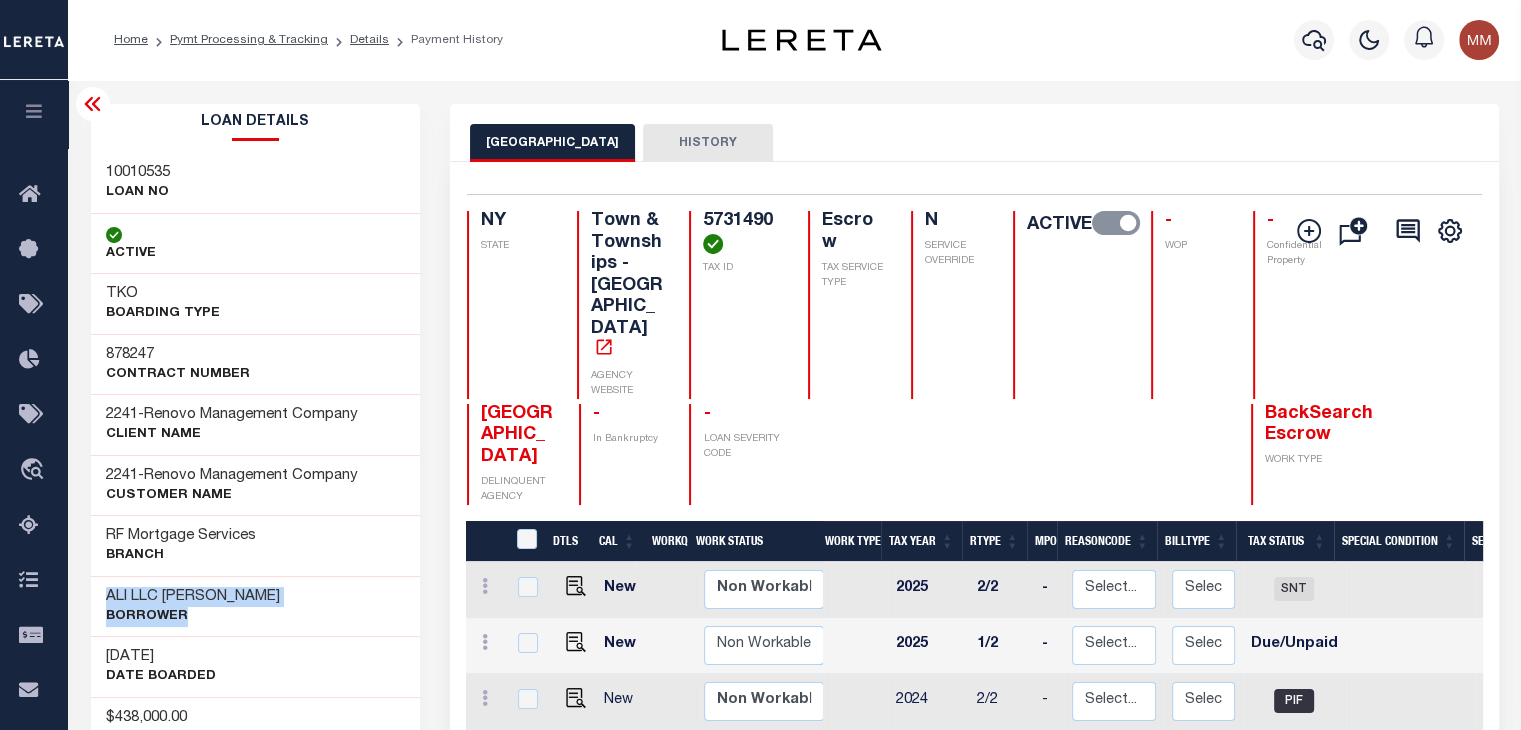 drag, startPoint x: 107, startPoint y: 588, endPoint x: 301, endPoint y: 613, distance: 195.60419 